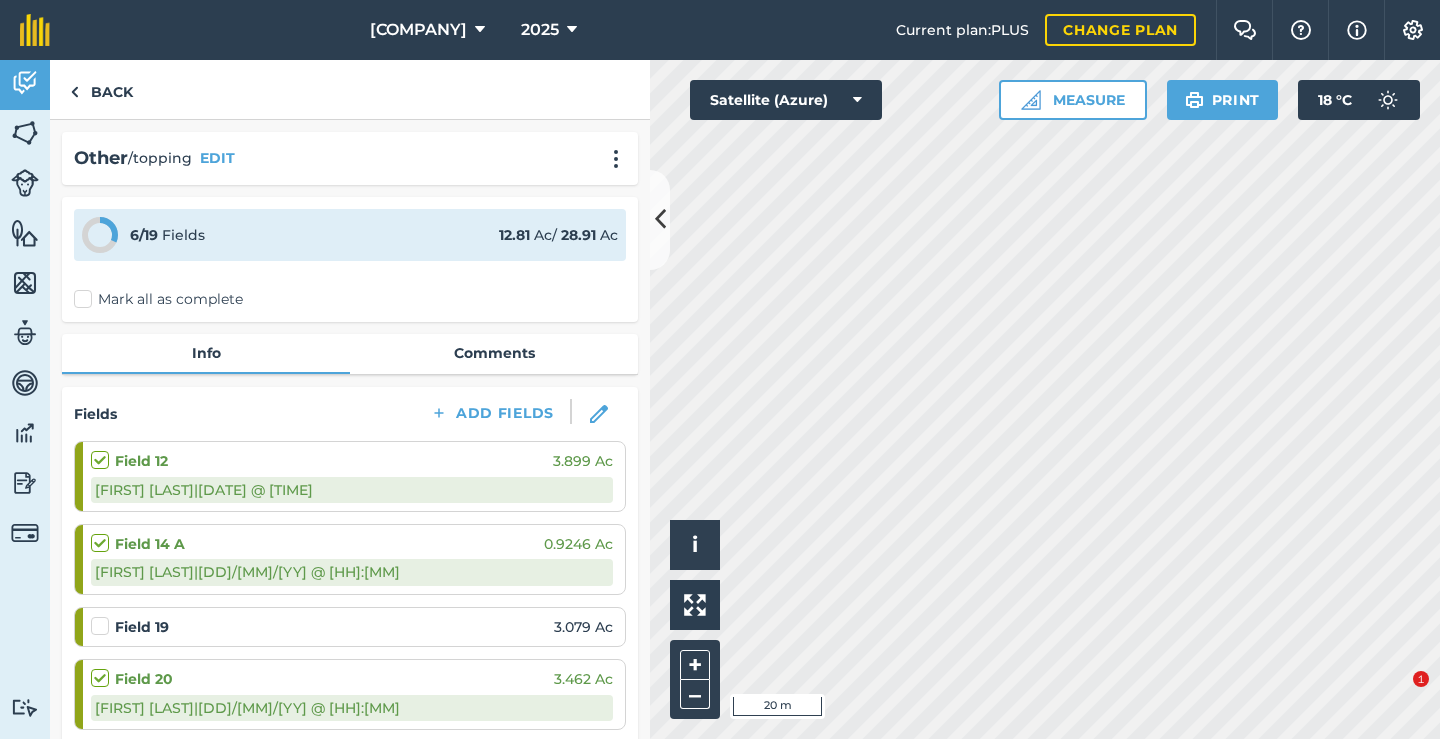 scroll, scrollTop: 0, scrollLeft: 0, axis: both 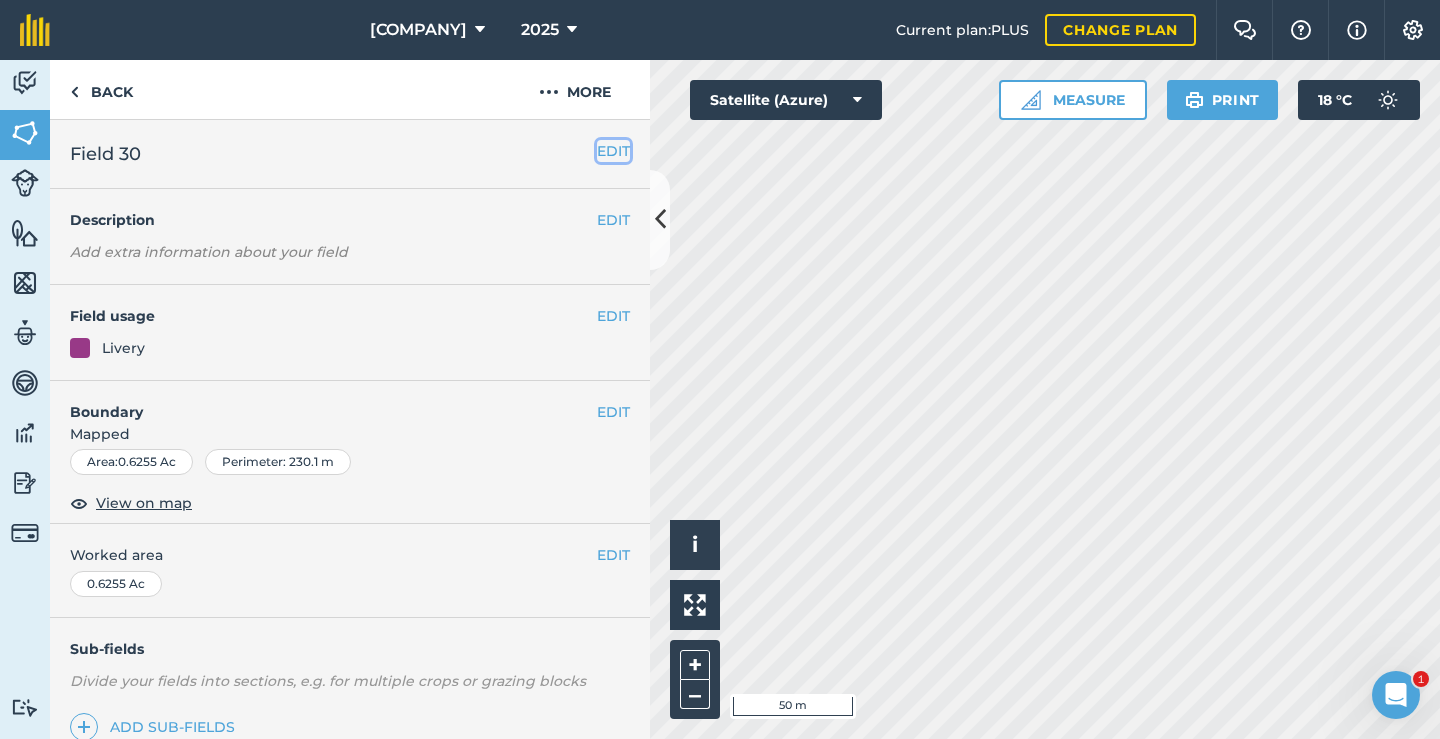 click on "EDIT" at bounding box center (613, 151) 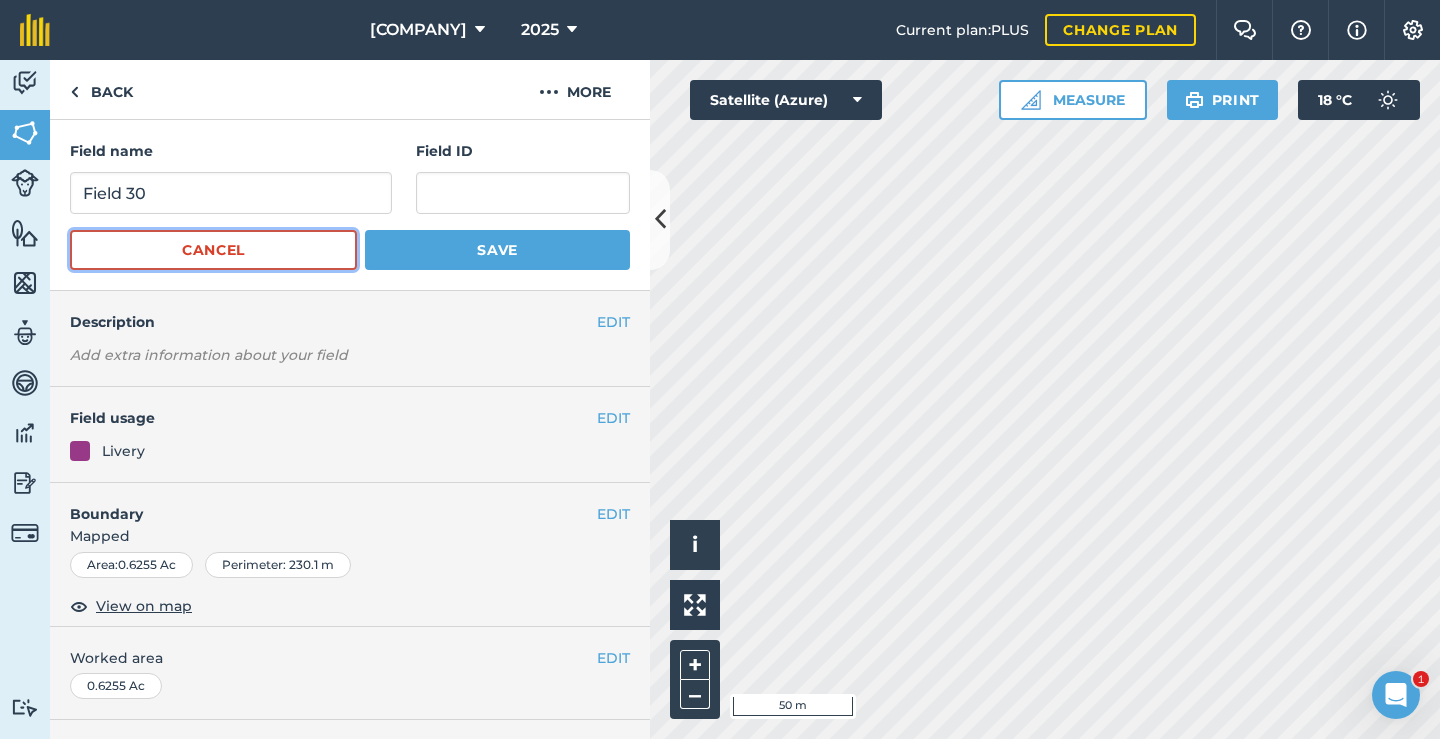 click on "Cancel" at bounding box center [213, 250] 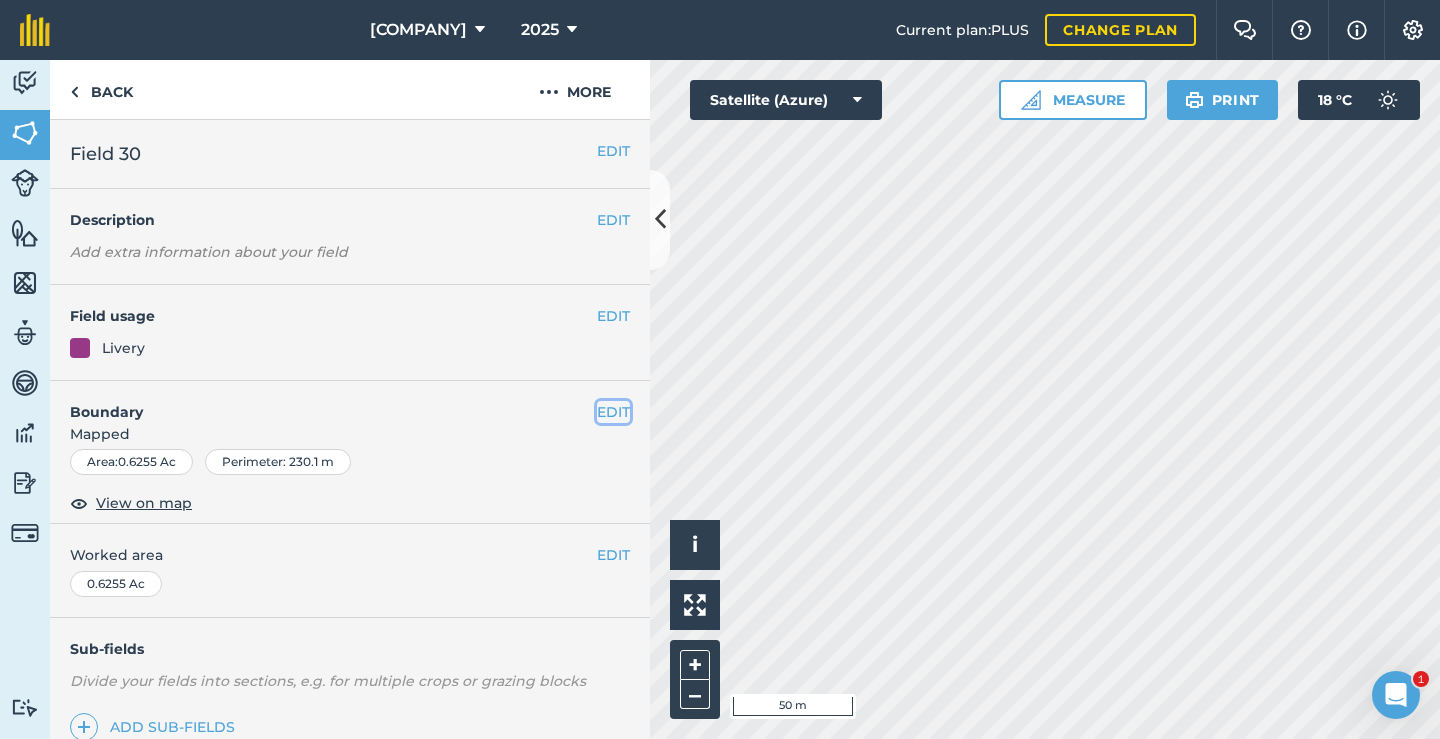 click on "EDIT" at bounding box center [613, 412] 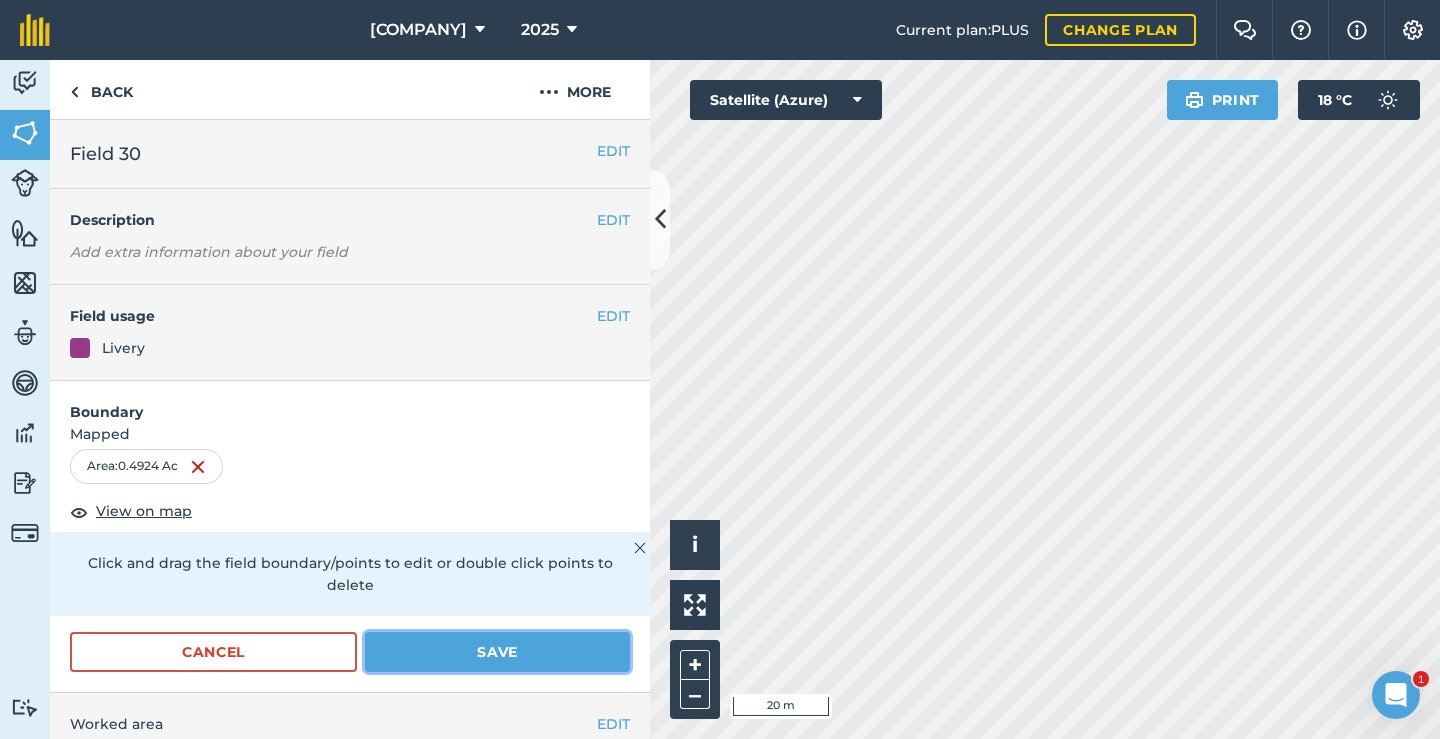 click on "Save" at bounding box center (497, 652) 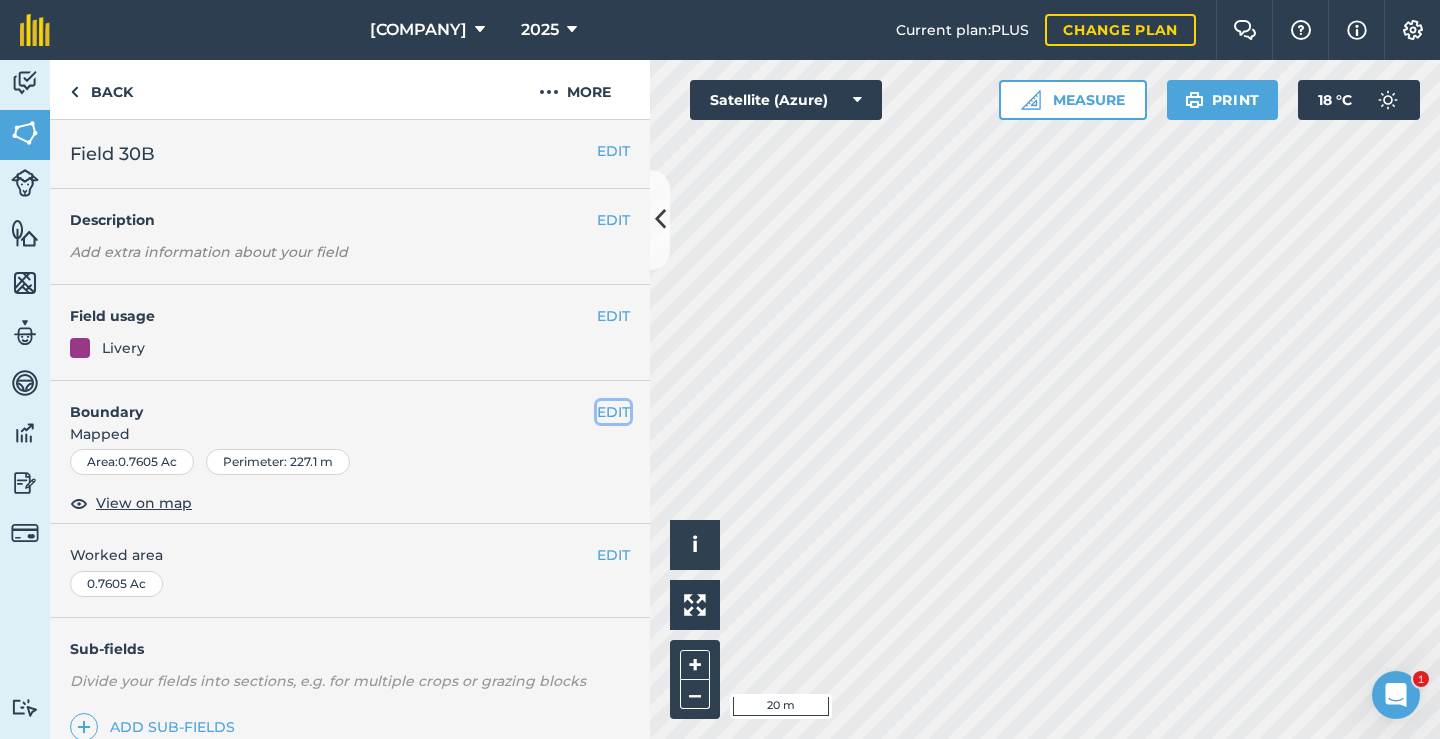 click on "EDIT" at bounding box center (613, 412) 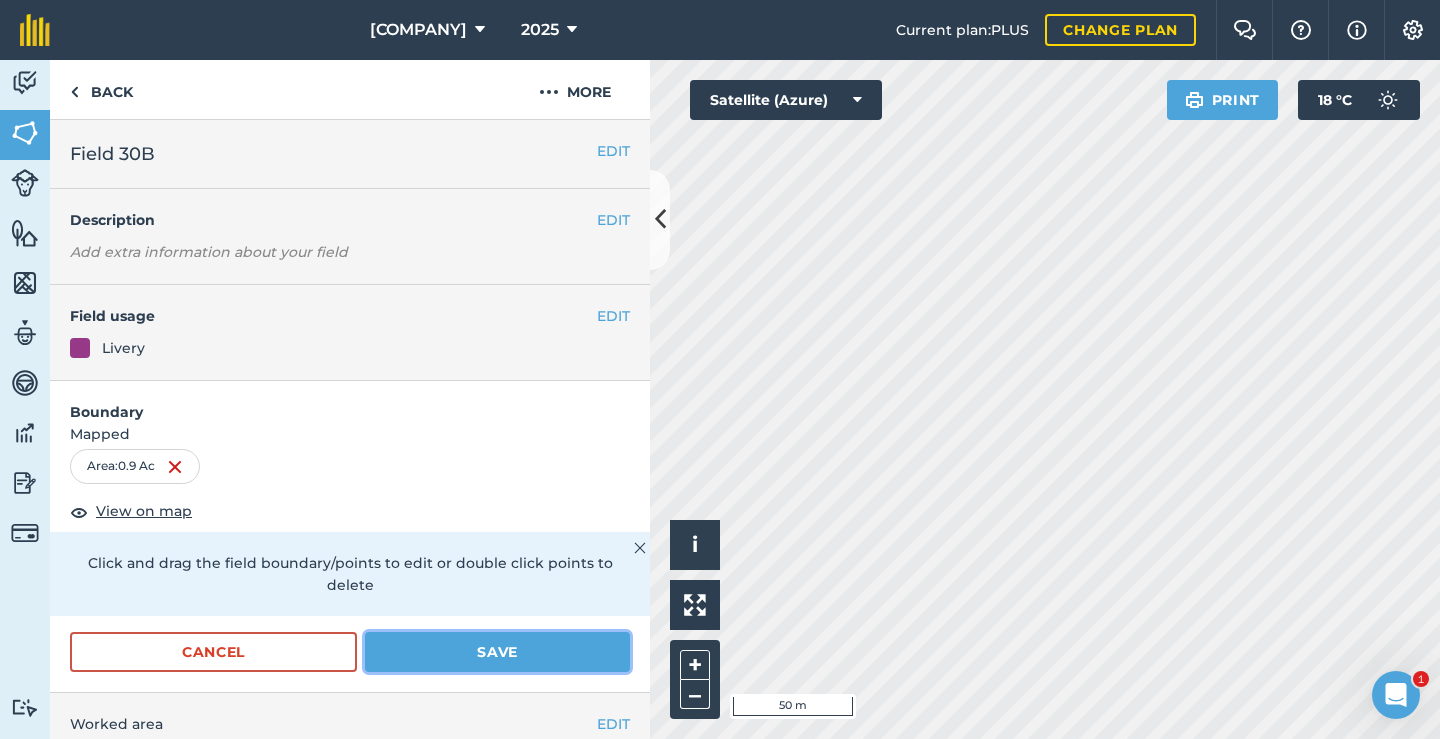click on "Save" at bounding box center [497, 652] 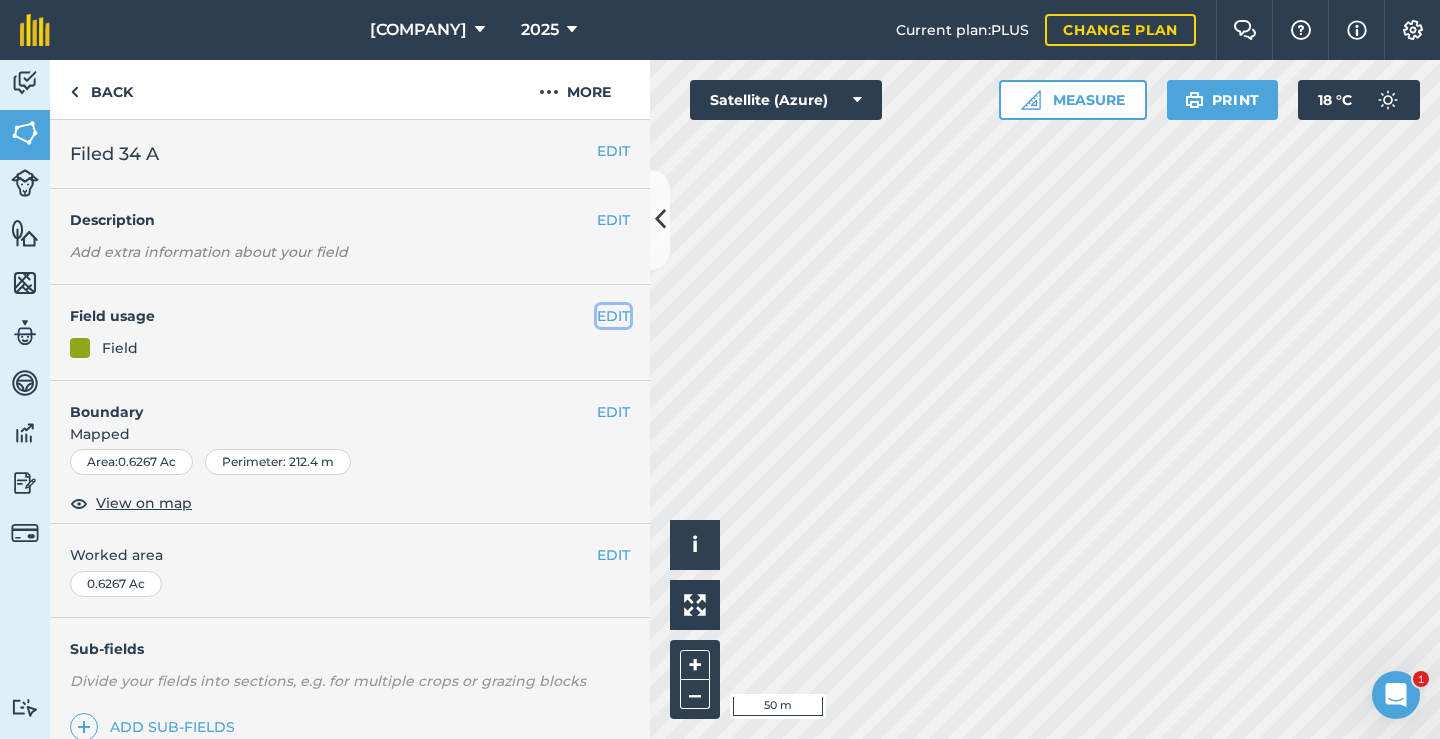 click on "EDIT" at bounding box center (613, 316) 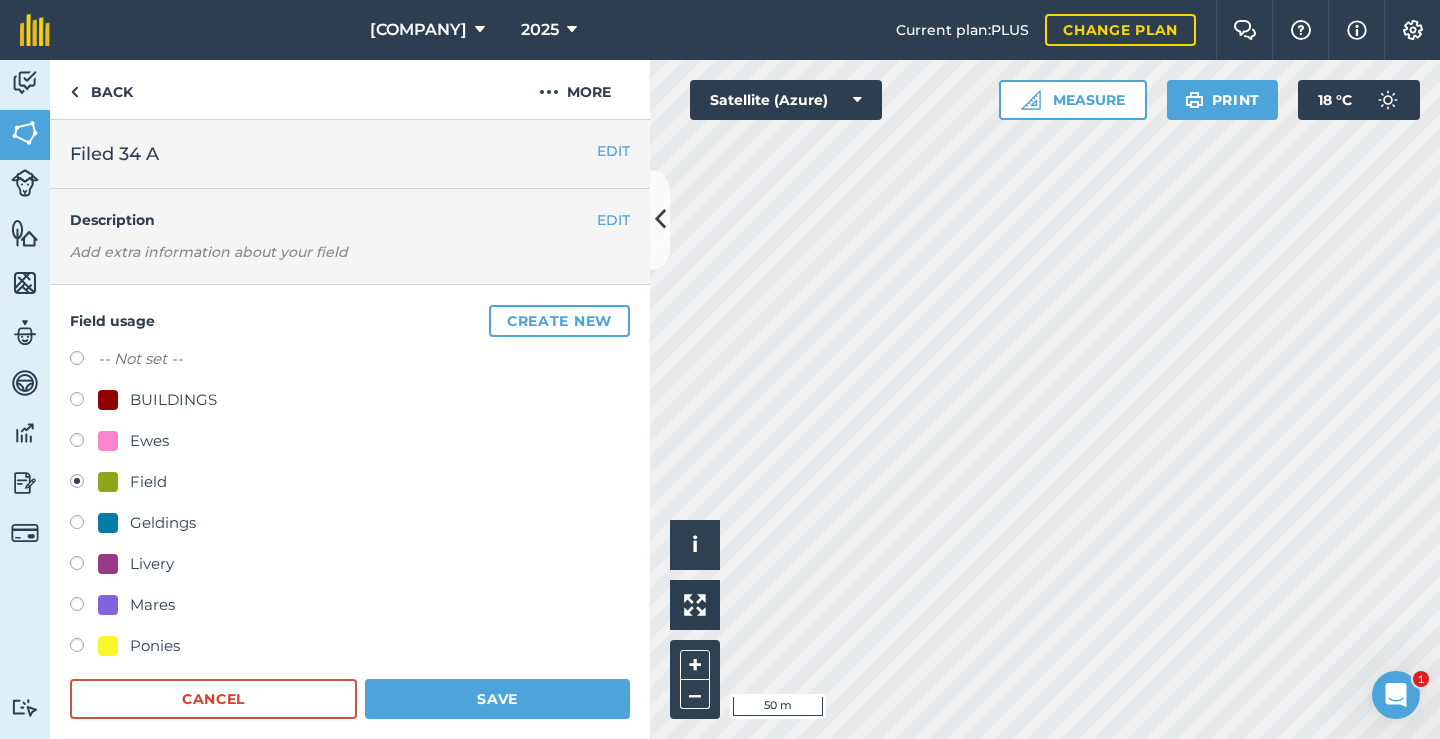 click at bounding box center (84, 566) 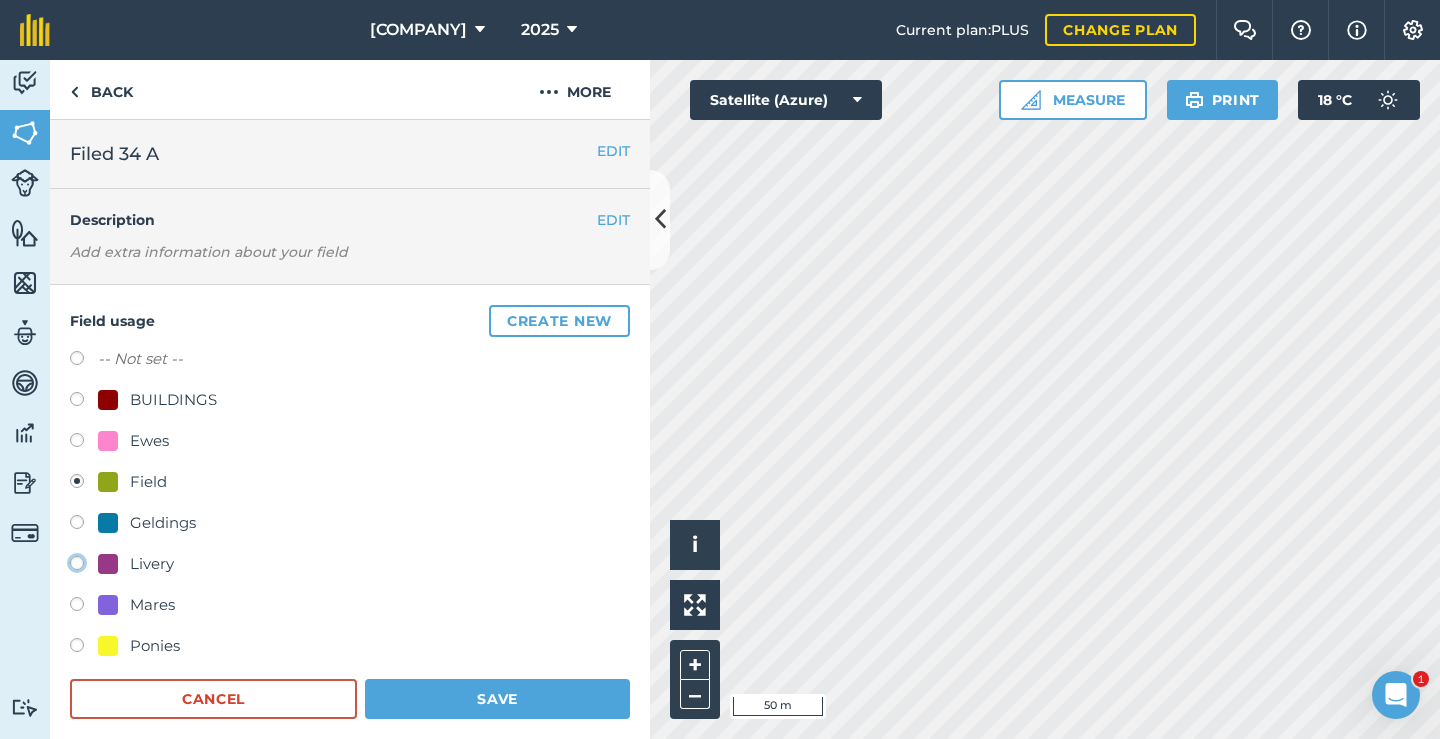 click on "Livery" at bounding box center (-9923, 562) 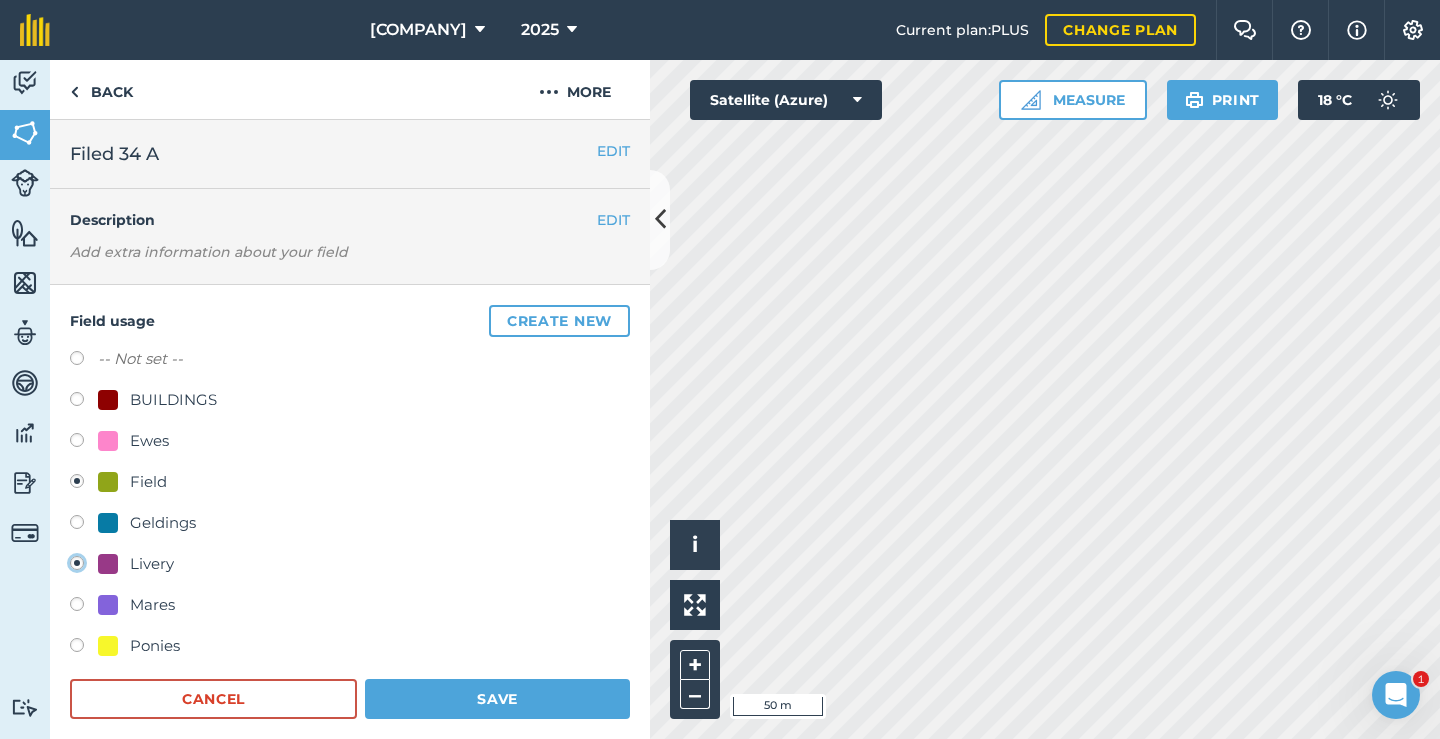 radio on "true" 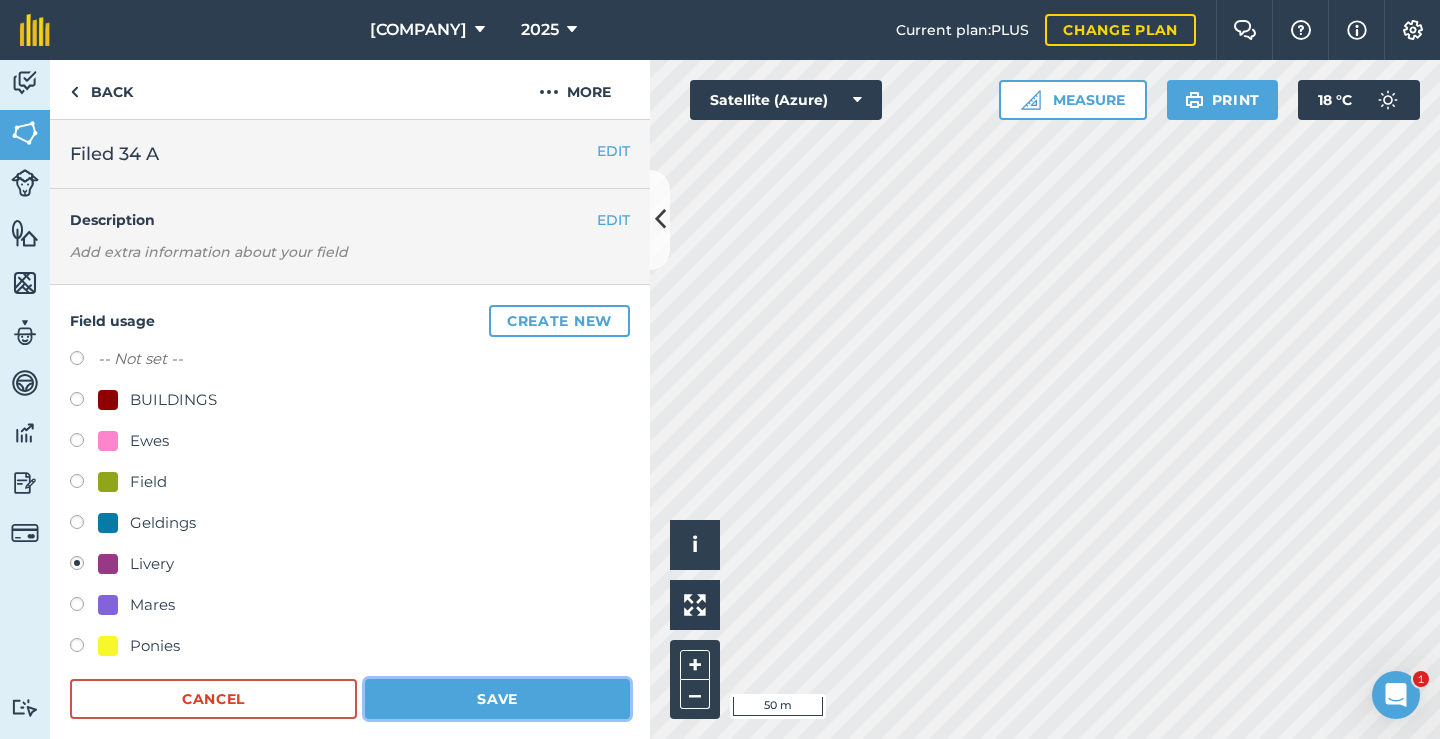 click on "Save" at bounding box center (497, 699) 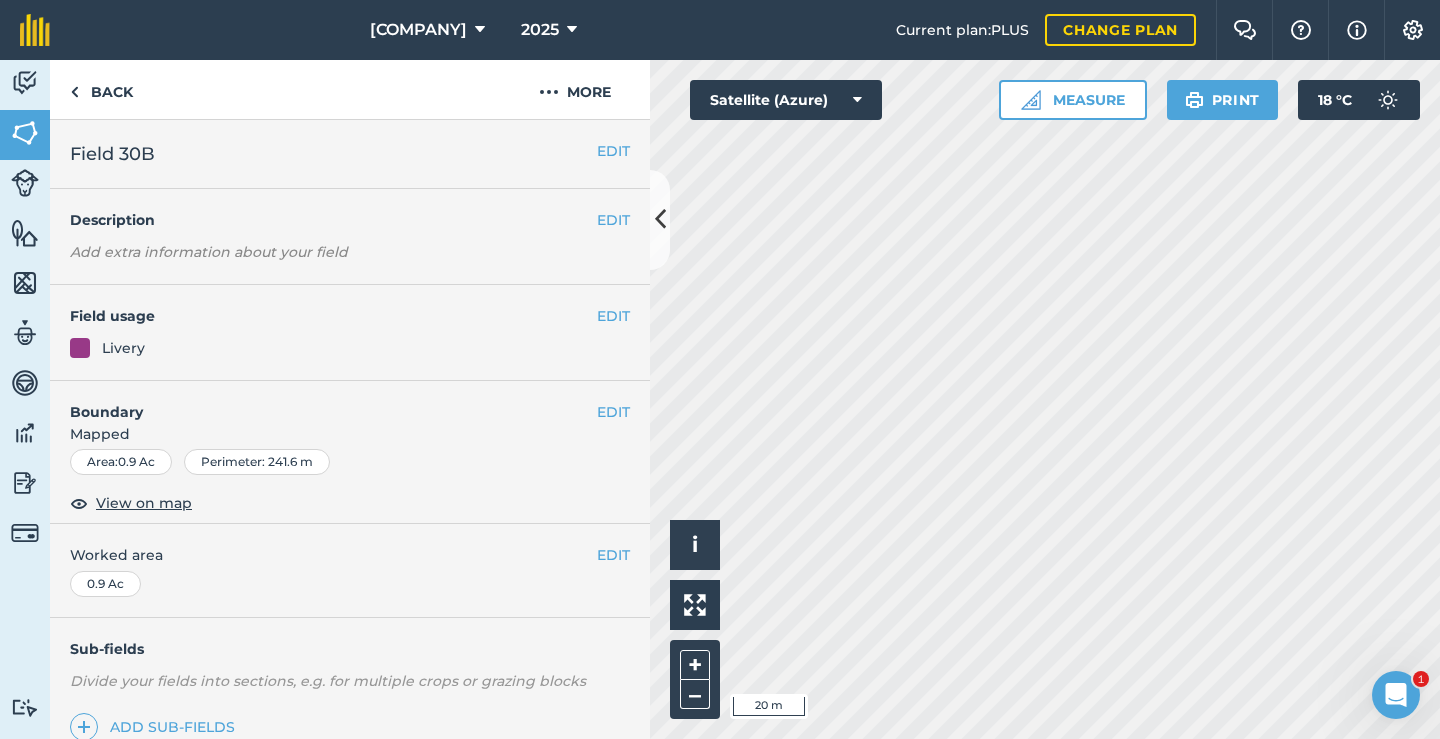 click on "Field usage" at bounding box center [333, 316] 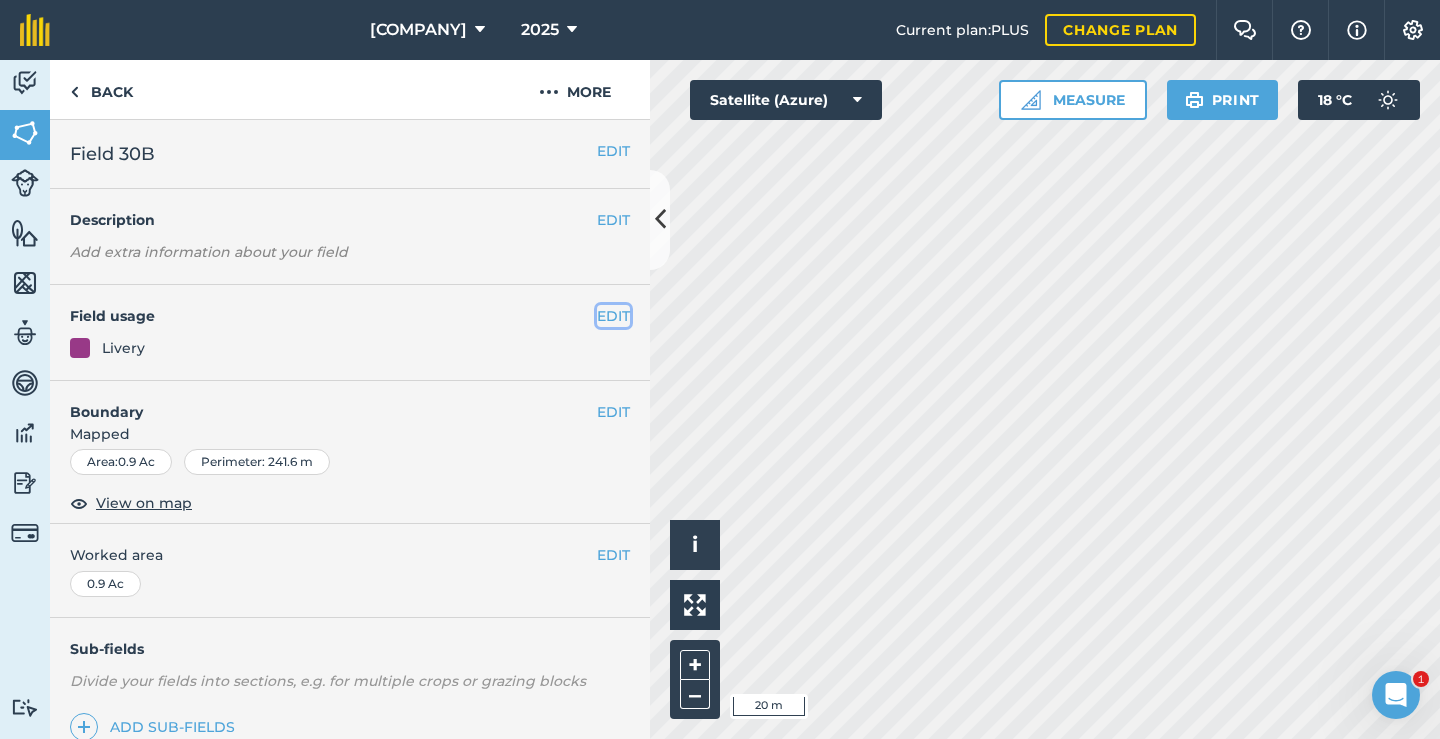 click on "EDIT" at bounding box center [613, 316] 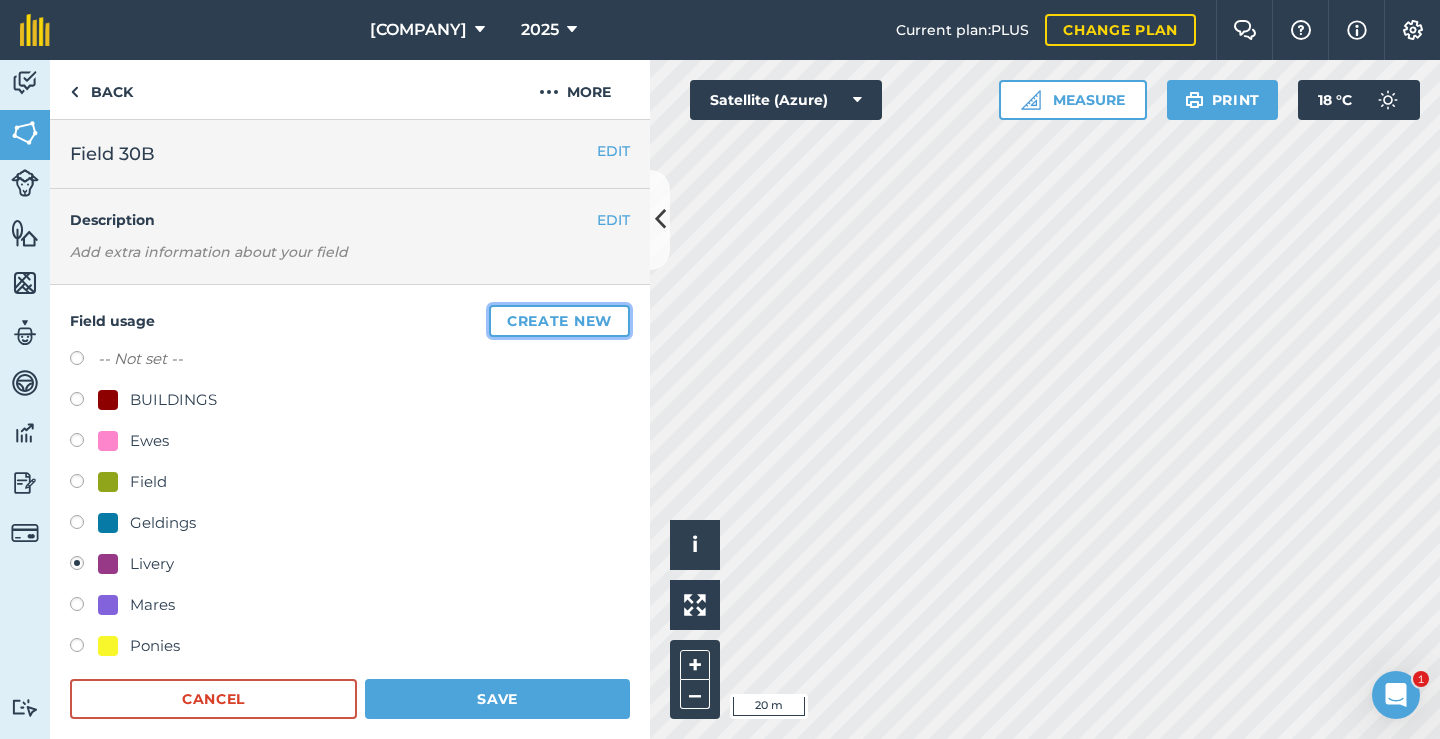 click on "Create new" at bounding box center [559, 321] 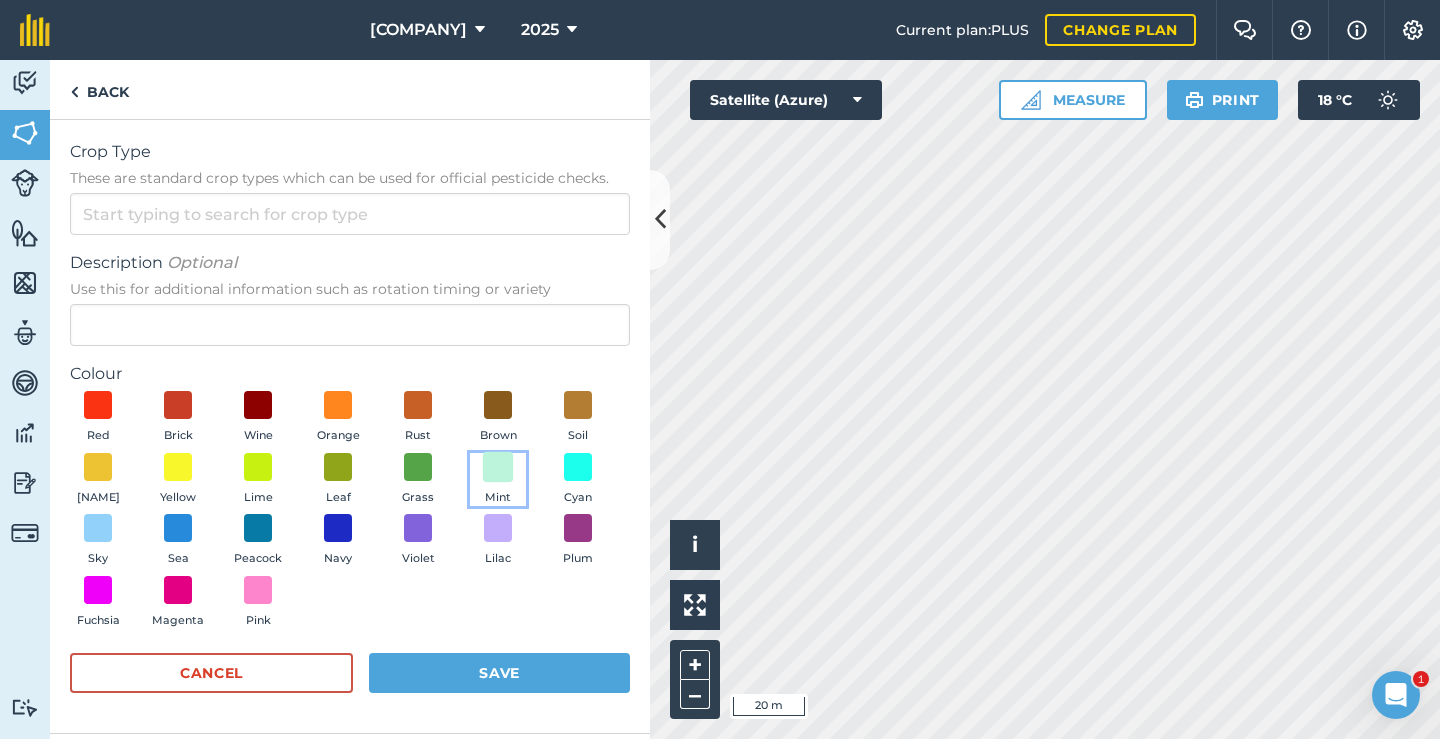 click at bounding box center [498, 466] 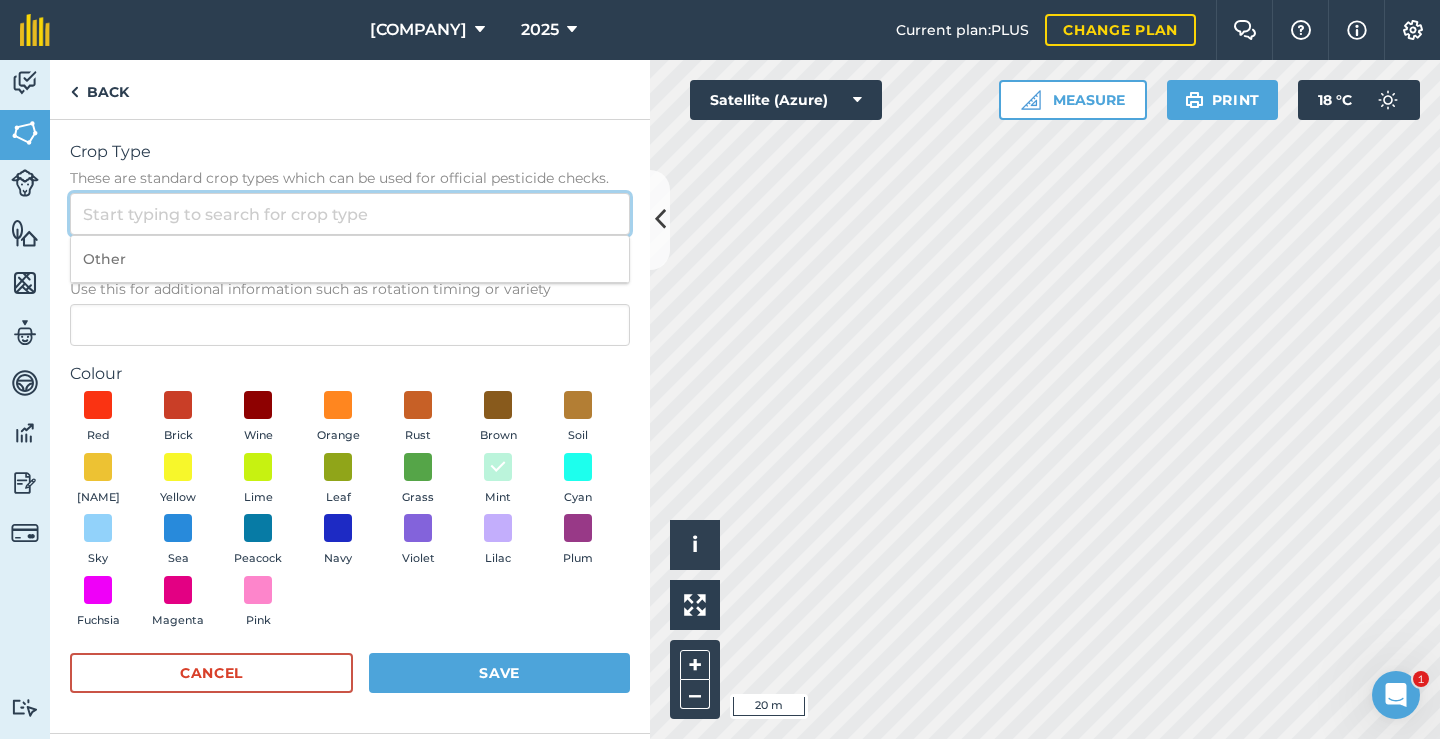 click on "Crop Type These are standard crop types which can be used for official pesticide checks." at bounding box center (350, 214) 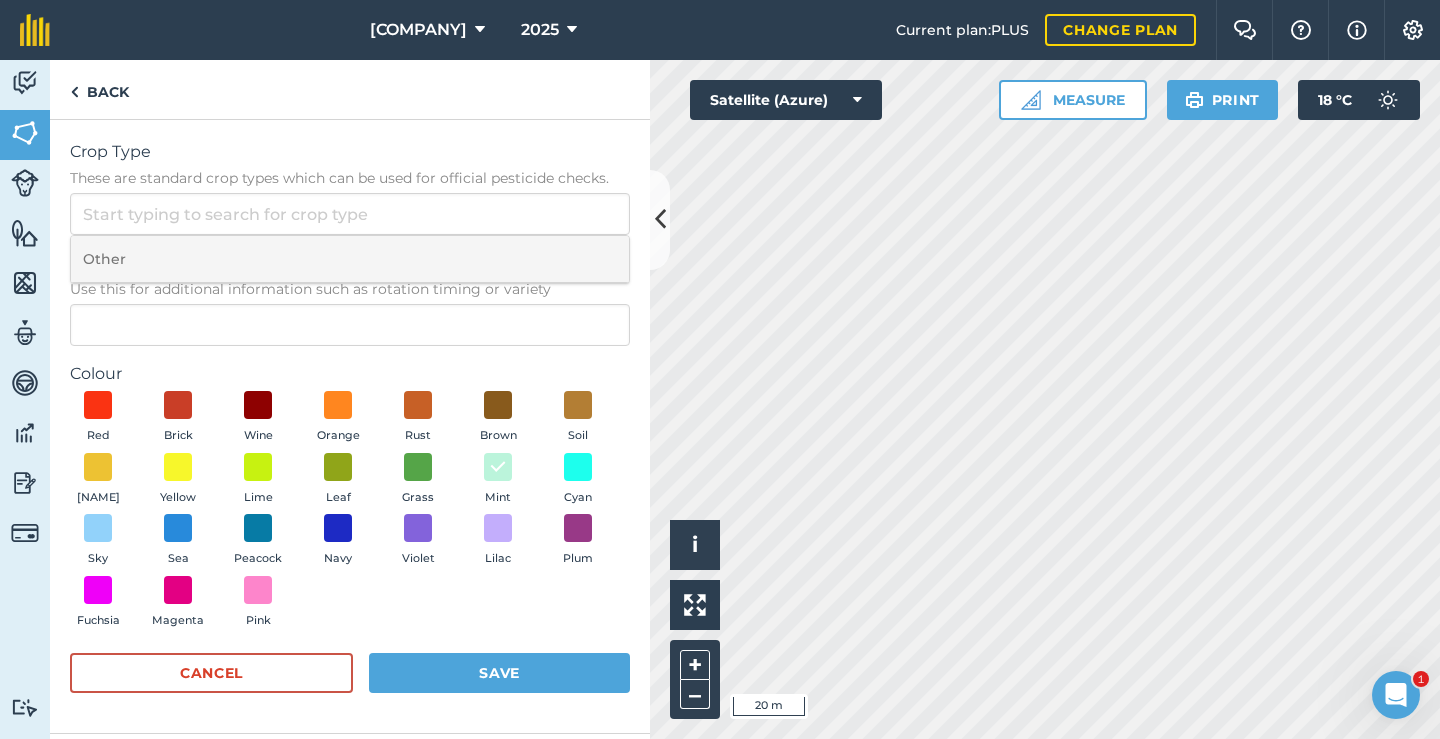 click on "Other" at bounding box center [350, 259] 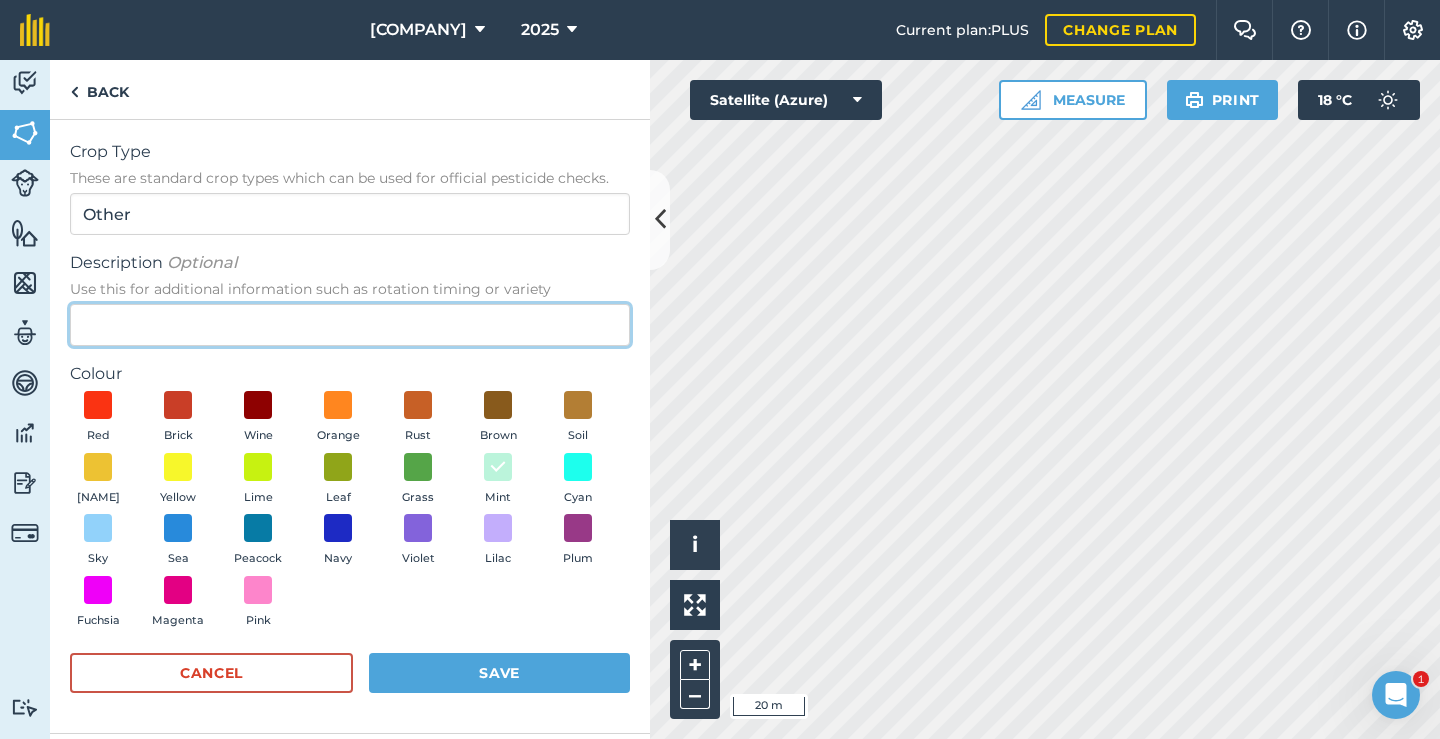 click on "Description Optional Use this for additional information such as rotation timing or variety" at bounding box center [350, 325] 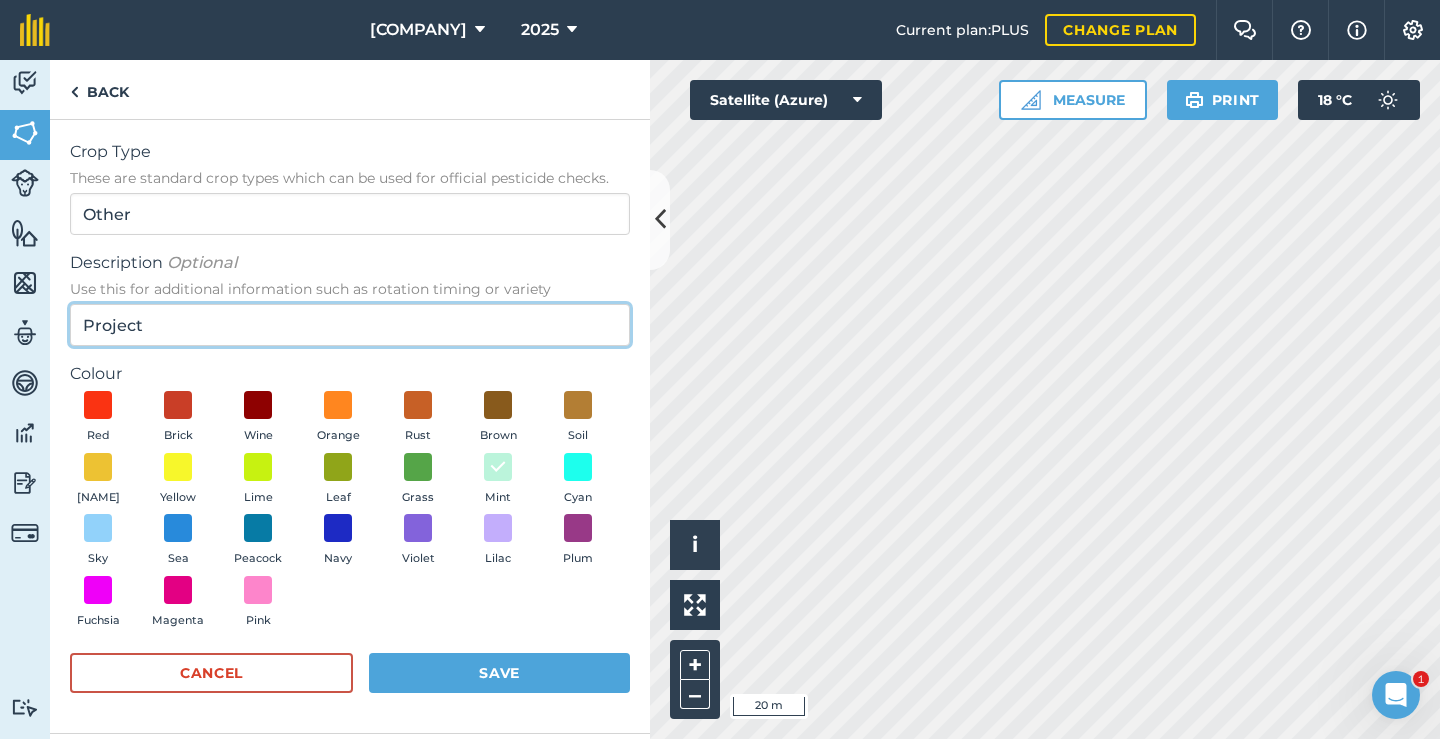 type on "Project" 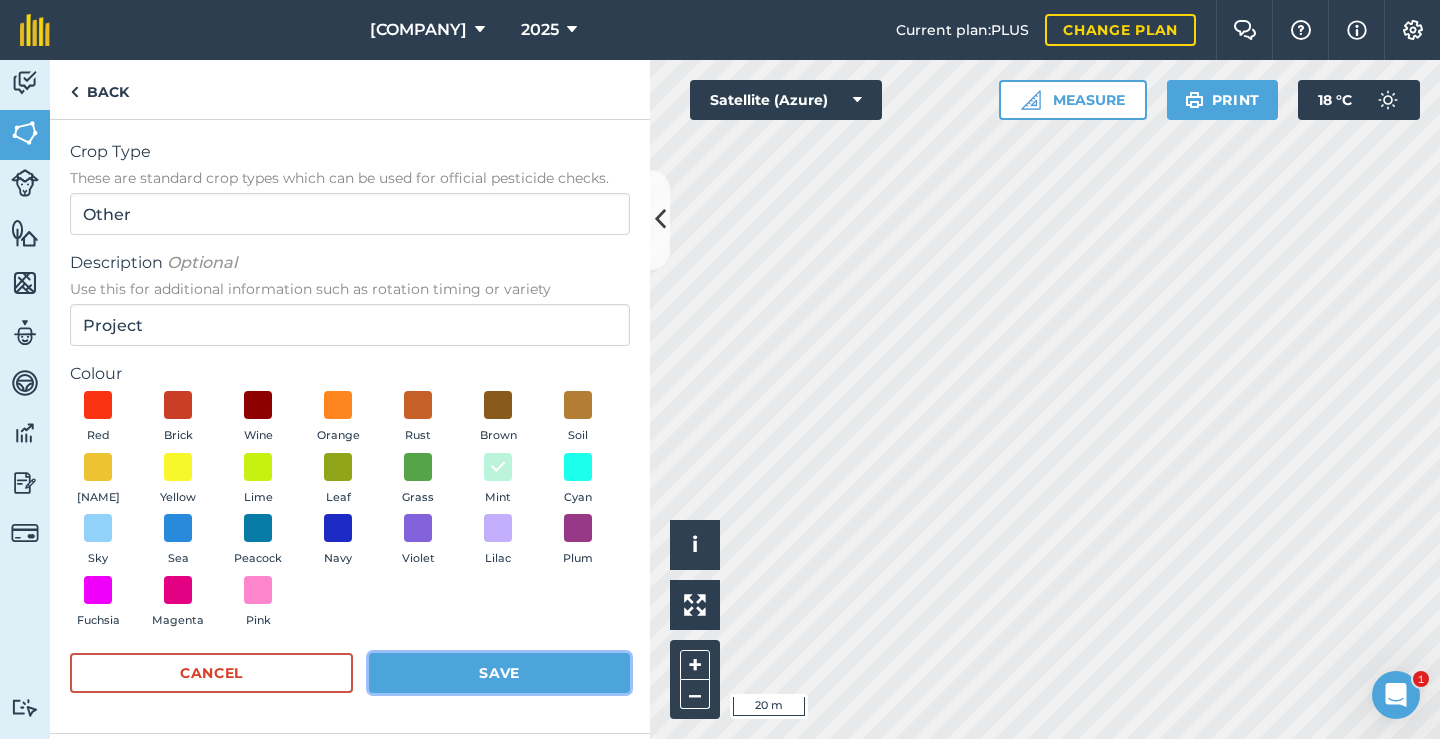 click on "Save" at bounding box center (499, 673) 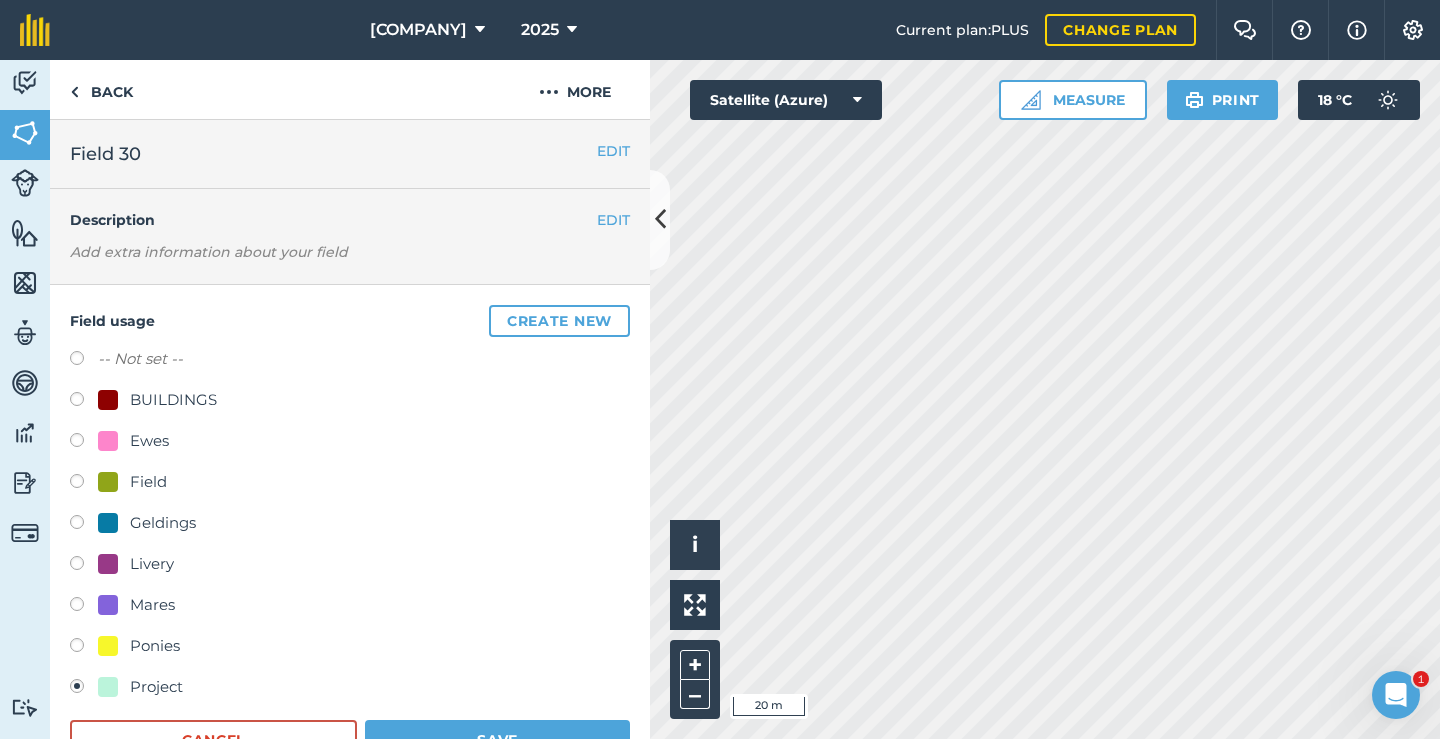 click at bounding box center (108, 687) 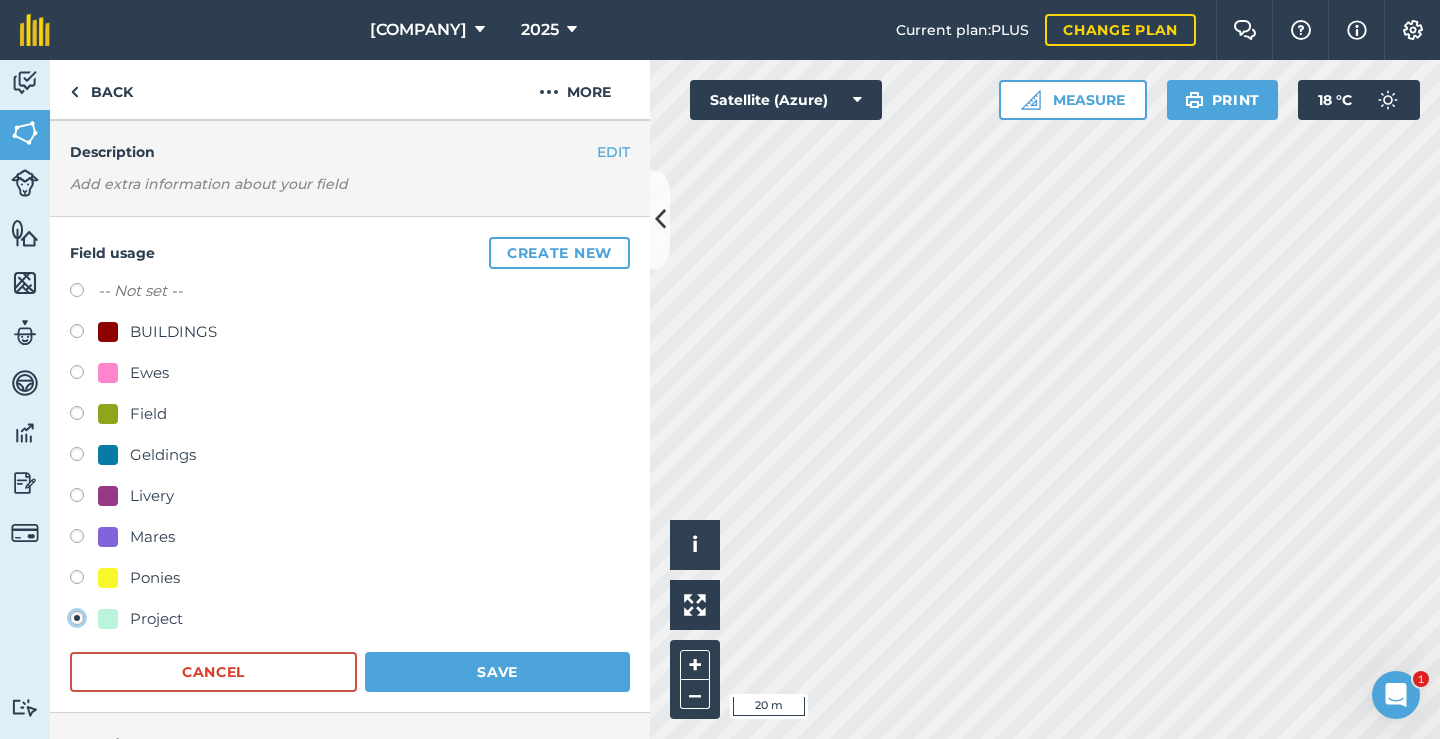 scroll, scrollTop: 100, scrollLeft: 0, axis: vertical 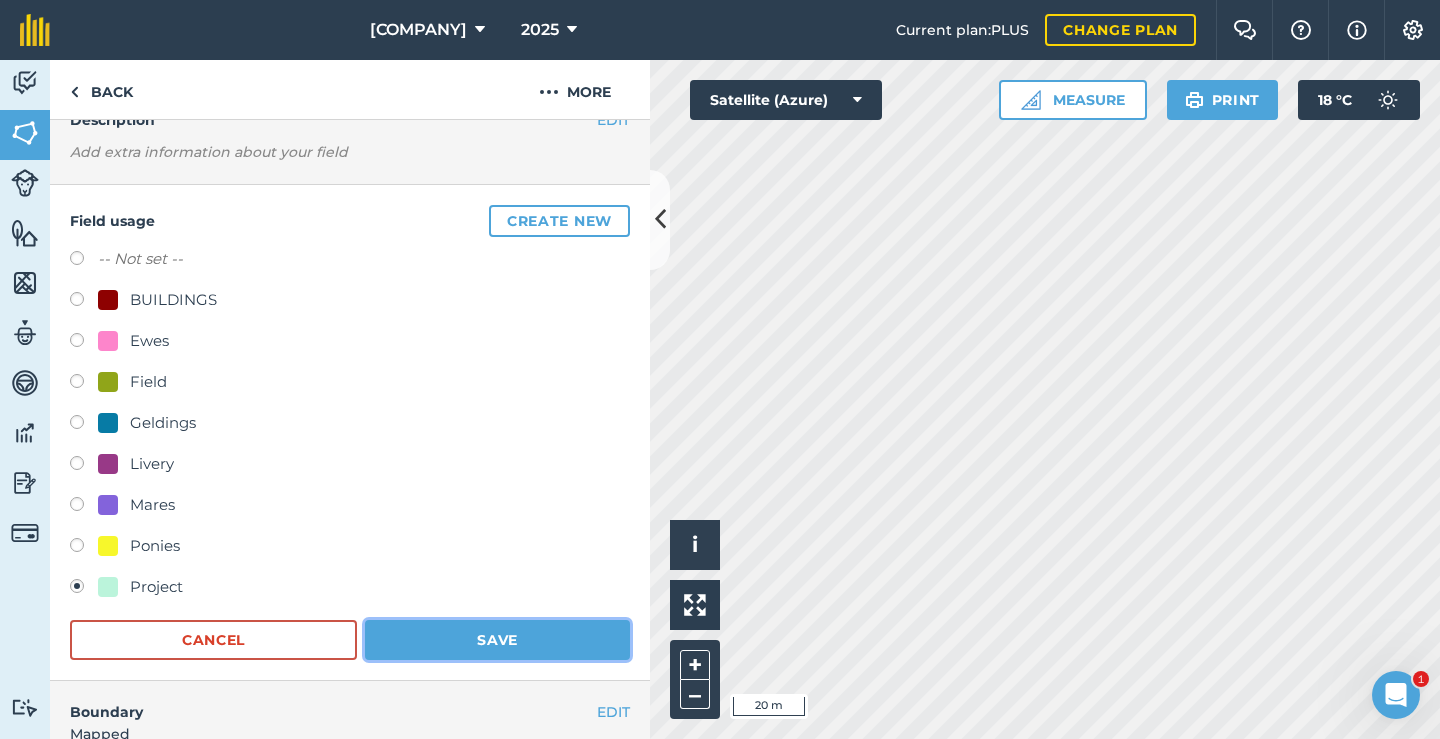 click on "Save" at bounding box center [497, 640] 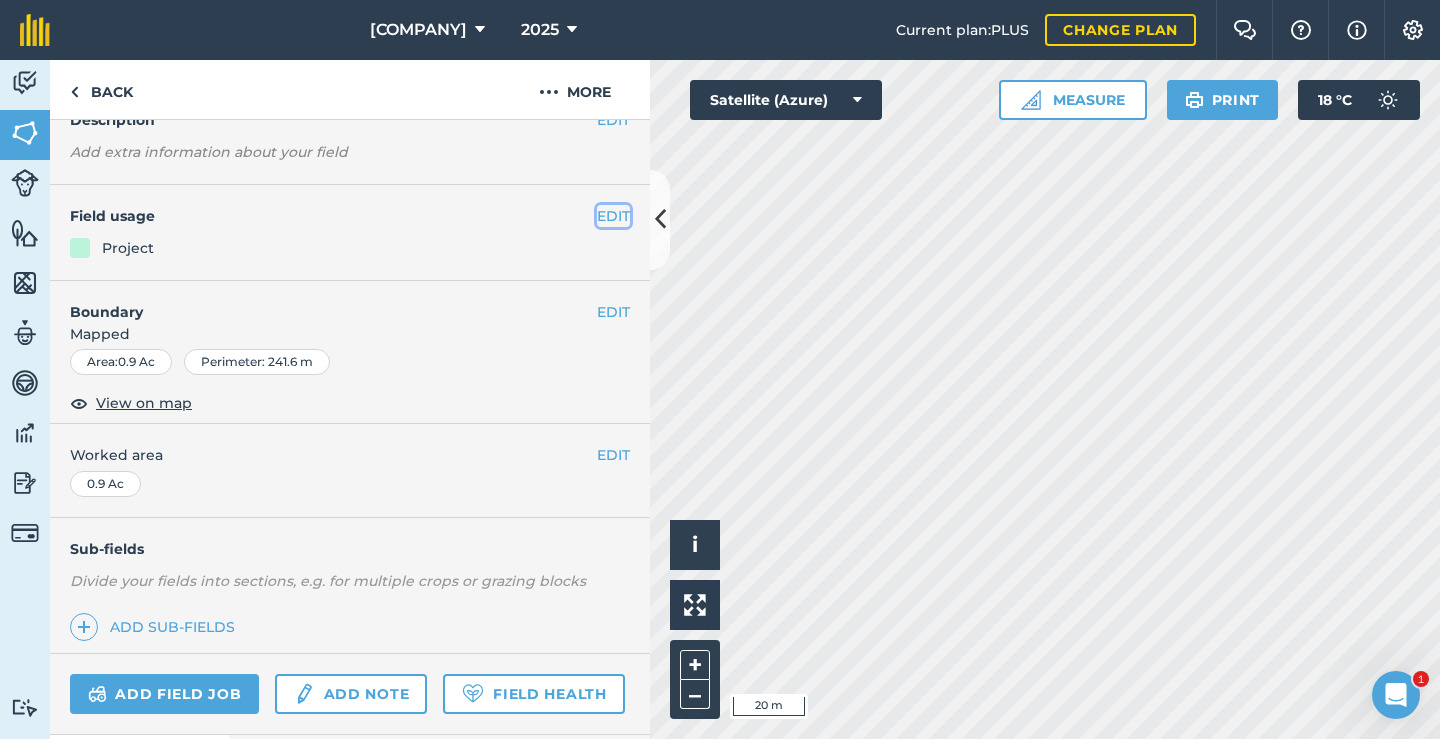 click on "EDIT" at bounding box center [613, 216] 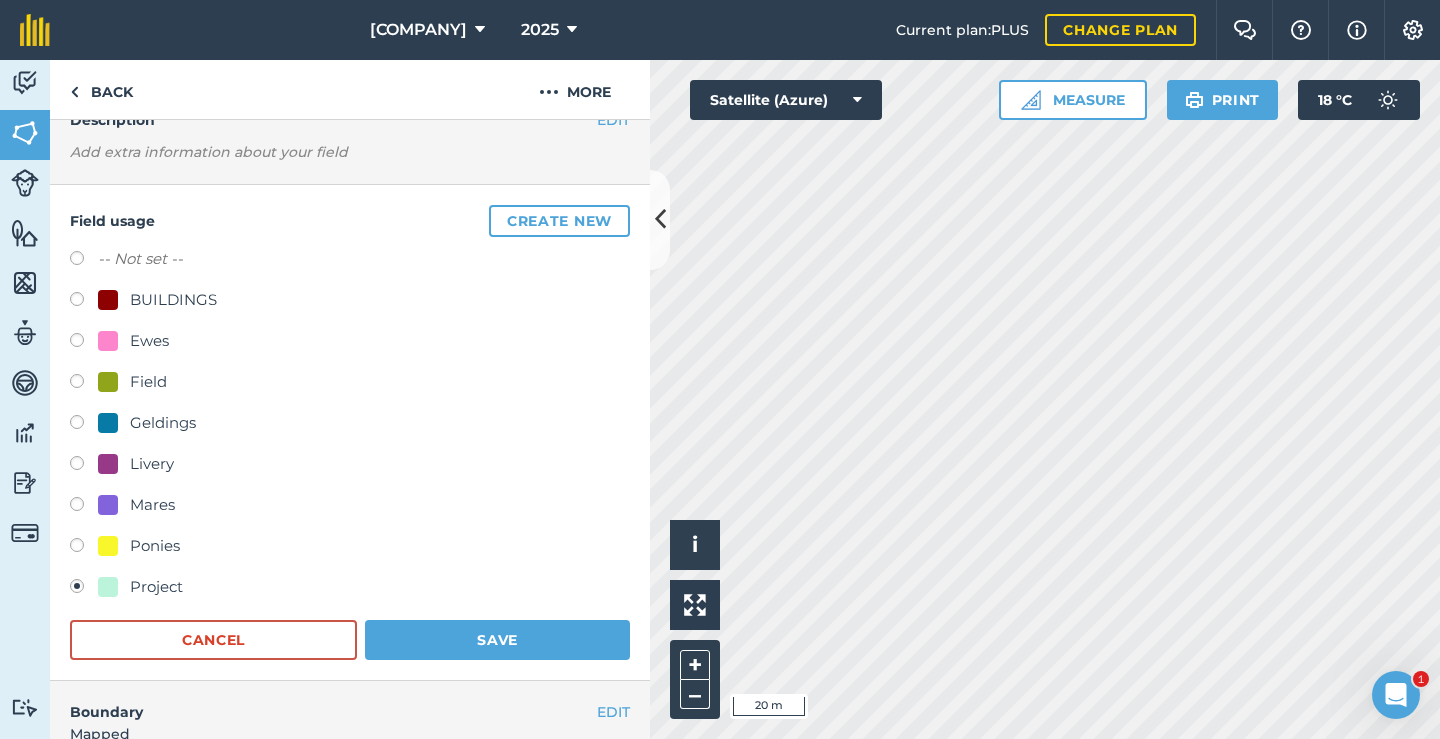 click at bounding box center (84, 589) 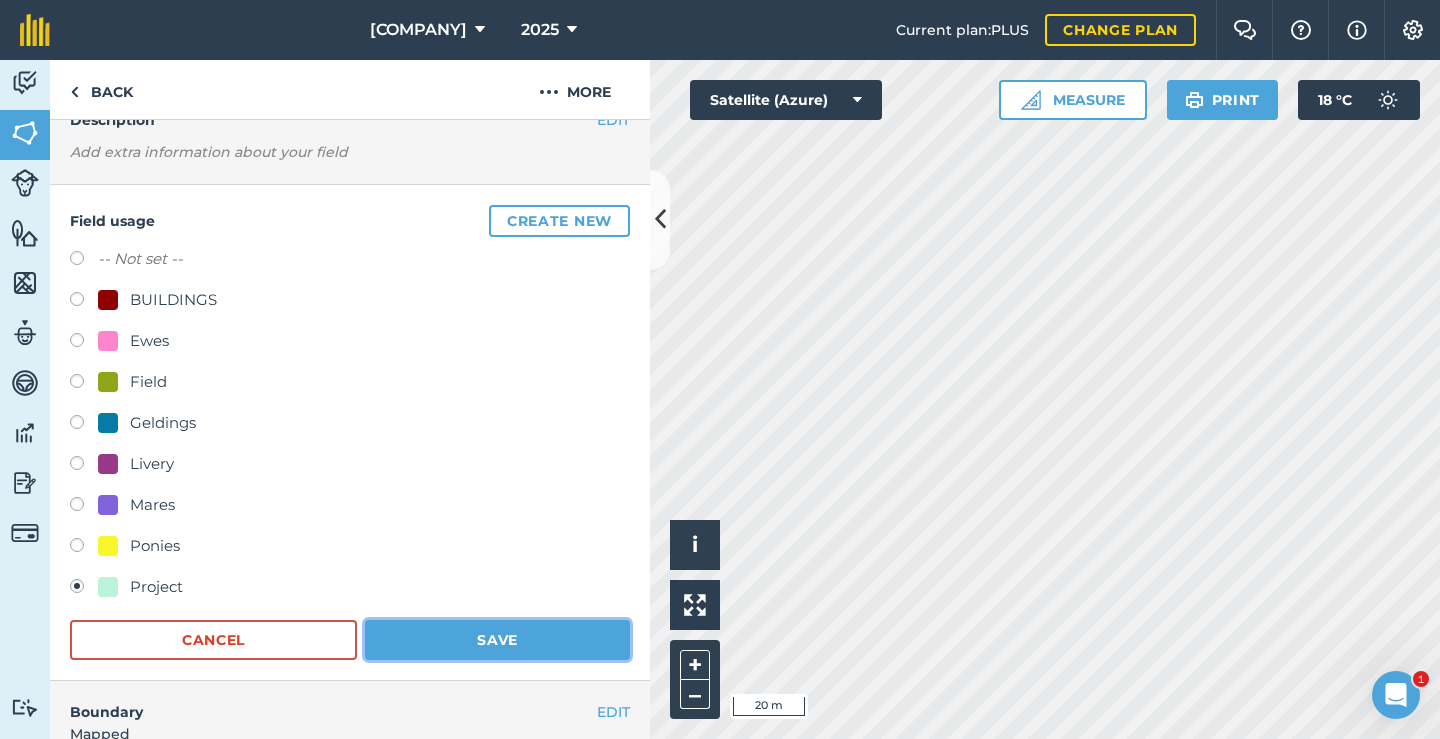 click on "Save" at bounding box center (497, 640) 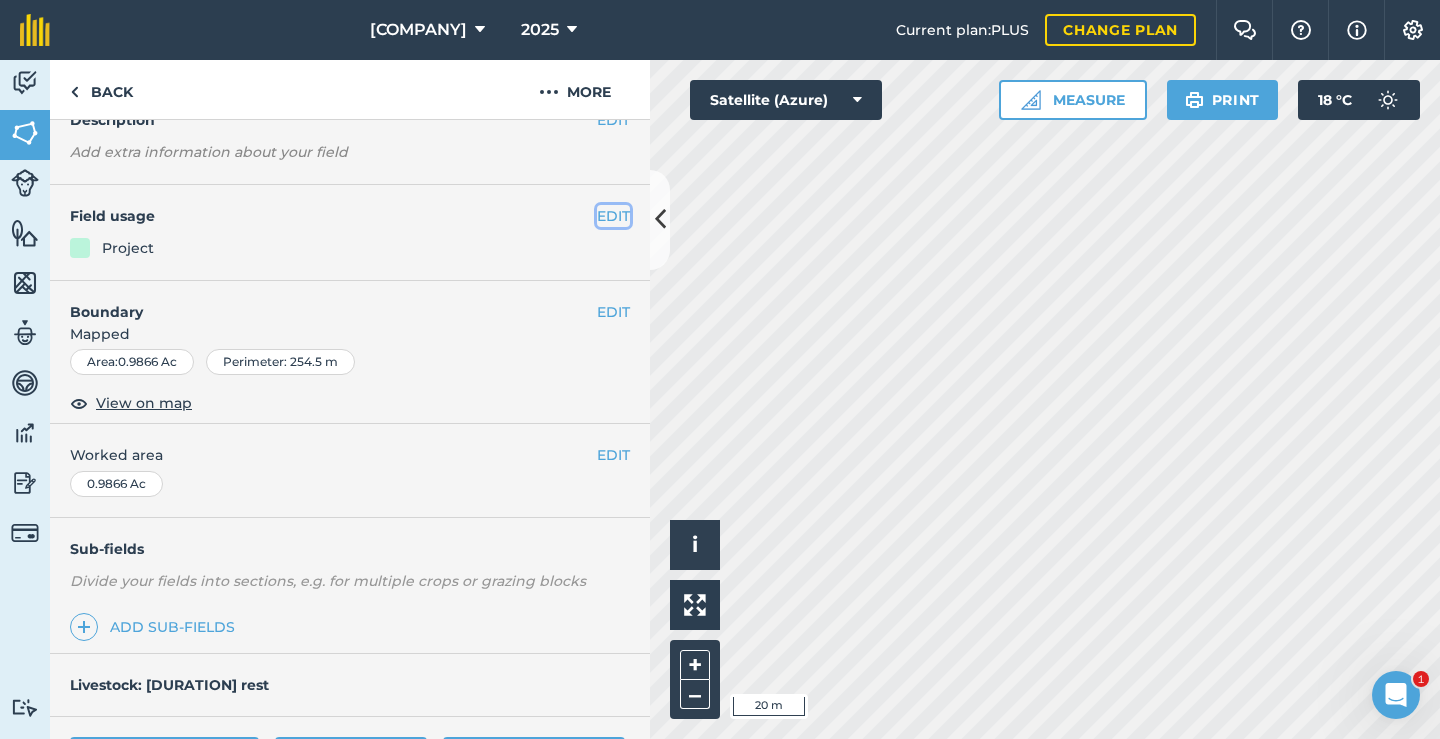 click on "EDIT" at bounding box center [613, 216] 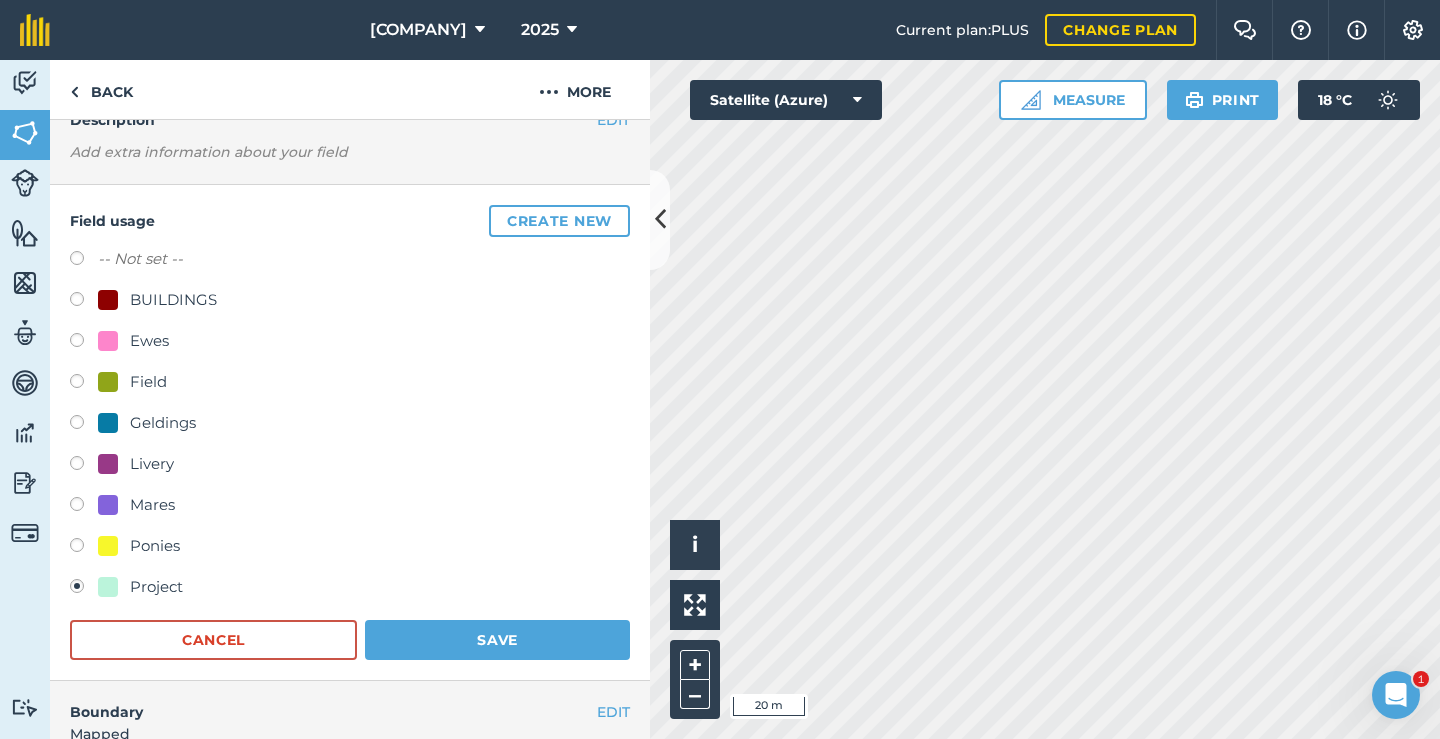 click at bounding box center [84, 589] 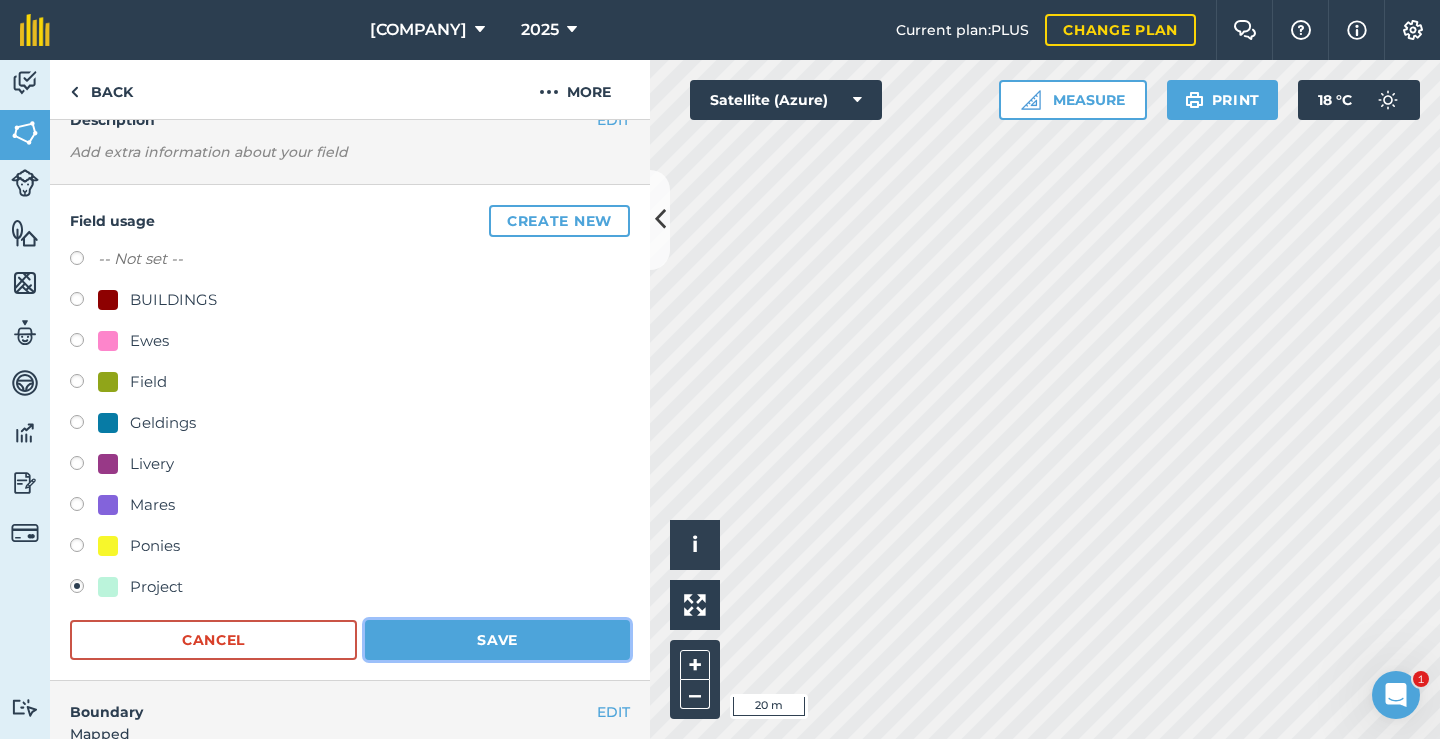 click on "Save" at bounding box center [497, 640] 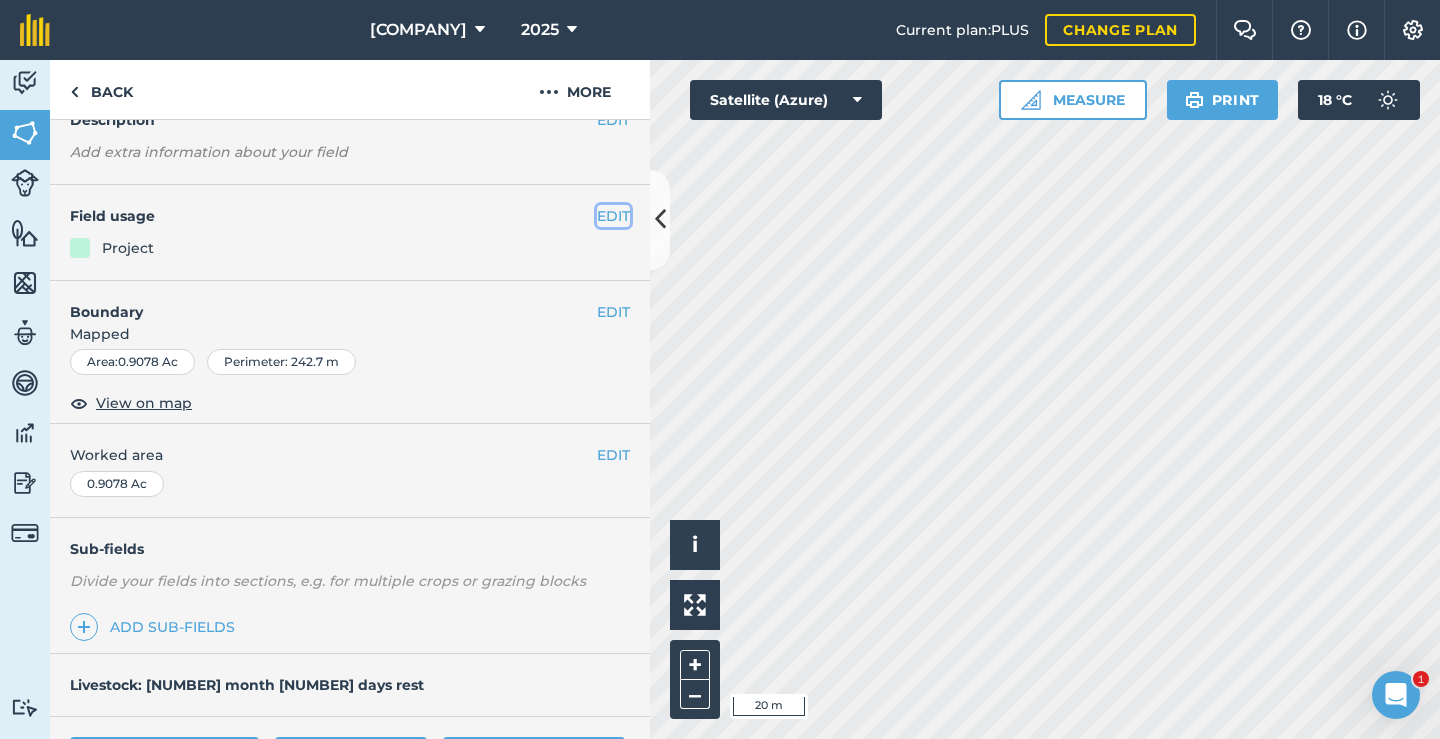 click on "EDIT" at bounding box center (613, 216) 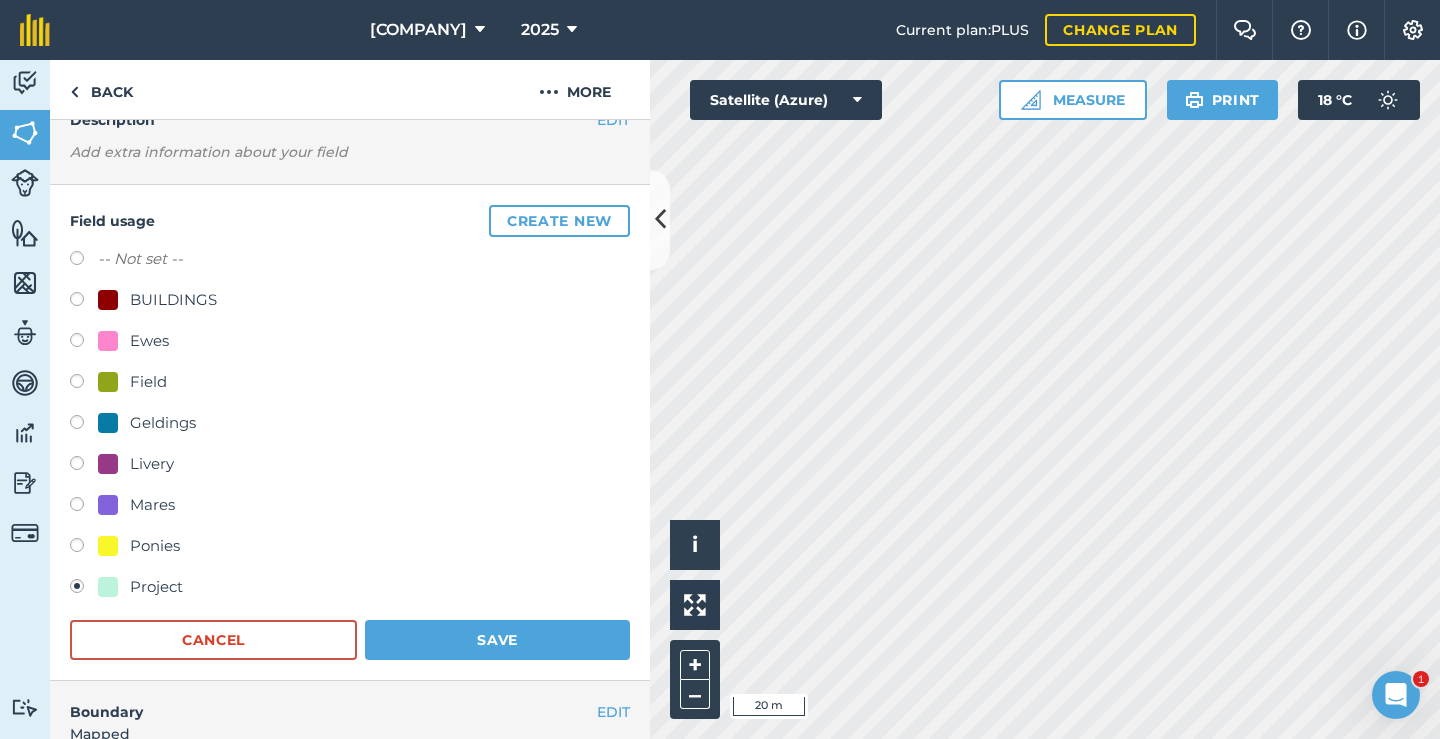 click at bounding box center (84, 589) 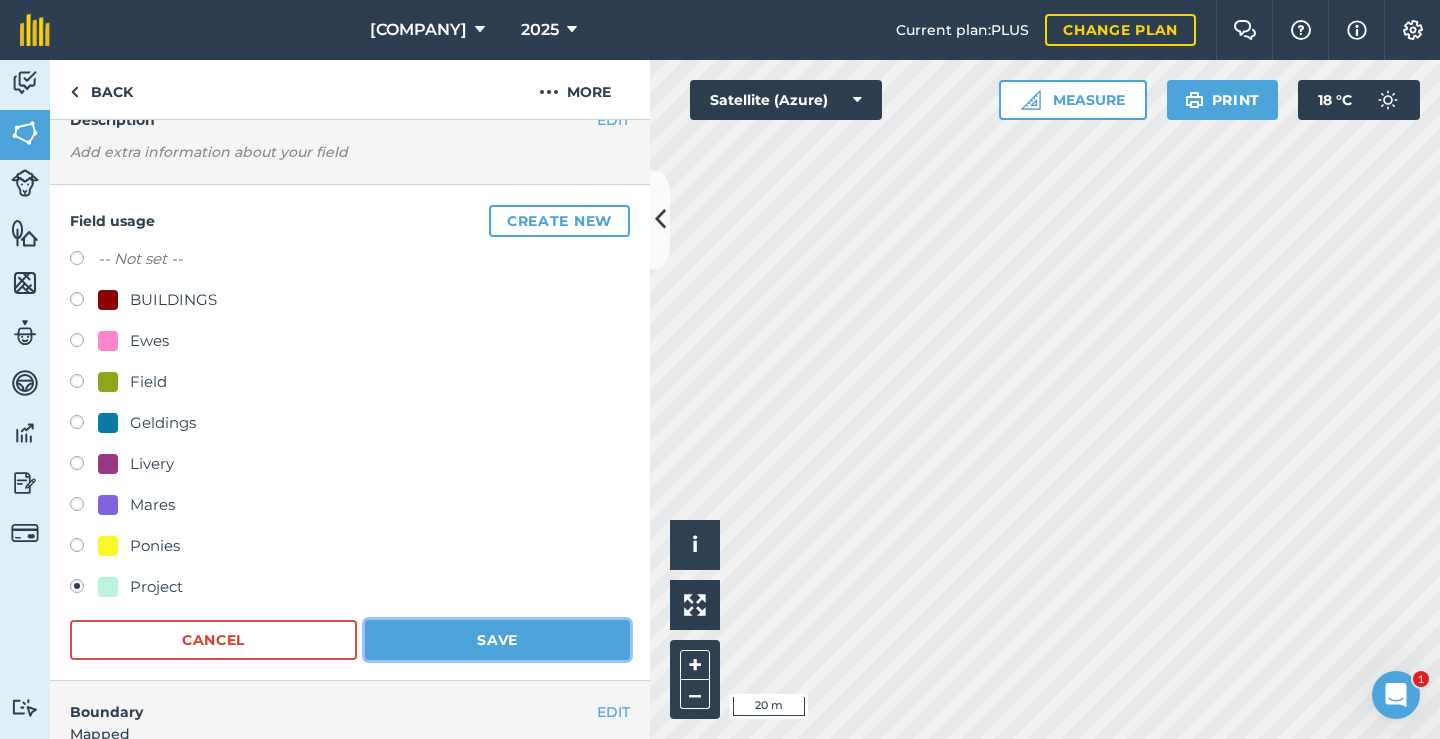 click on "Save" at bounding box center (497, 640) 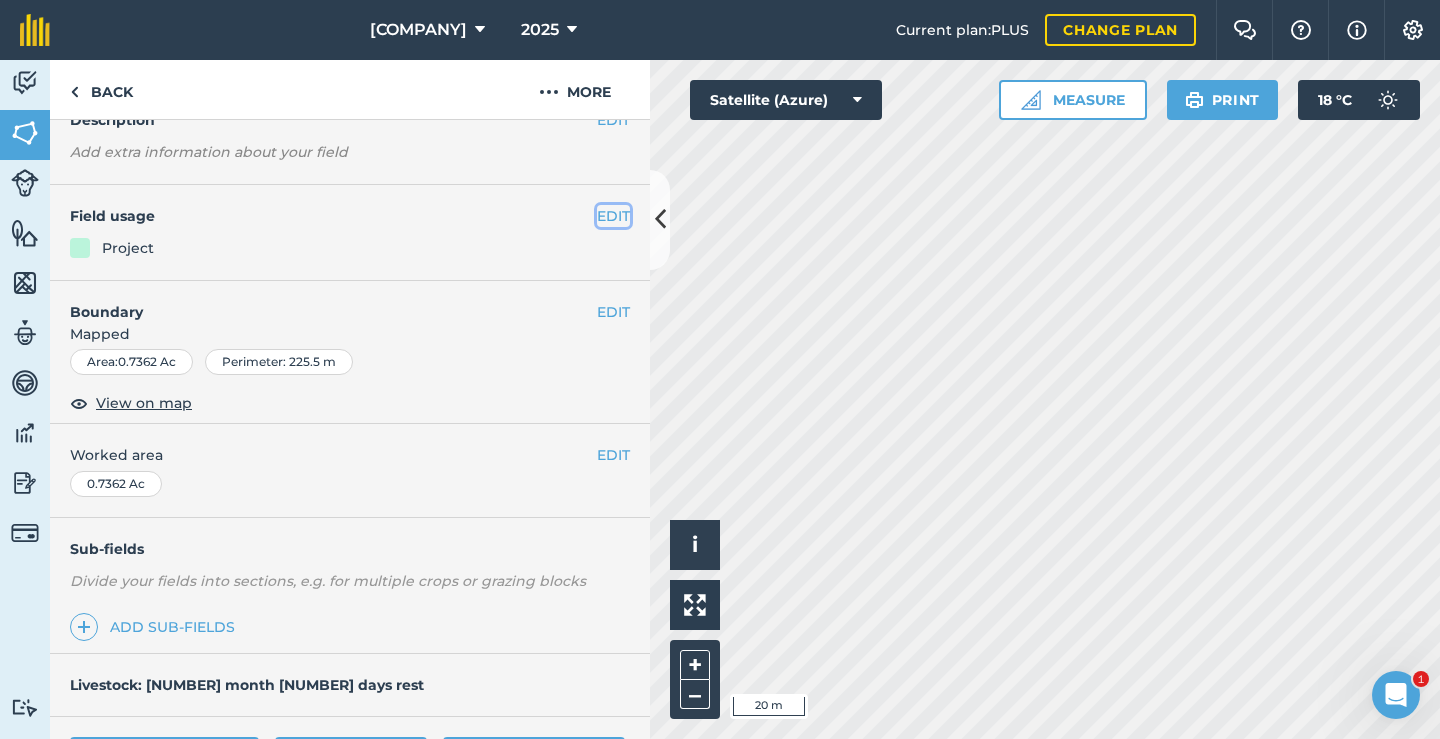 click on "EDIT" at bounding box center (613, 216) 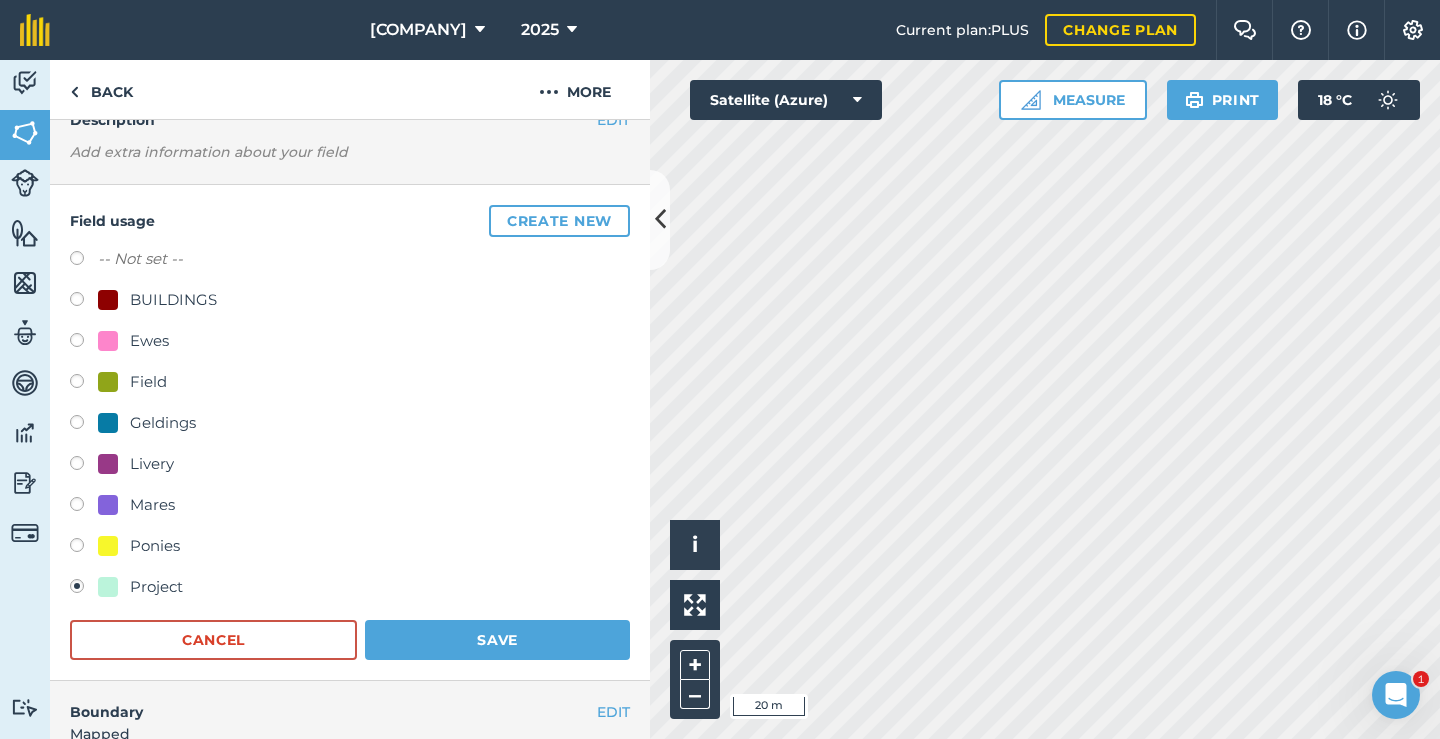click at bounding box center (84, 589) 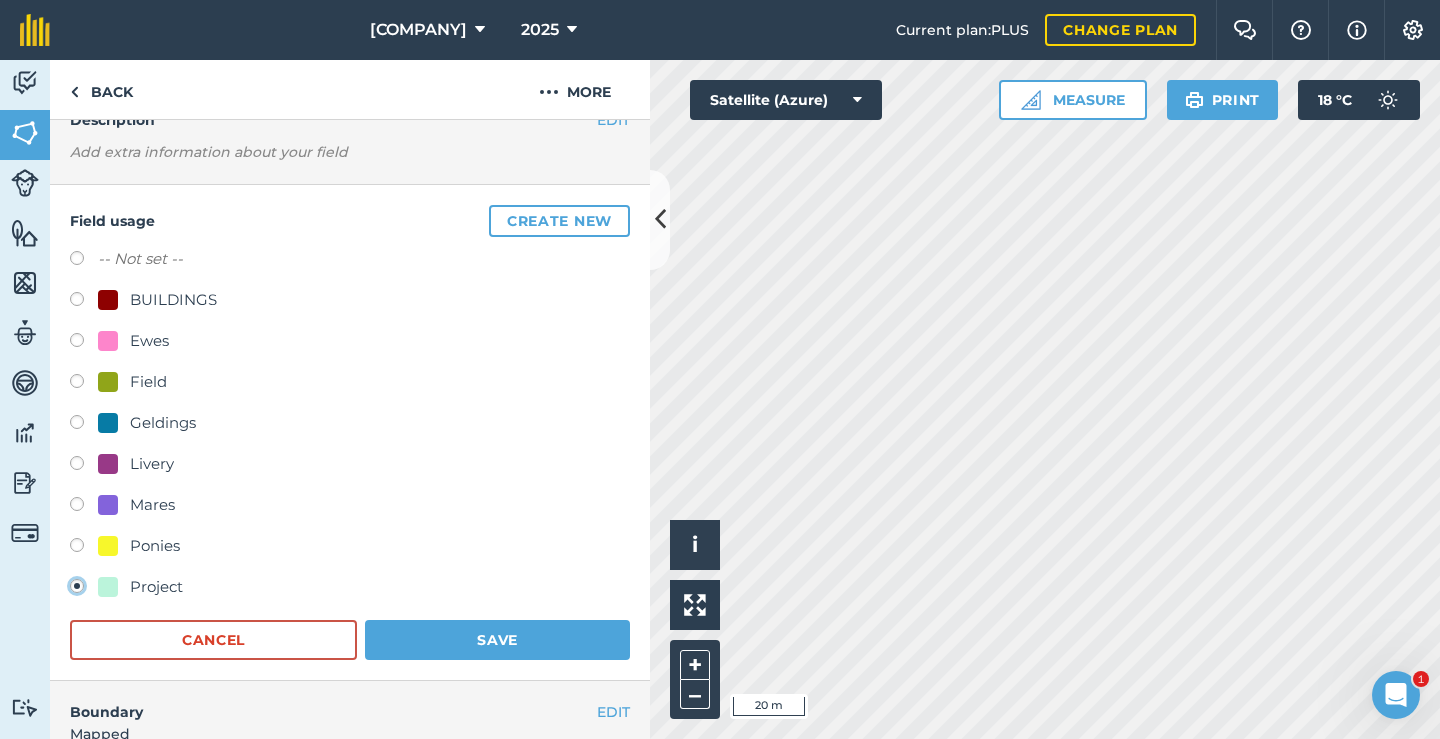 click on "Project" at bounding box center (-9923, 585) 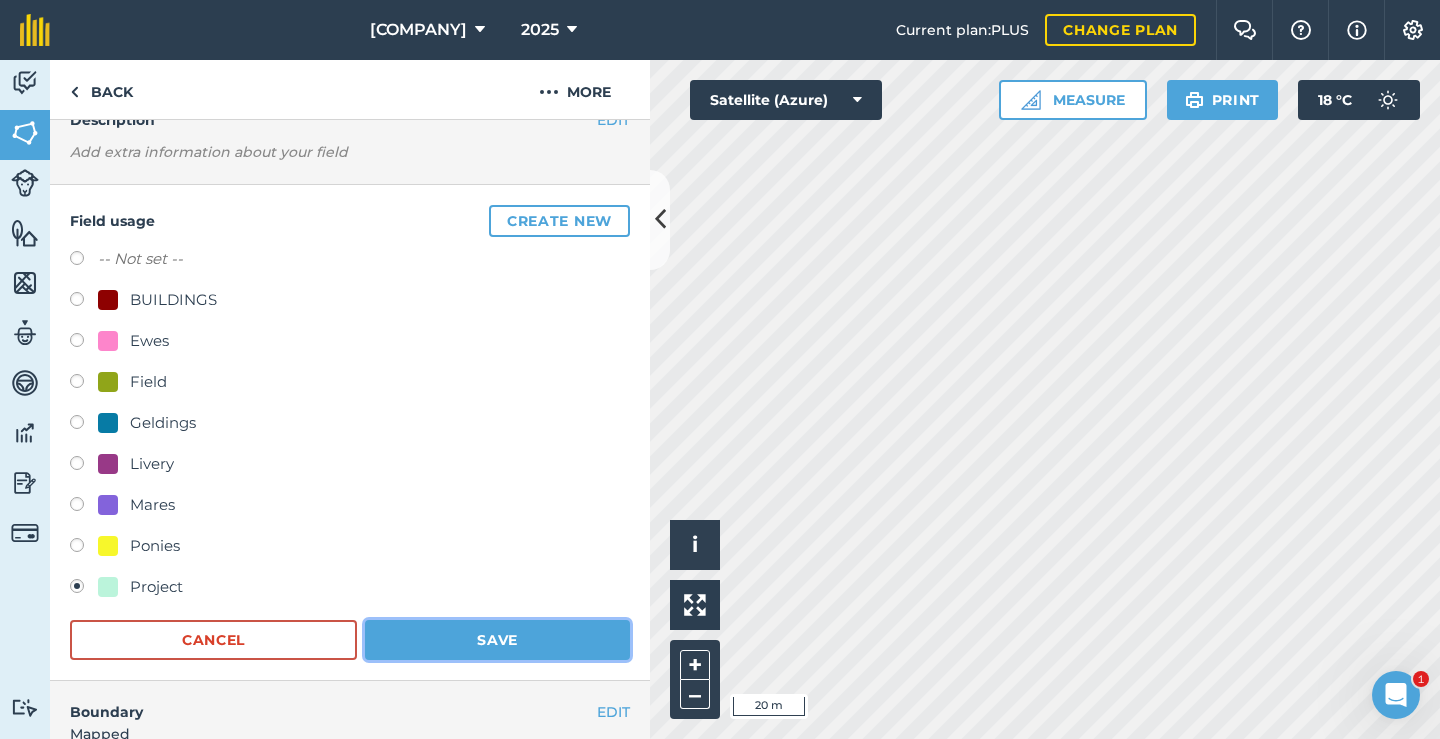 click on "Save" at bounding box center (497, 640) 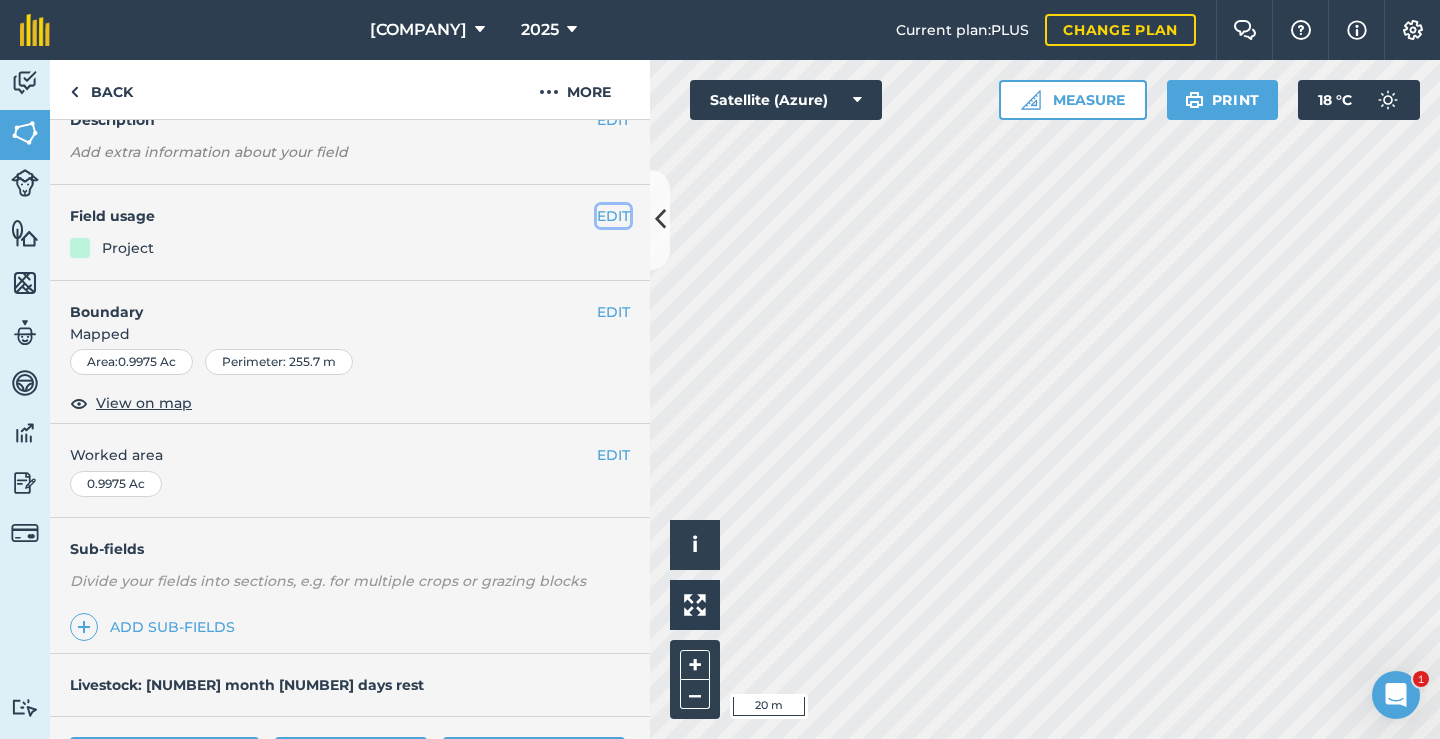 click on "EDIT" at bounding box center [613, 216] 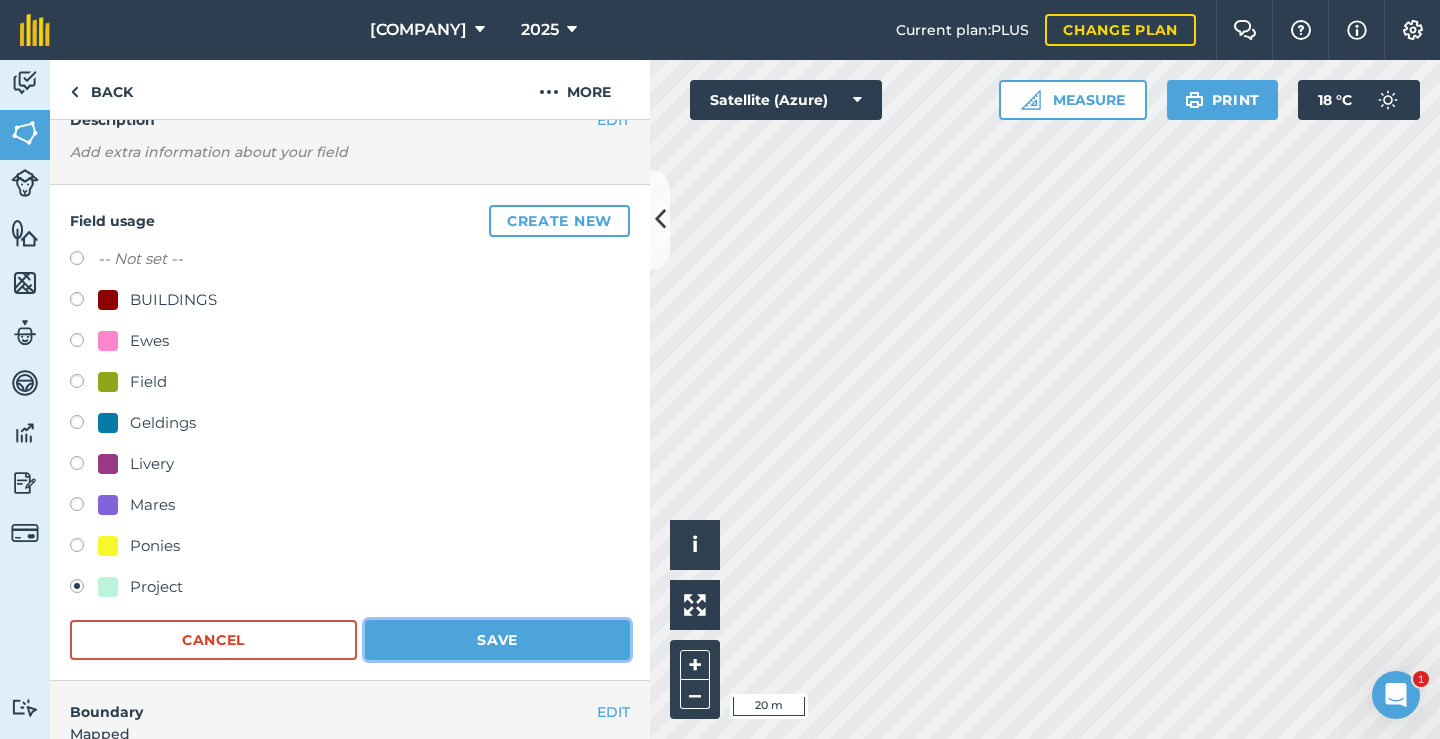 click on "Save" at bounding box center (497, 640) 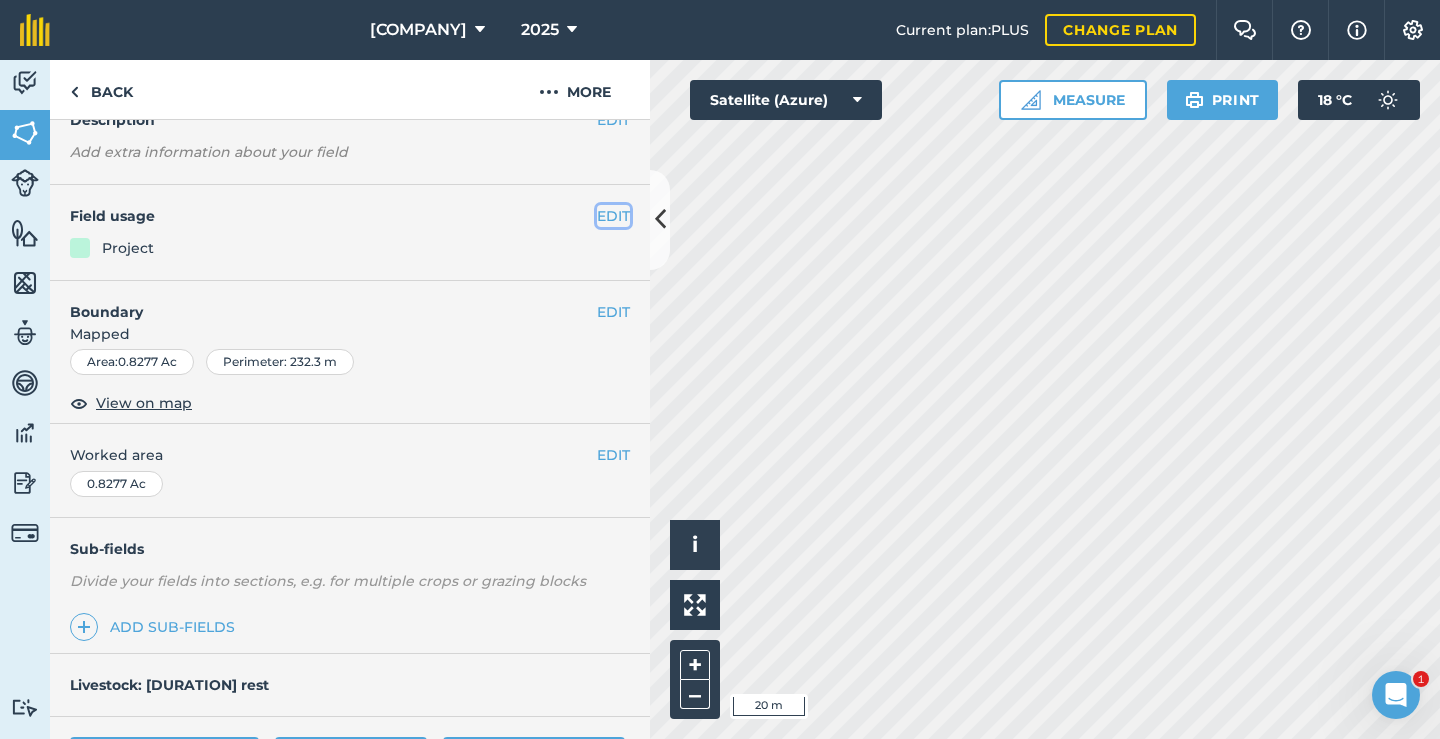 click on "EDIT" at bounding box center (613, 216) 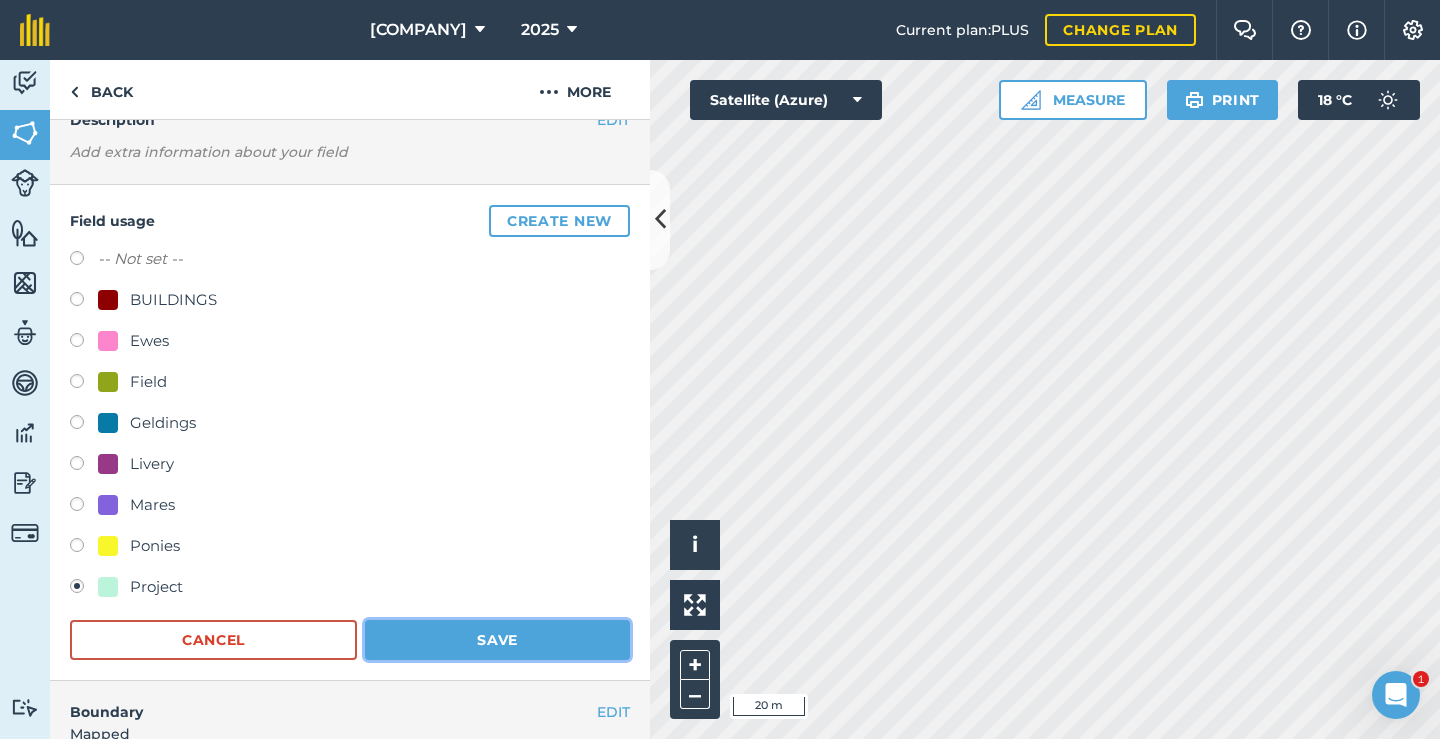click on "Save" at bounding box center [497, 640] 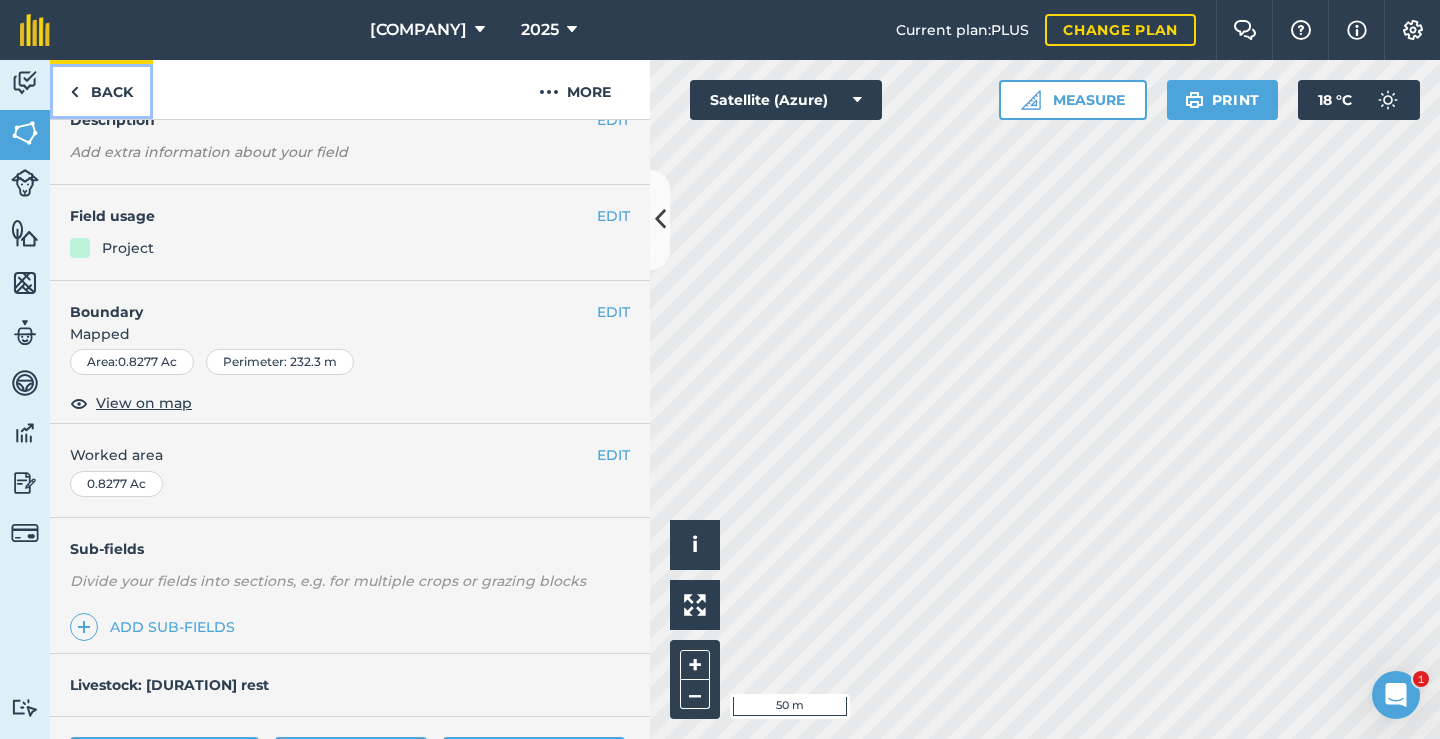 click on "Back" at bounding box center (101, 89) 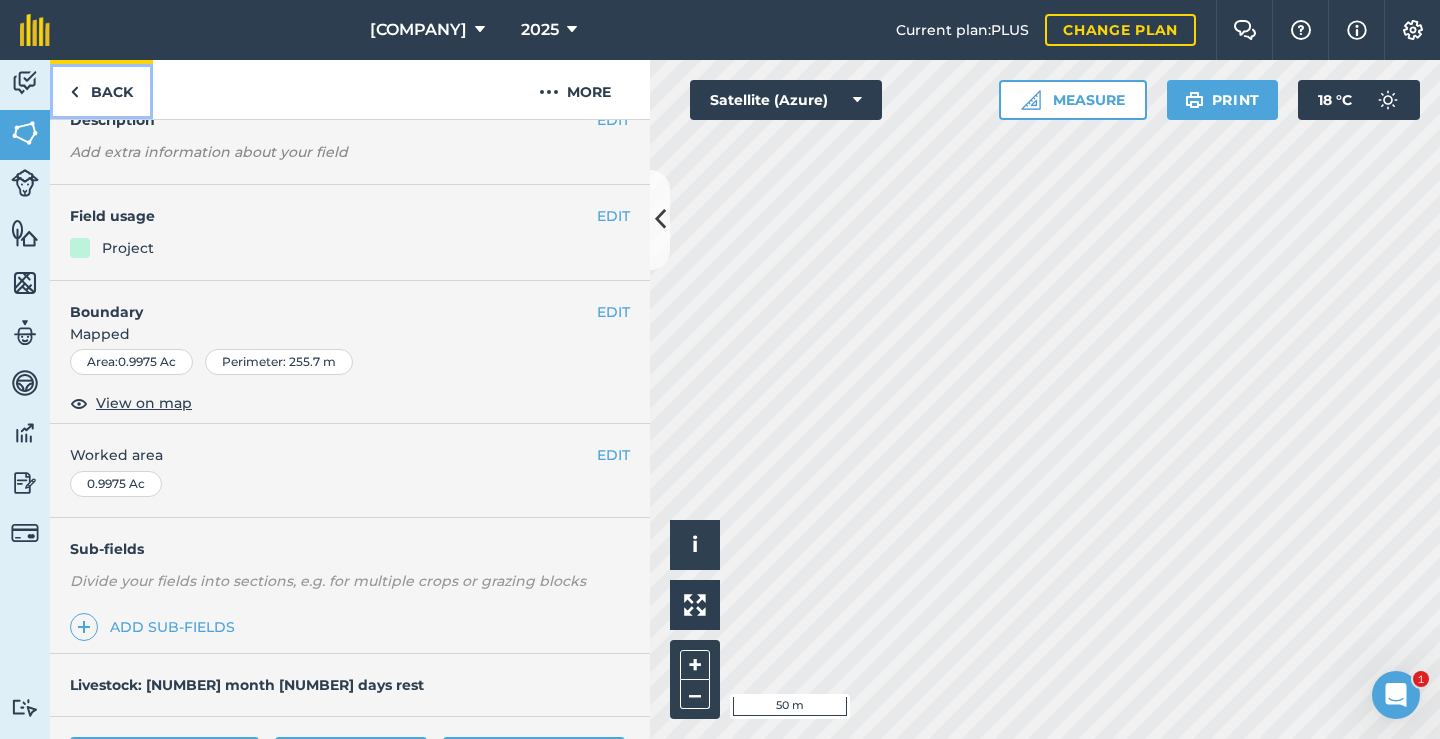click on "Back" at bounding box center [101, 89] 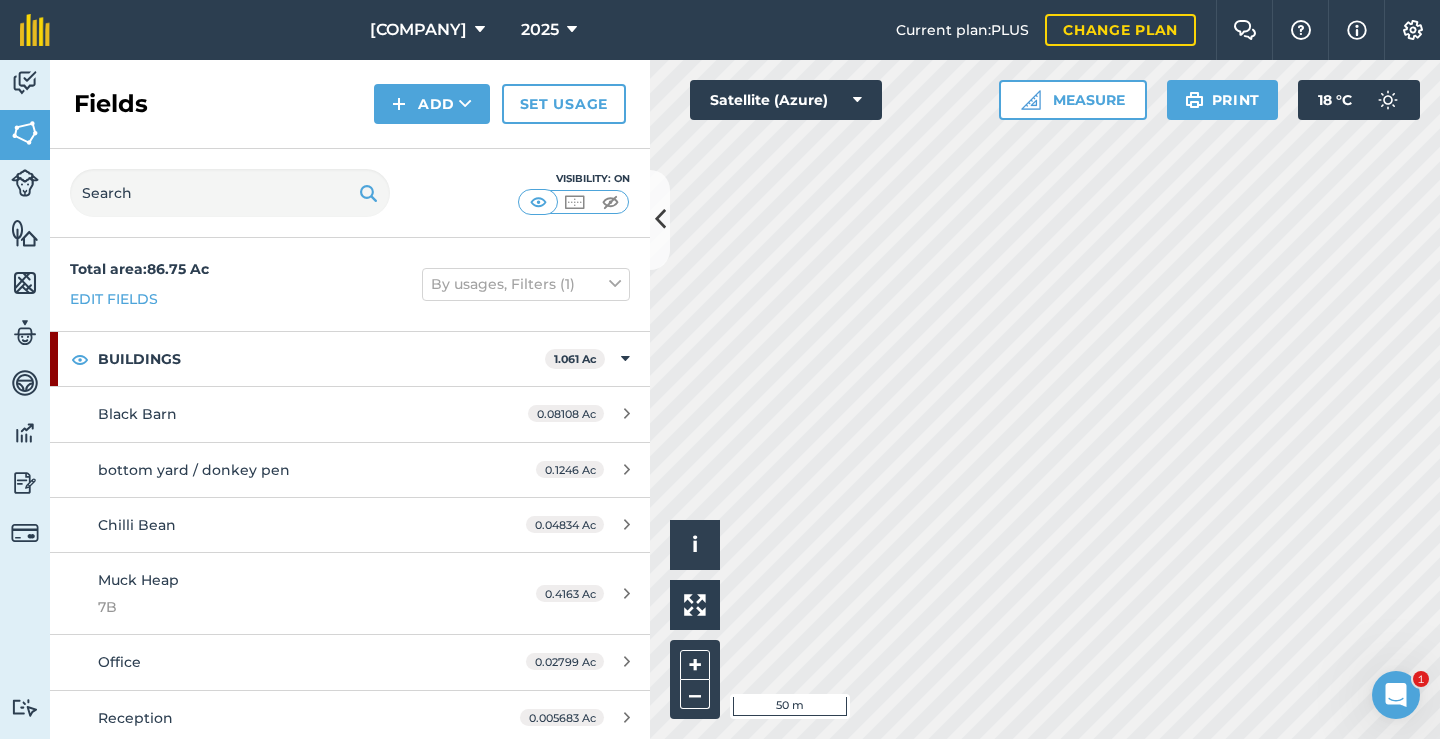 click on "Fields" at bounding box center (111, 104) 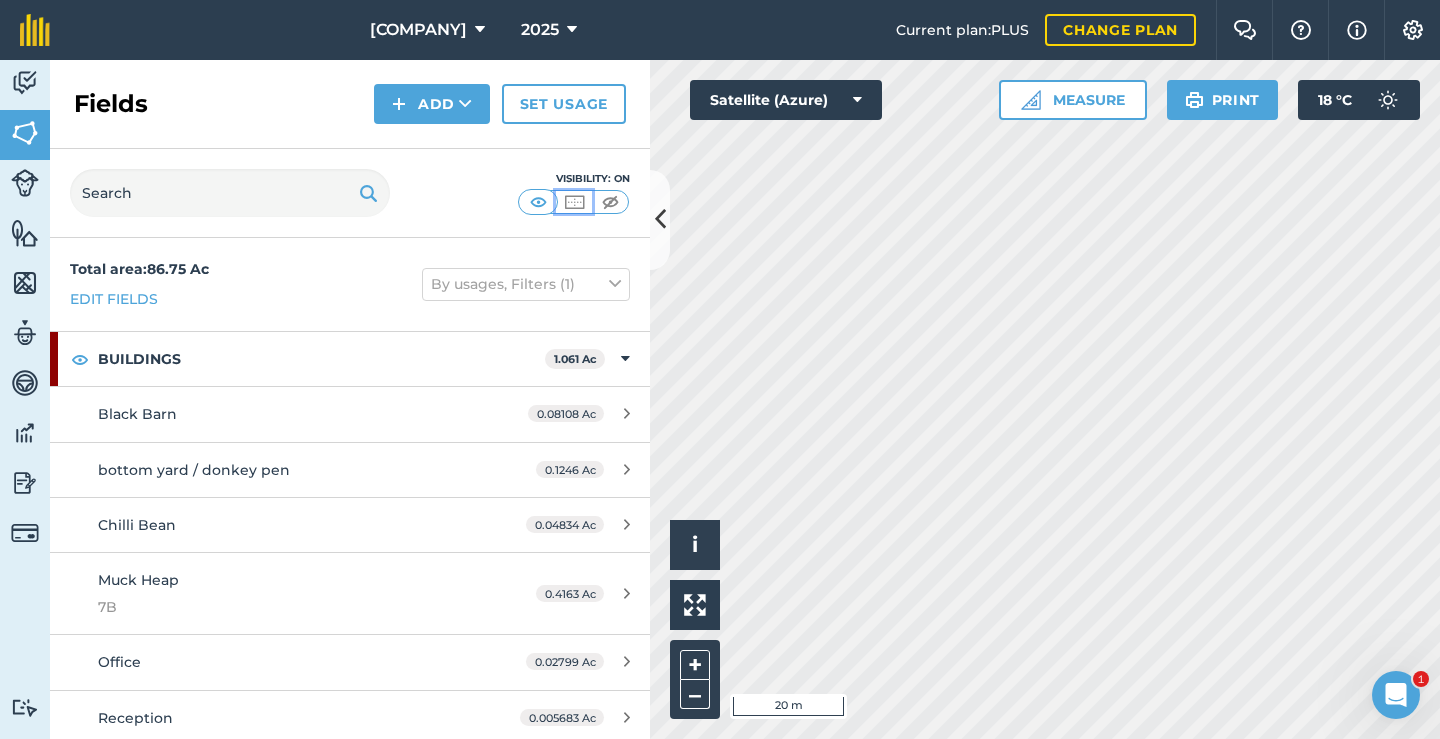 click at bounding box center [574, 202] 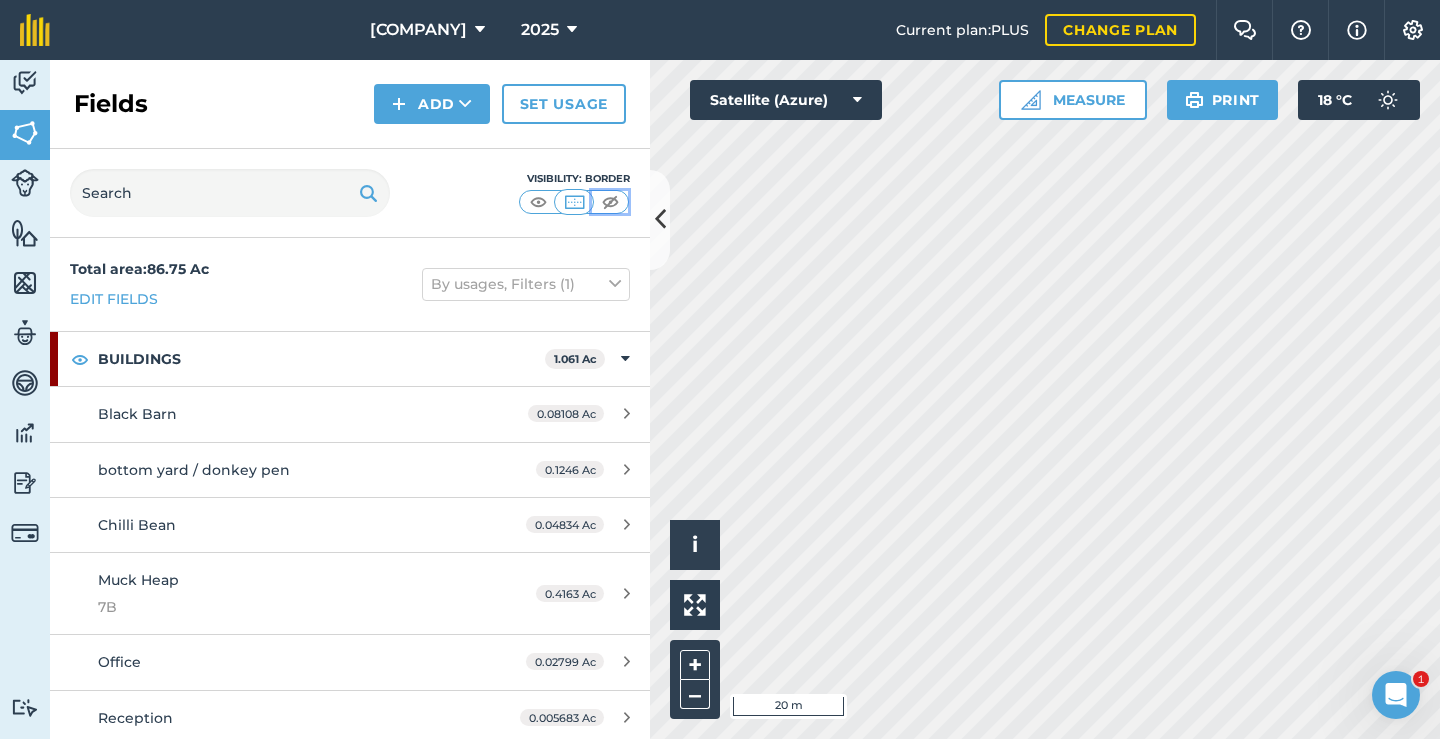 click at bounding box center [610, 202] 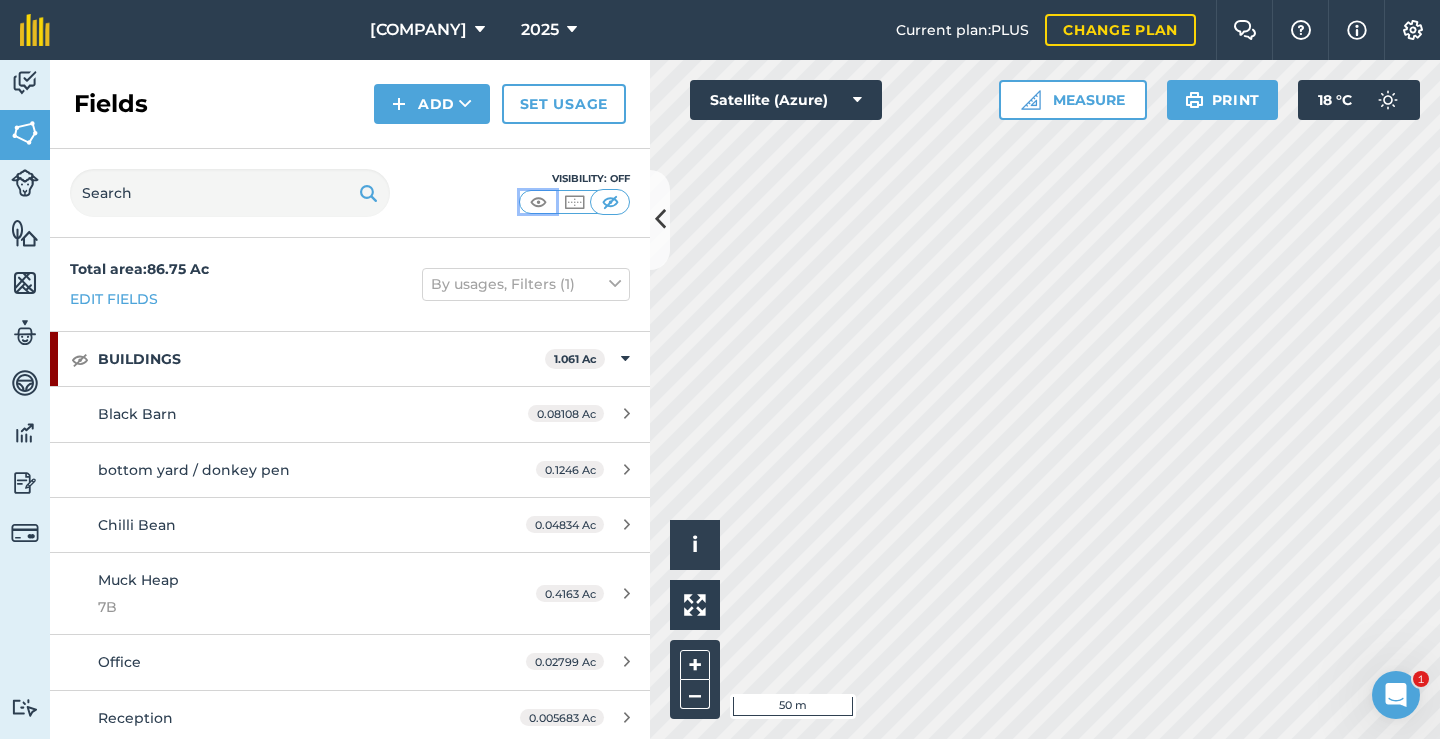 click at bounding box center (538, 202) 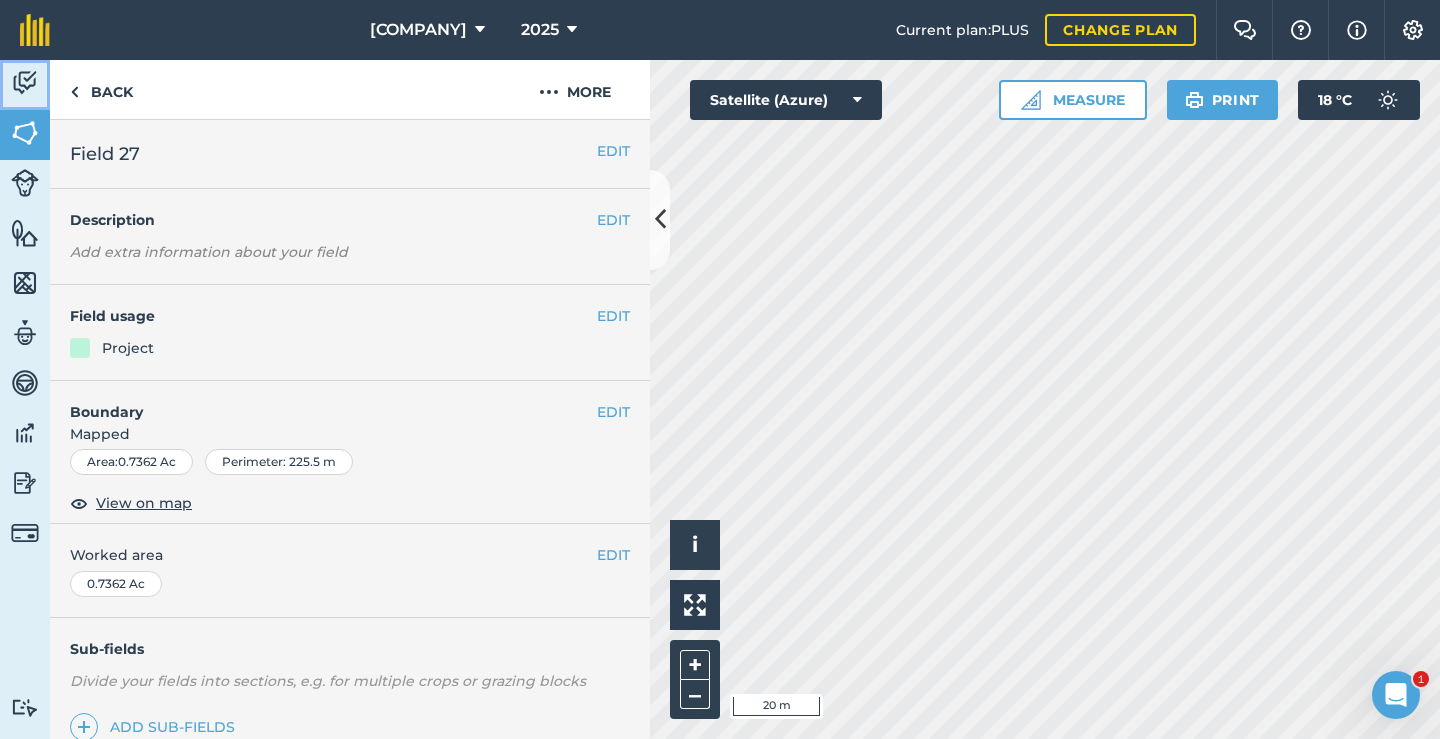 click at bounding box center [25, 83] 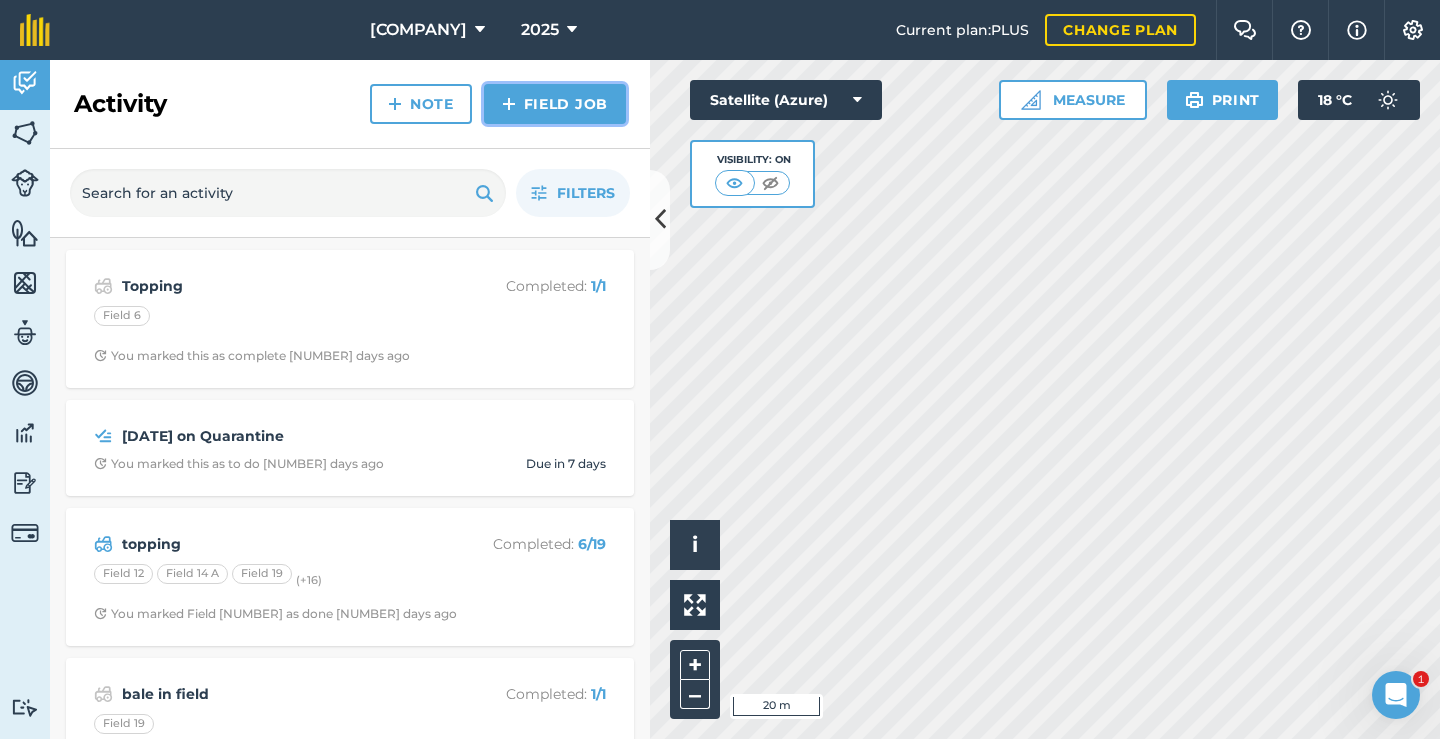 click on "Field Job" at bounding box center (555, 104) 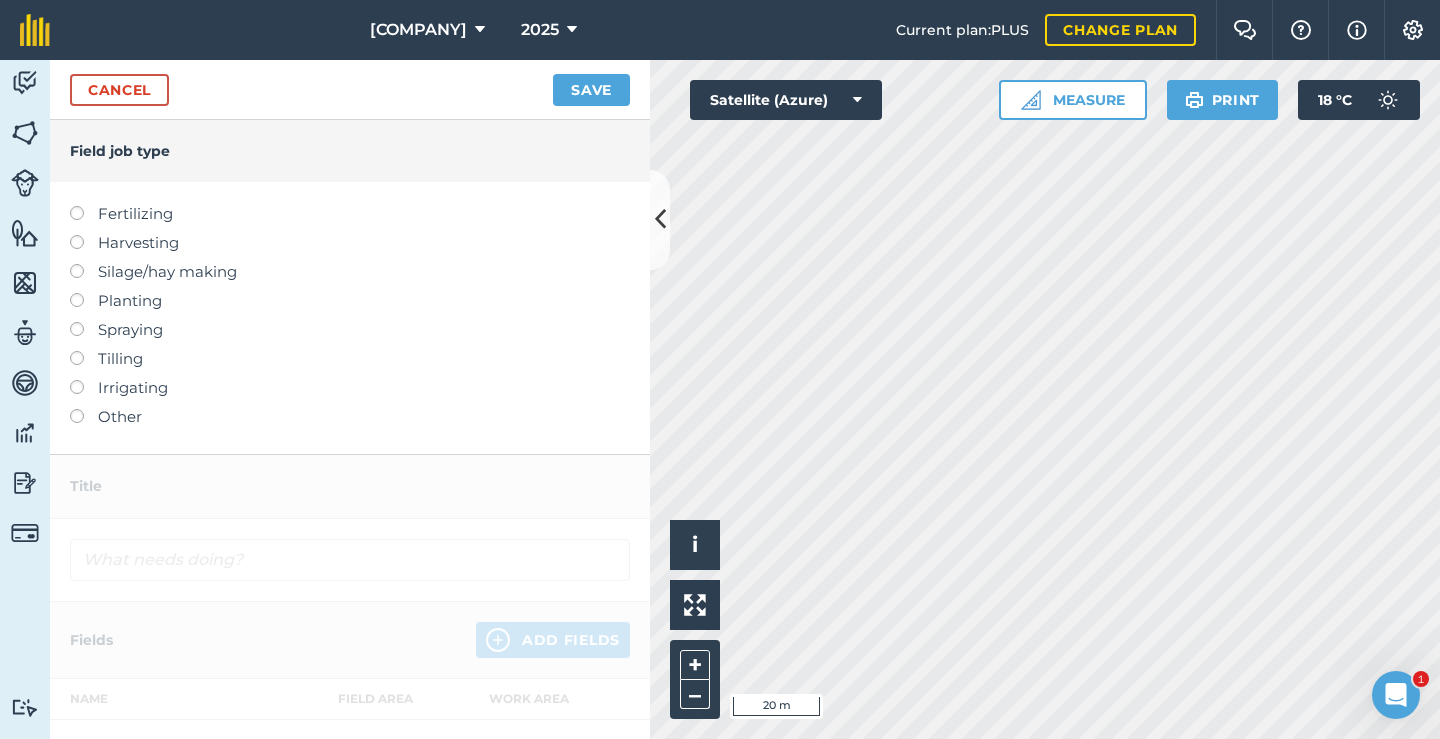 click at bounding box center [84, 409] 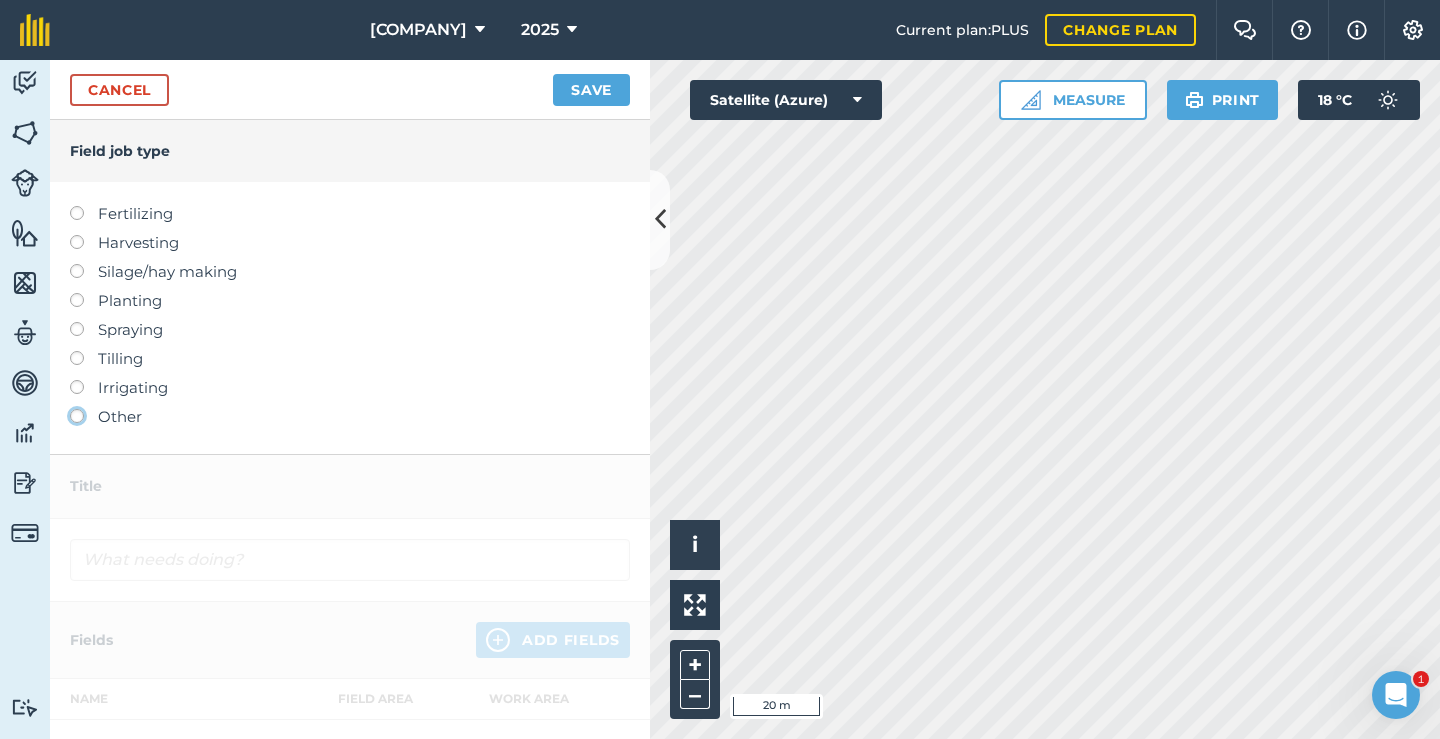 click on "Other" at bounding box center (-9943, 415) 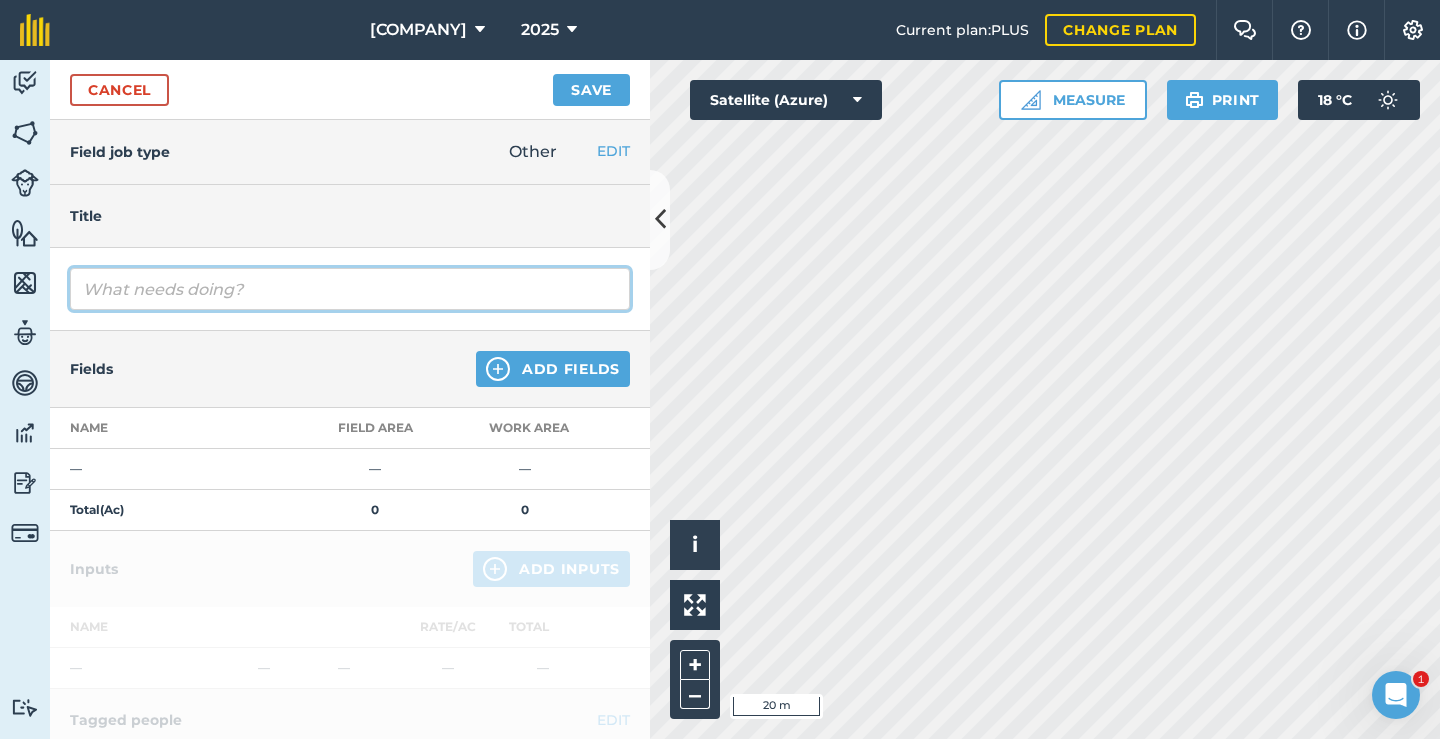 click at bounding box center (350, 289) 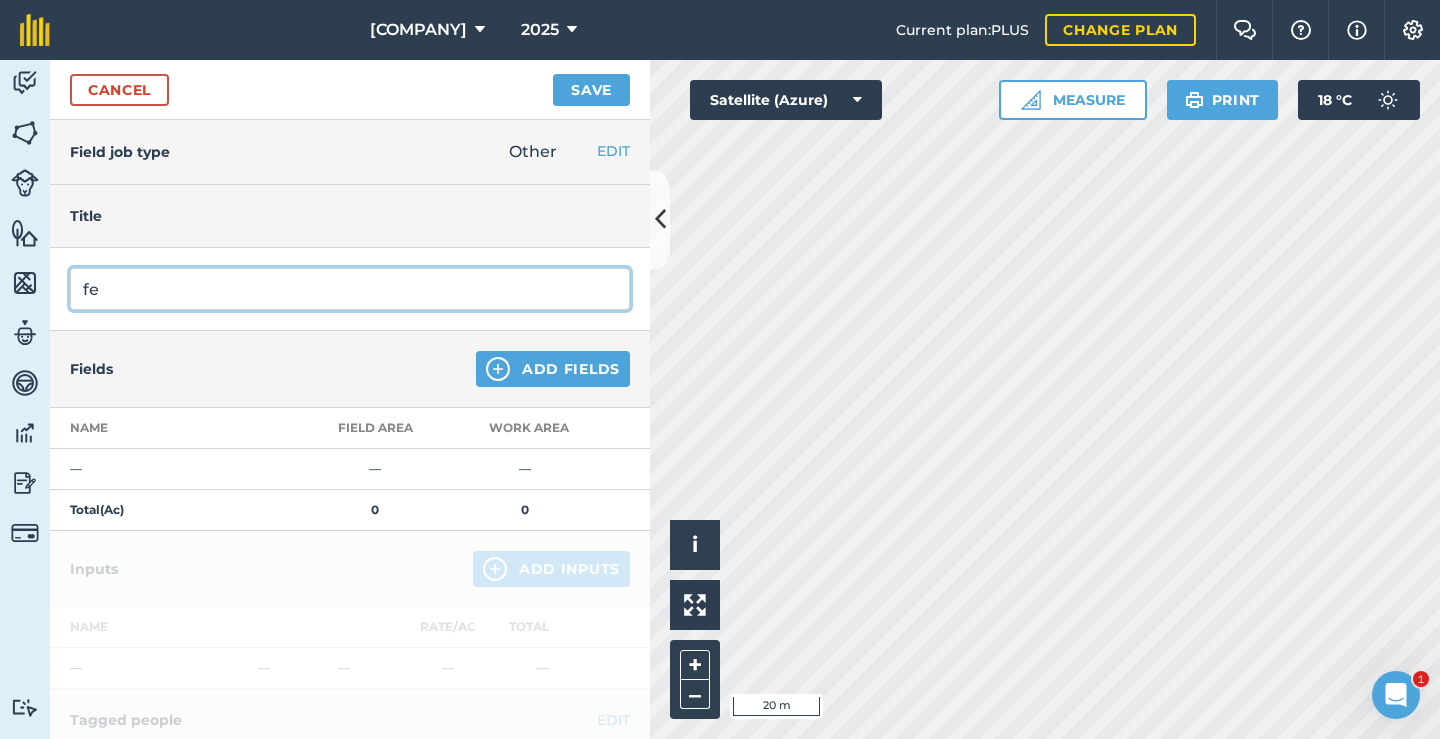 type on "f" 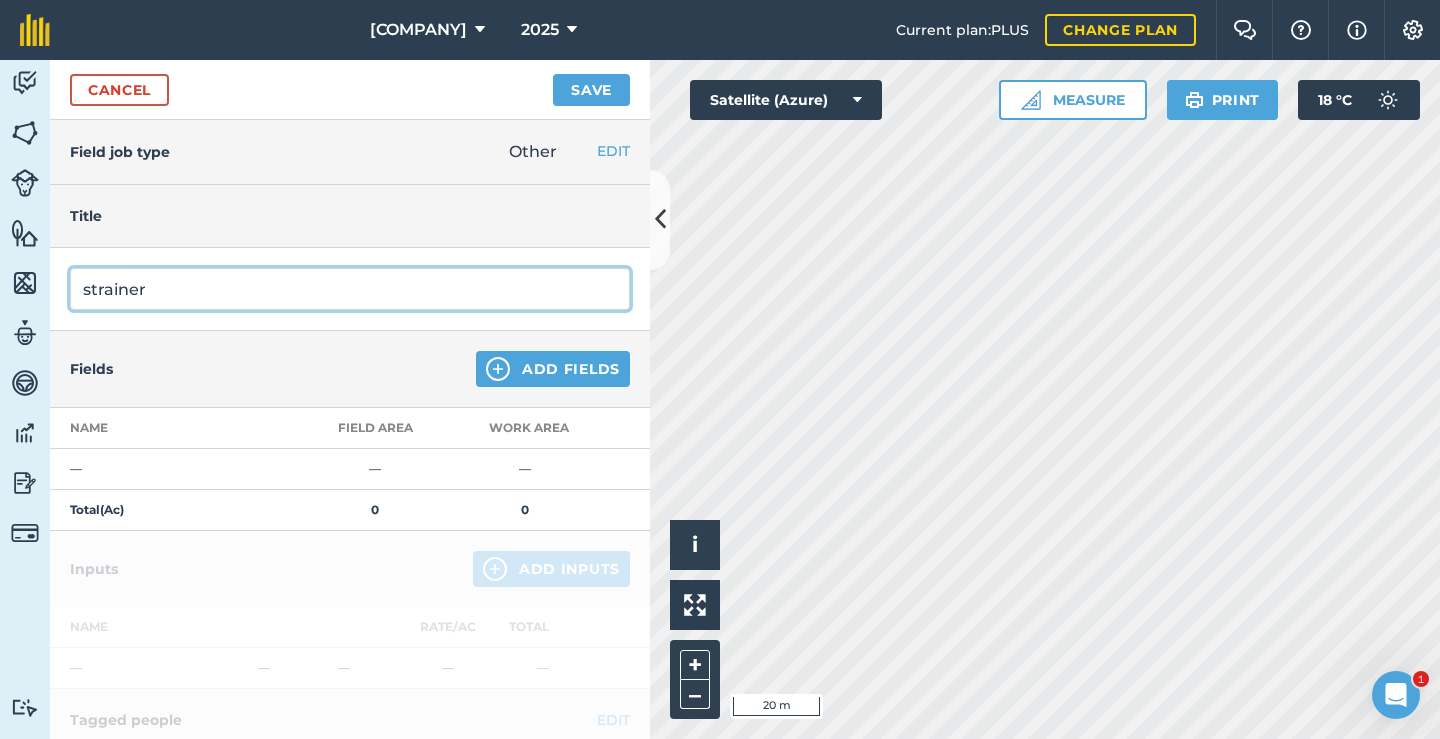 type on "strainer" 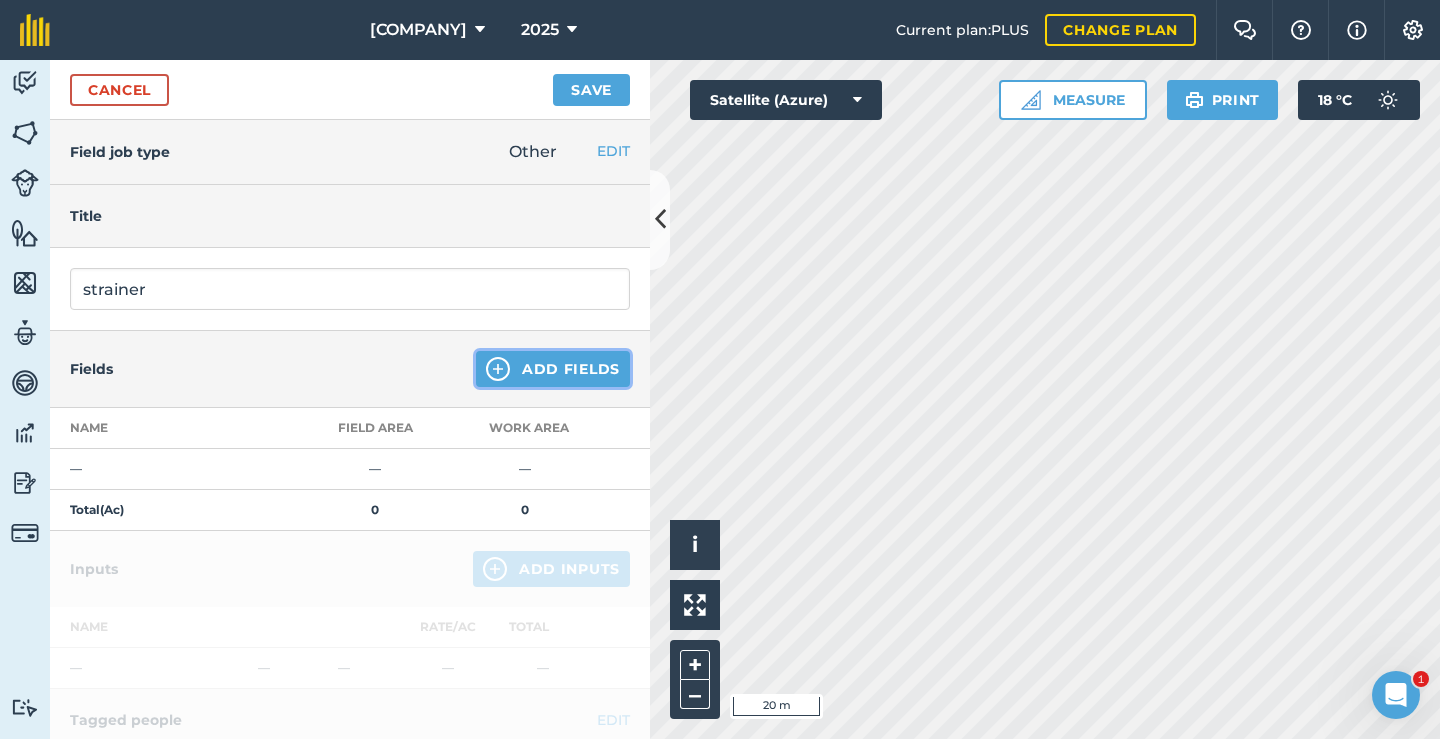 click on "Add Fields" at bounding box center (553, 369) 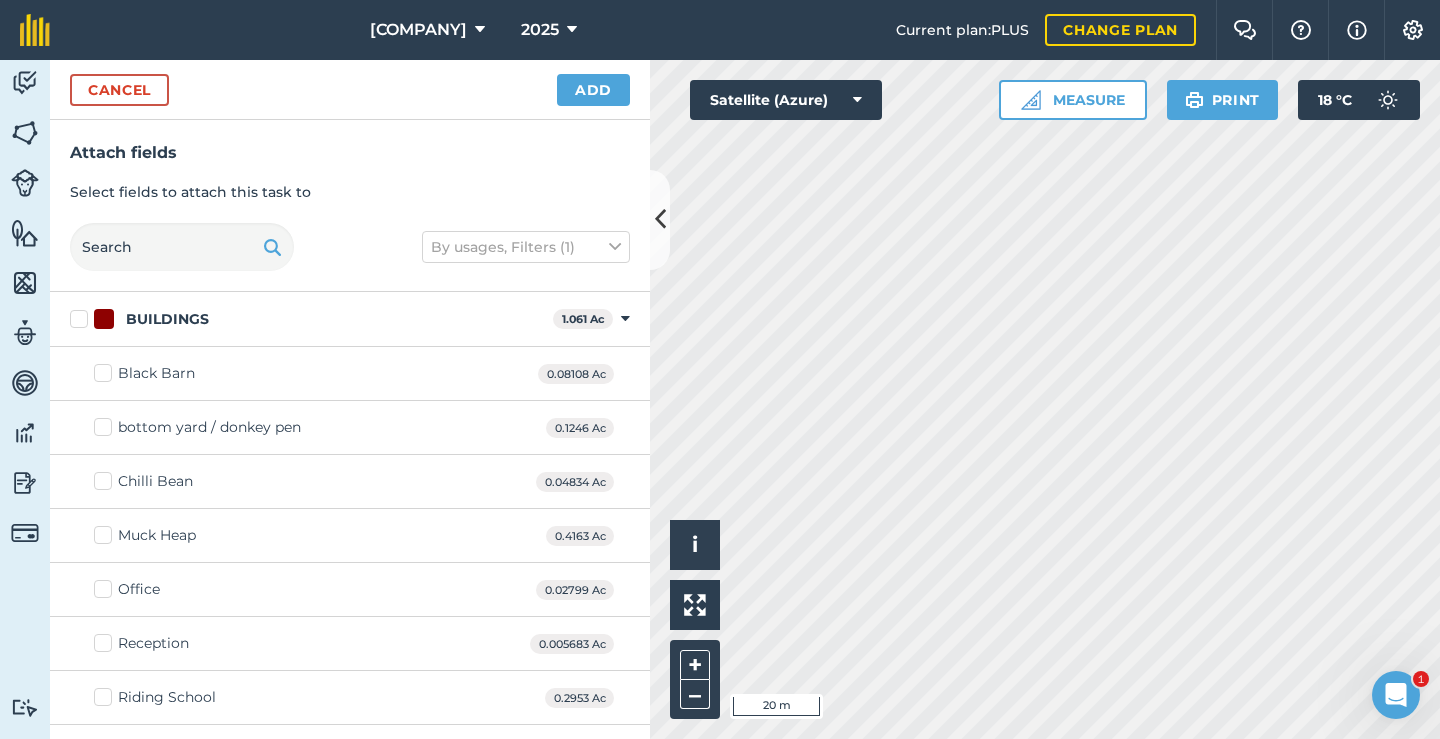 checkbox on "true" 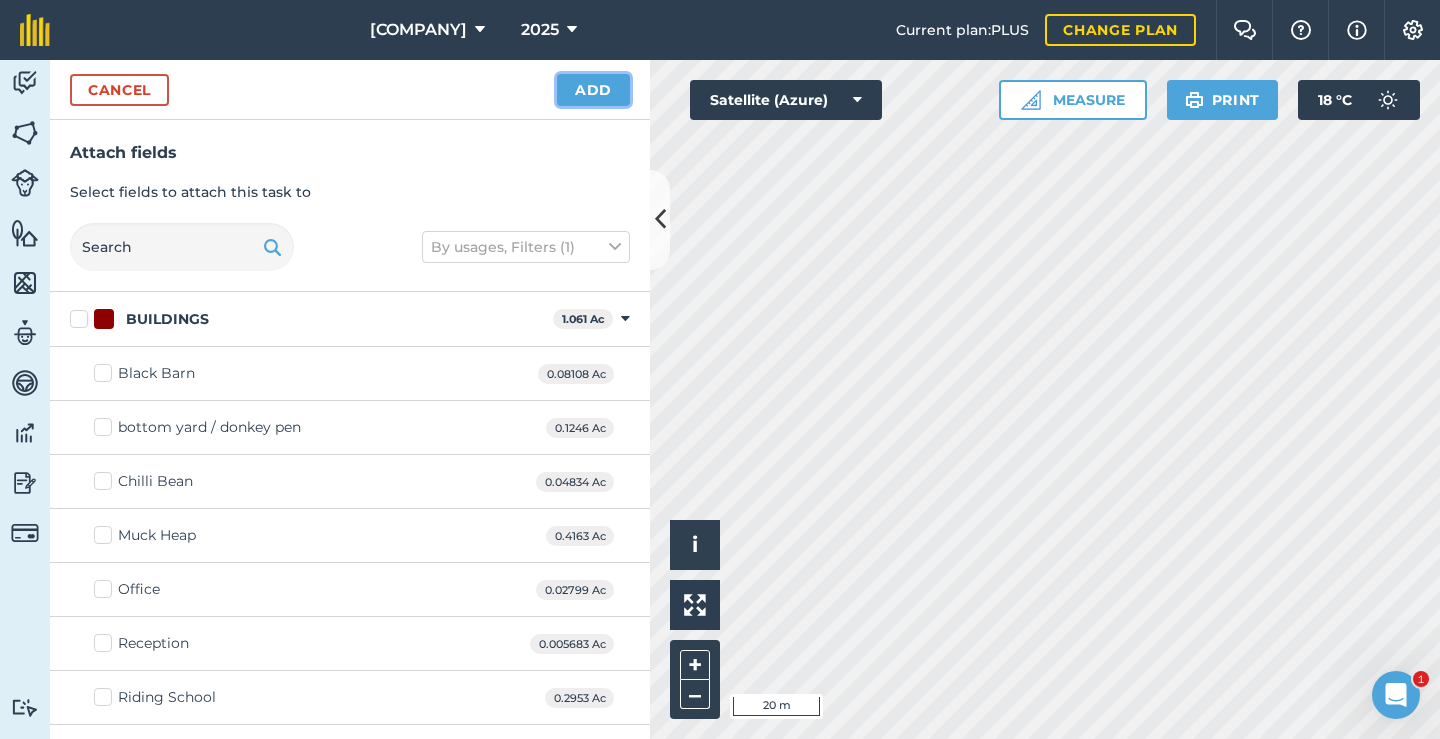click on "Add" at bounding box center (593, 90) 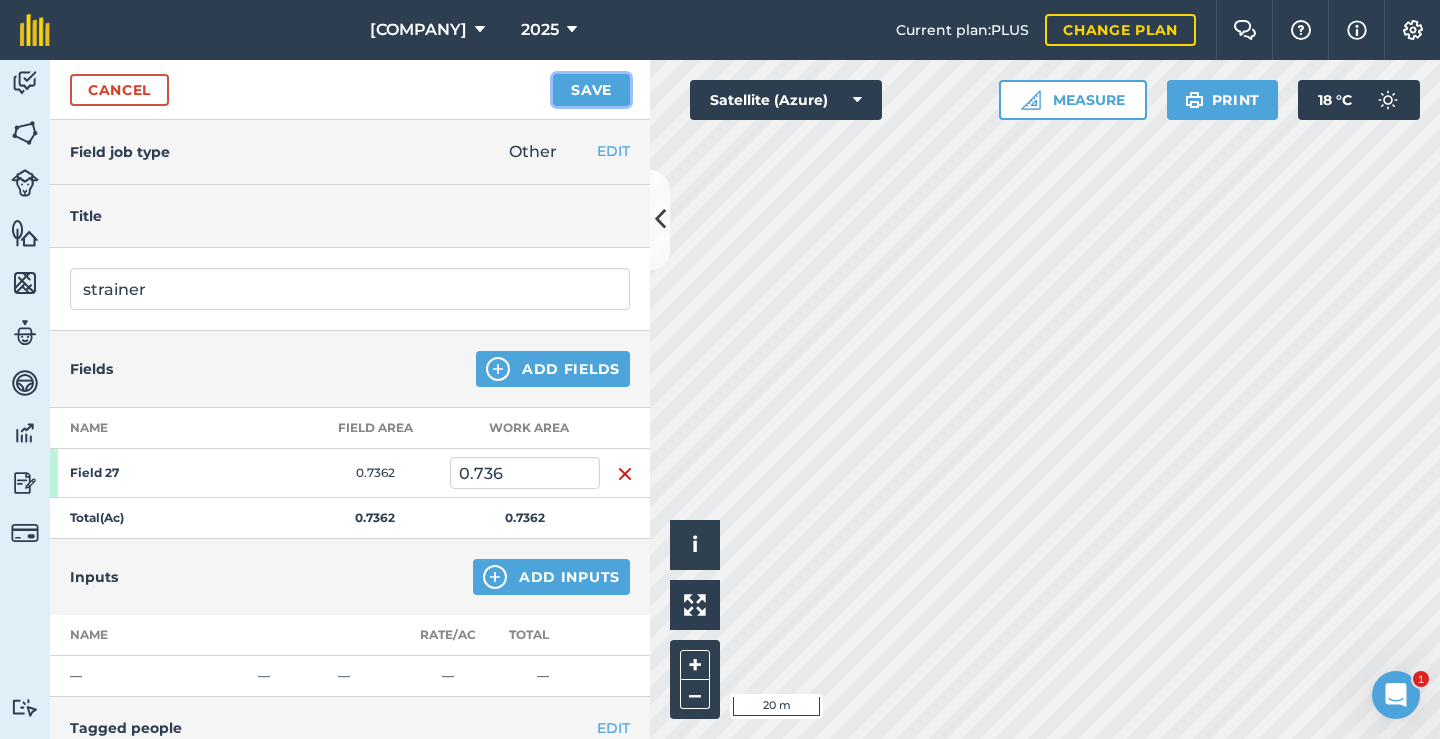 click on "Save" at bounding box center (591, 90) 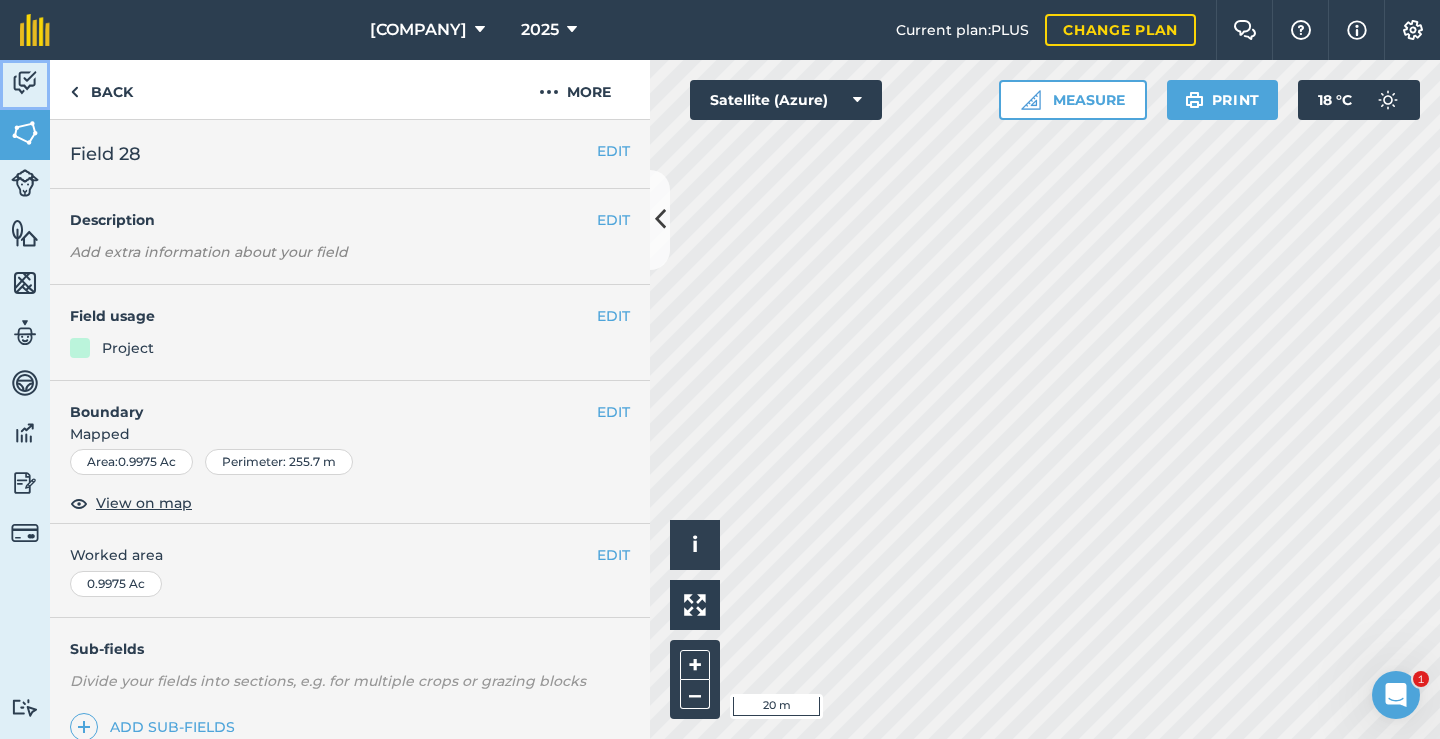 click at bounding box center (25, 83) 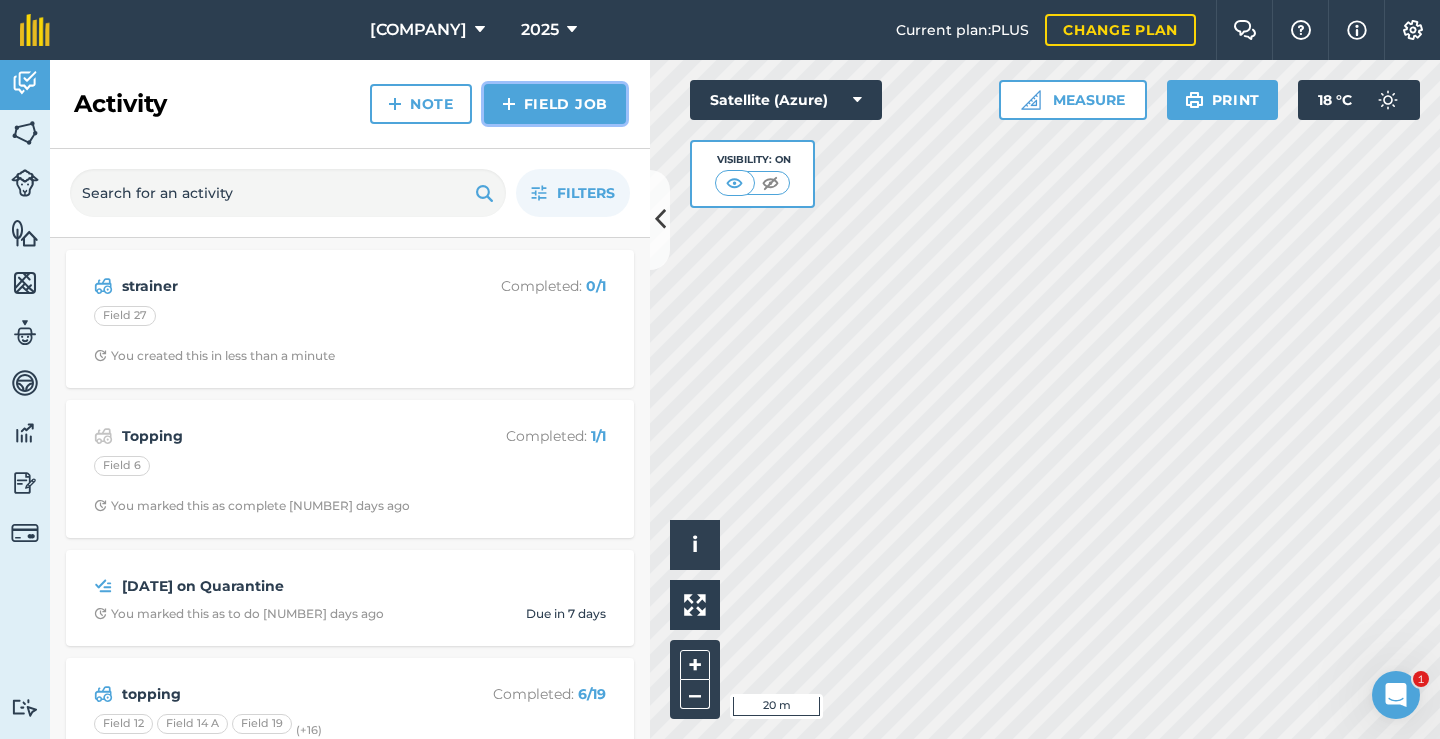 click on "Field Job" at bounding box center (555, 104) 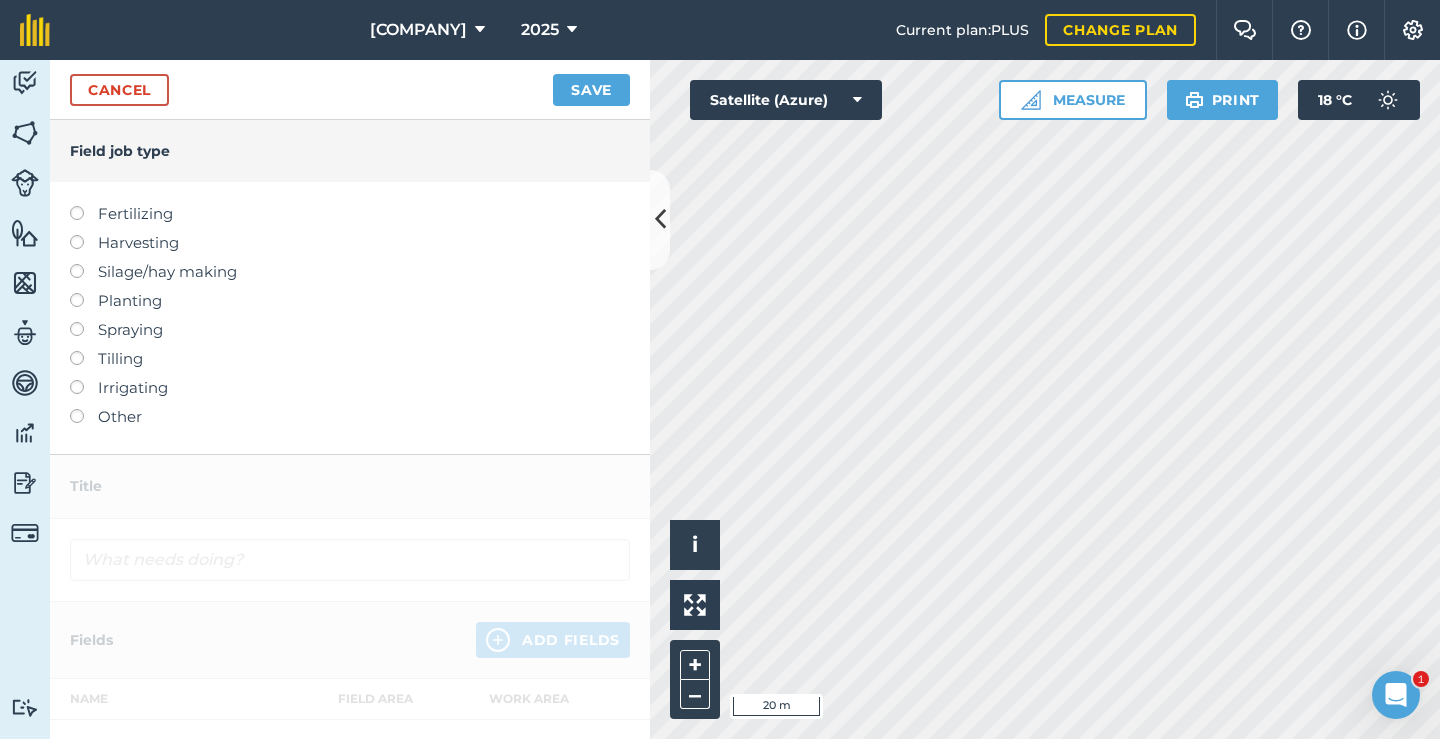 click at bounding box center [84, 409] 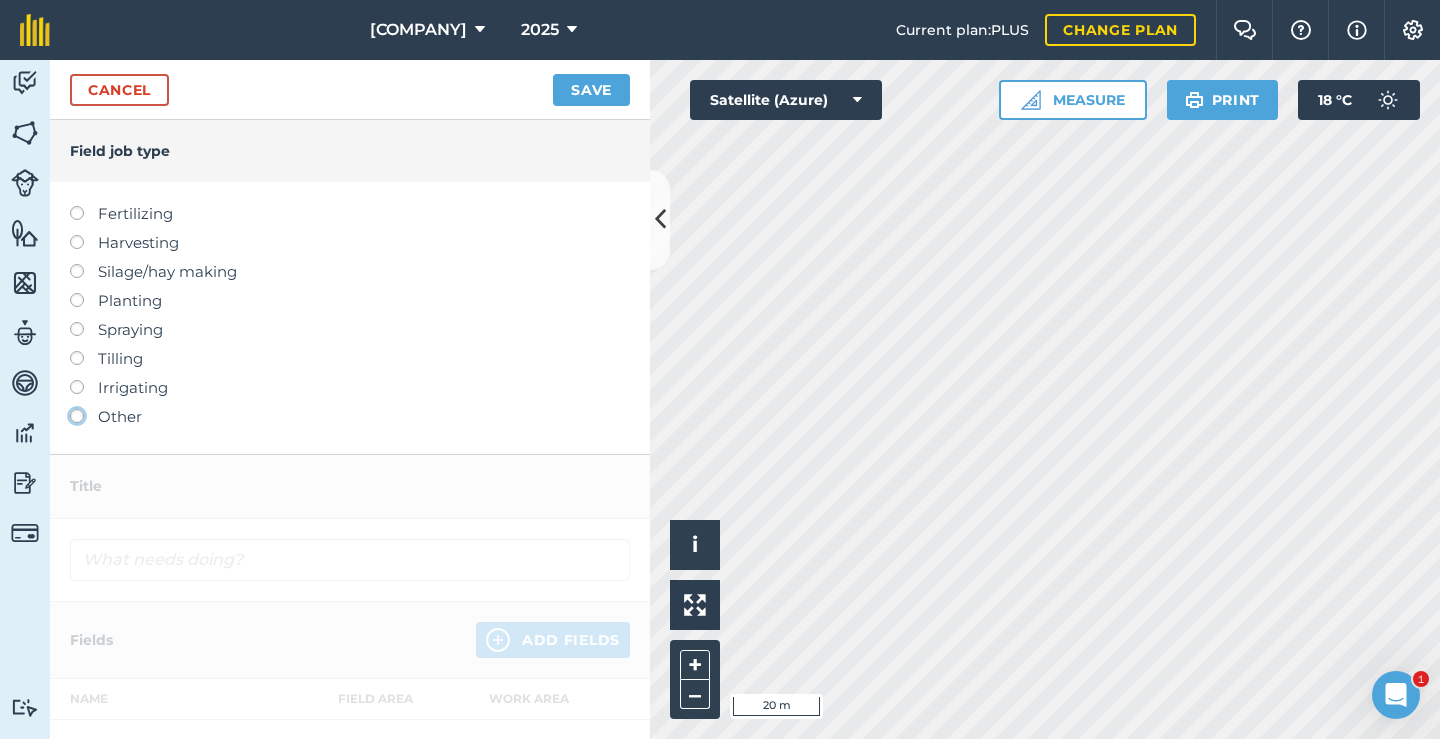 click on "Other" at bounding box center (-9943, 415) 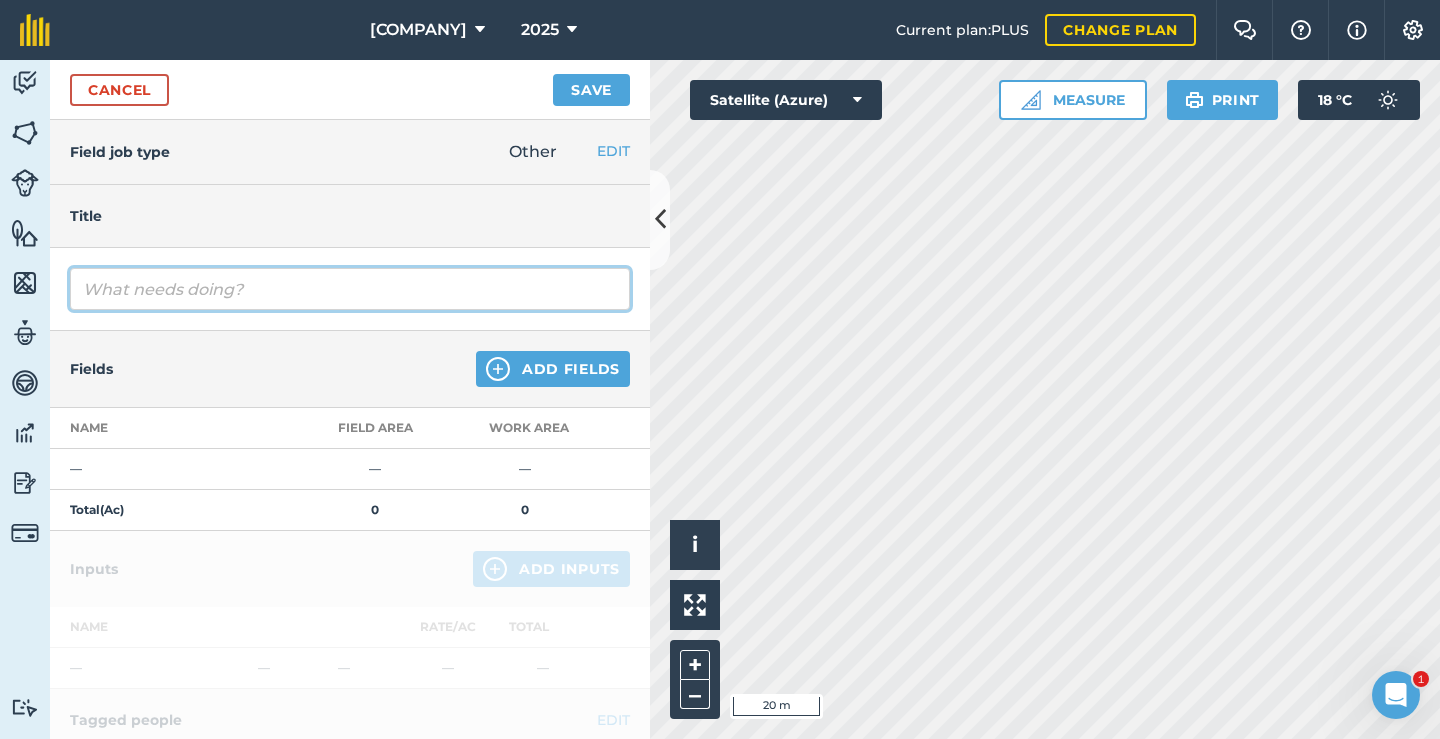 click at bounding box center (350, 289) 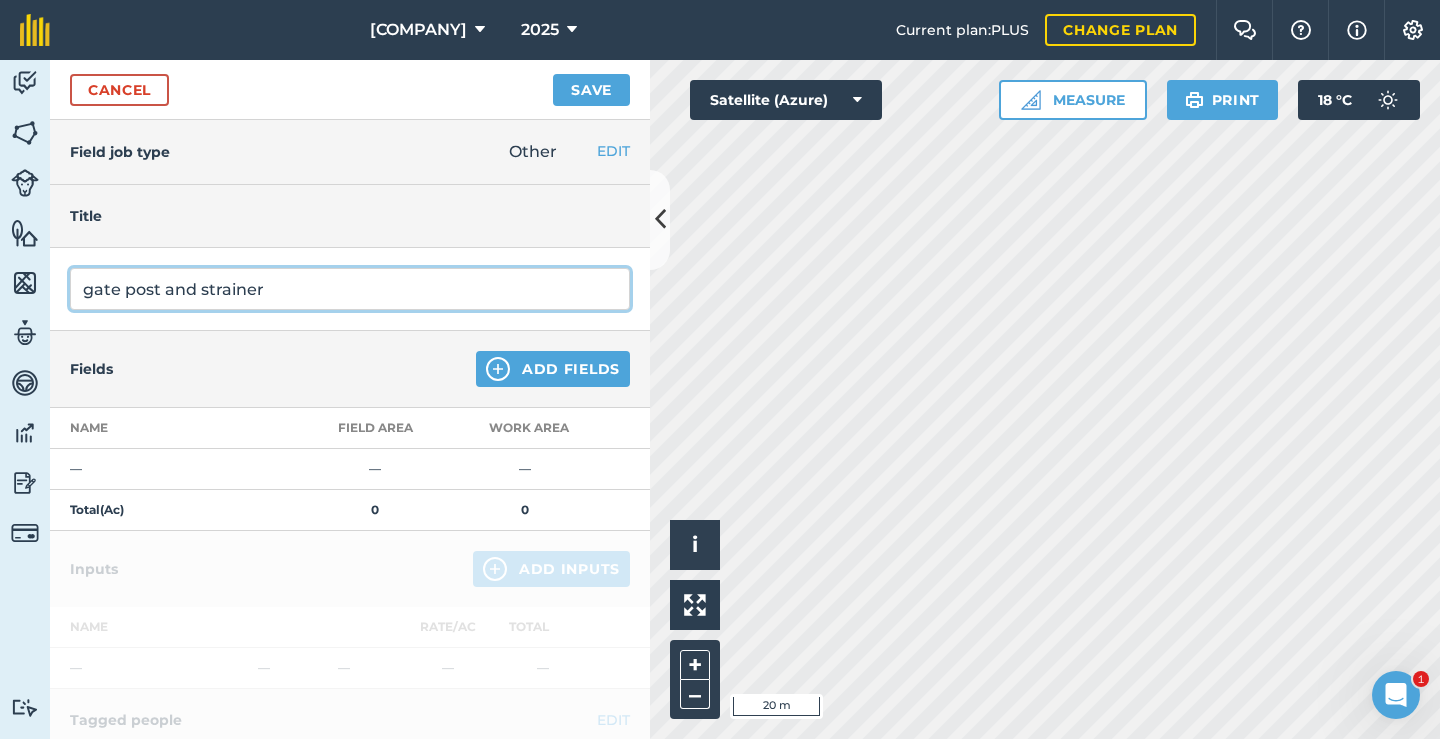 type on "gate post and strainer" 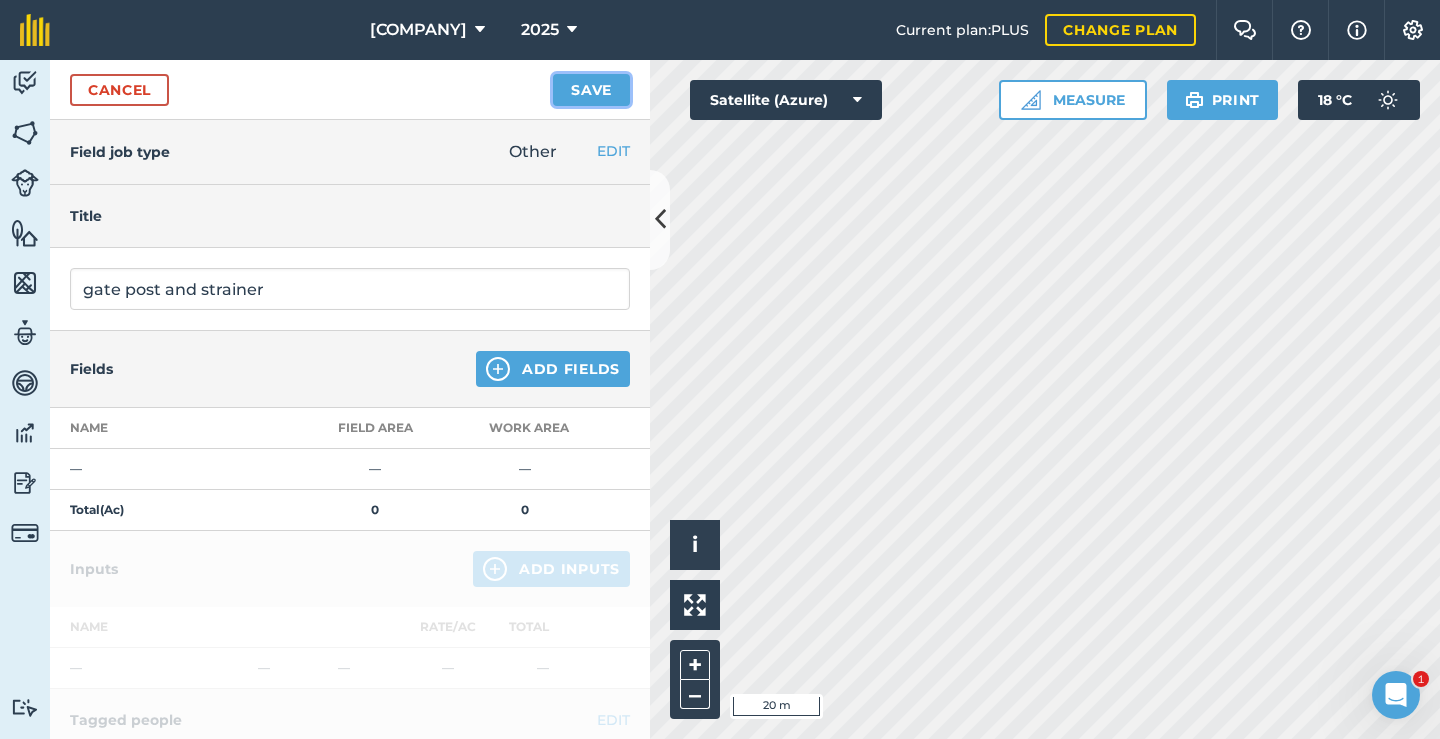 click on "Save" at bounding box center (591, 90) 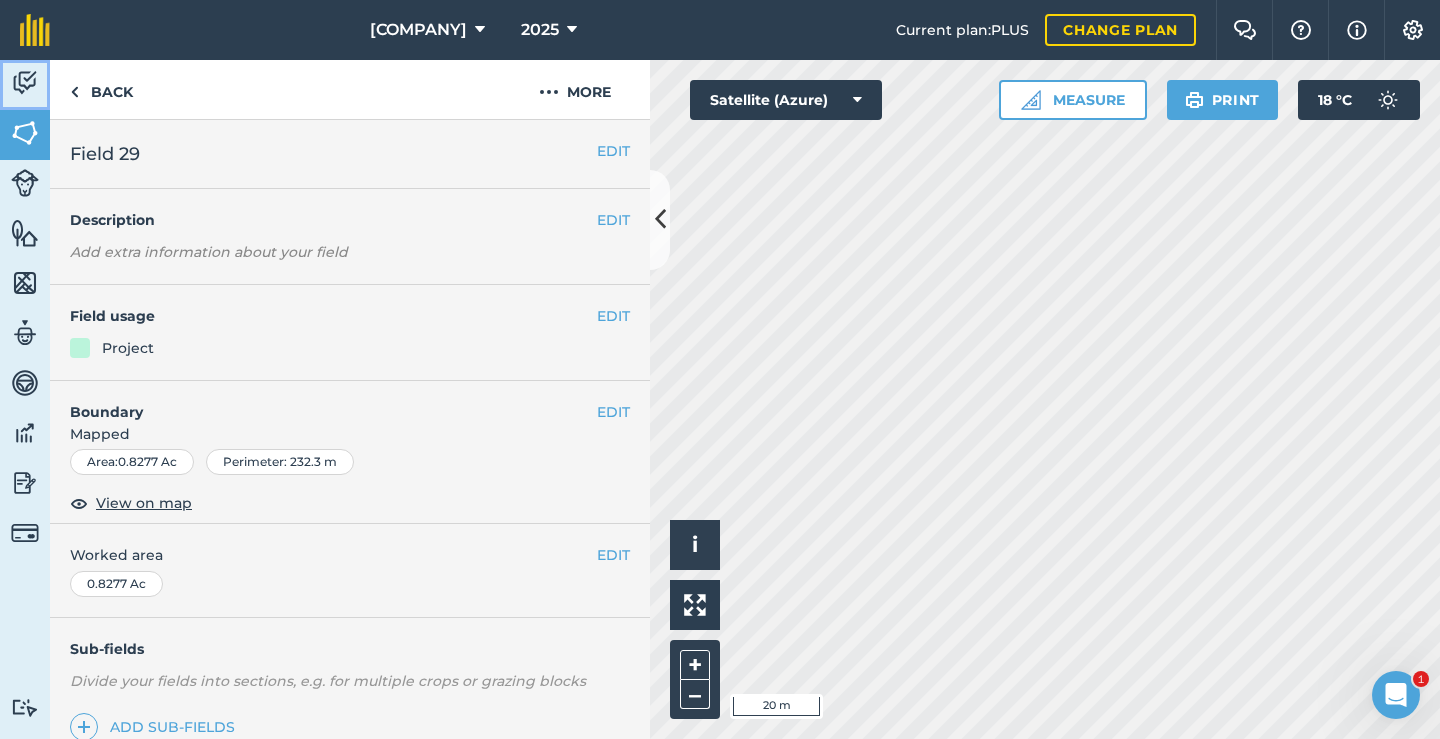 click at bounding box center [25, 83] 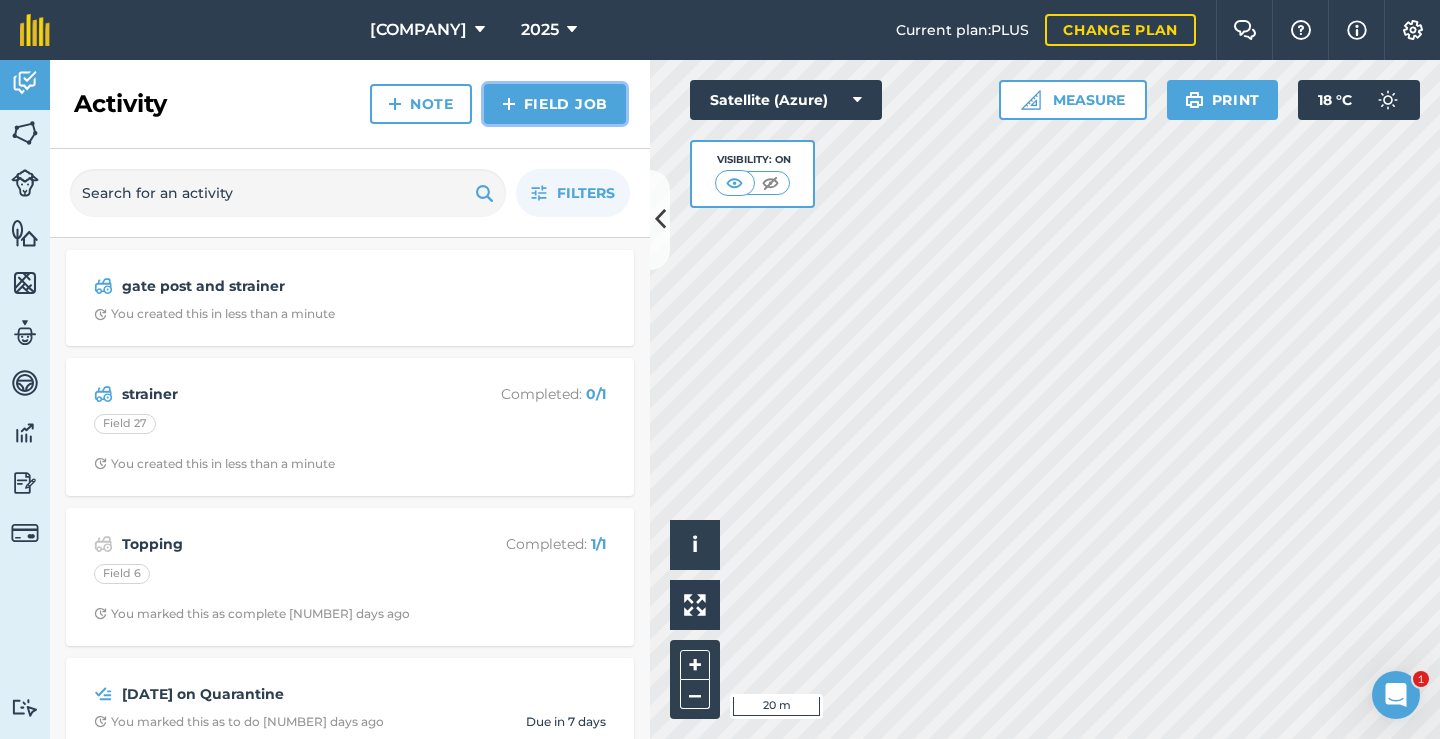 click on "Field Job" at bounding box center [555, 104] 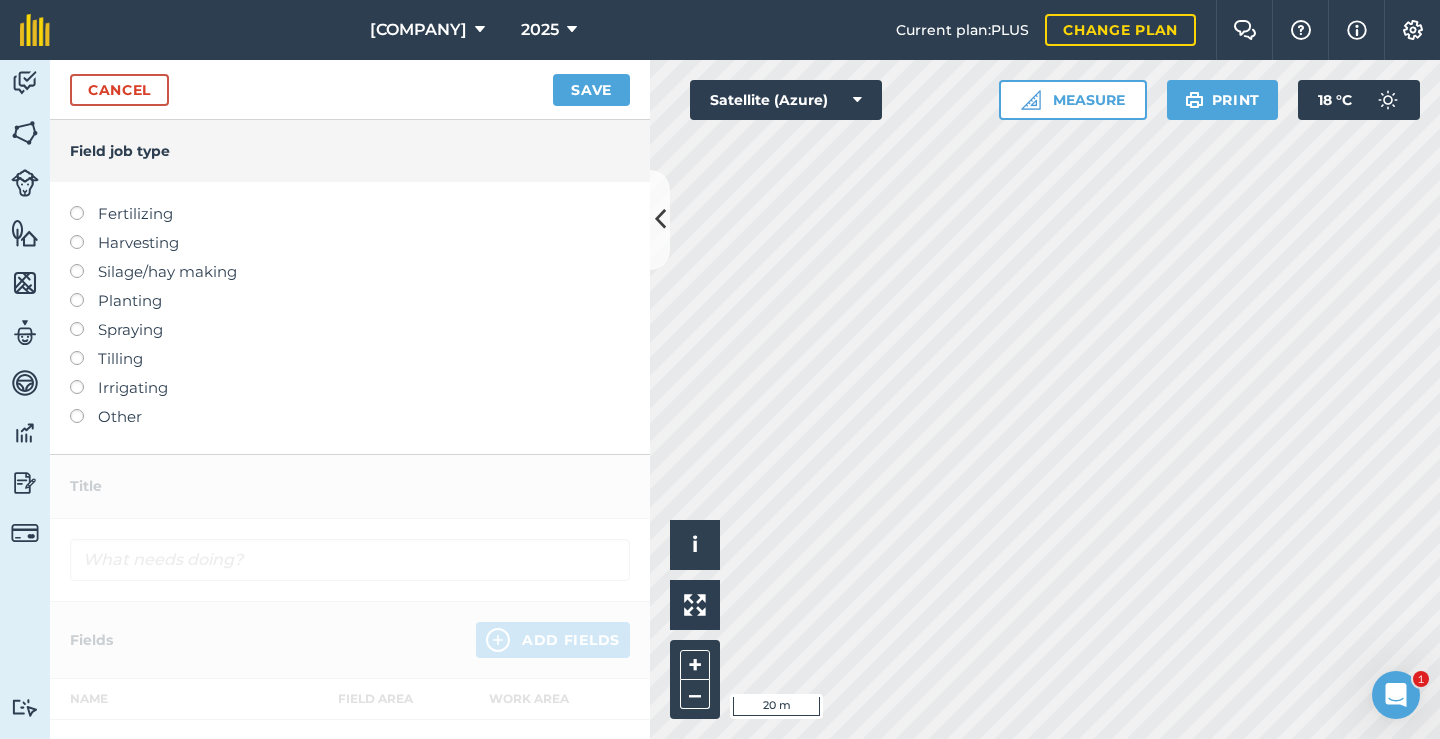 click at bounding box center (84, 409) 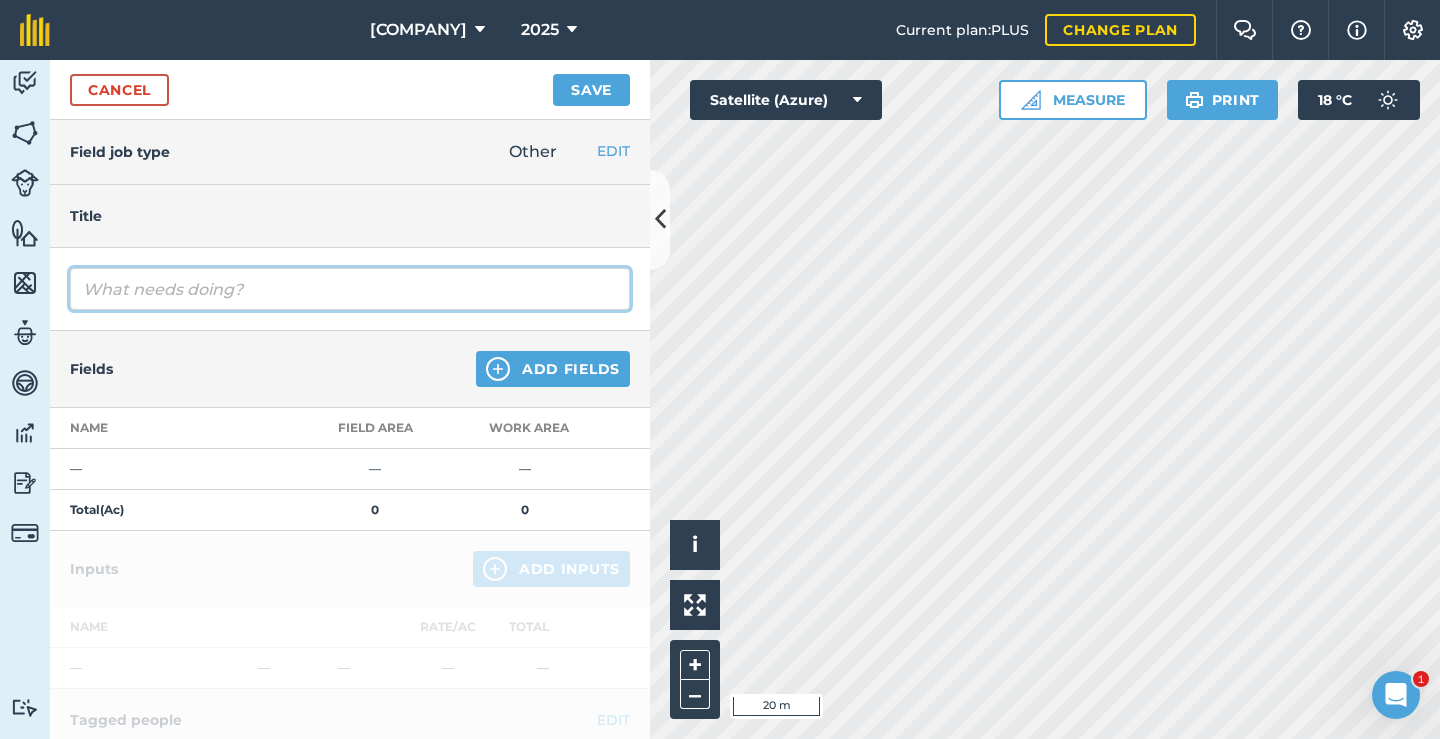 click at bounding box center (350, 289) 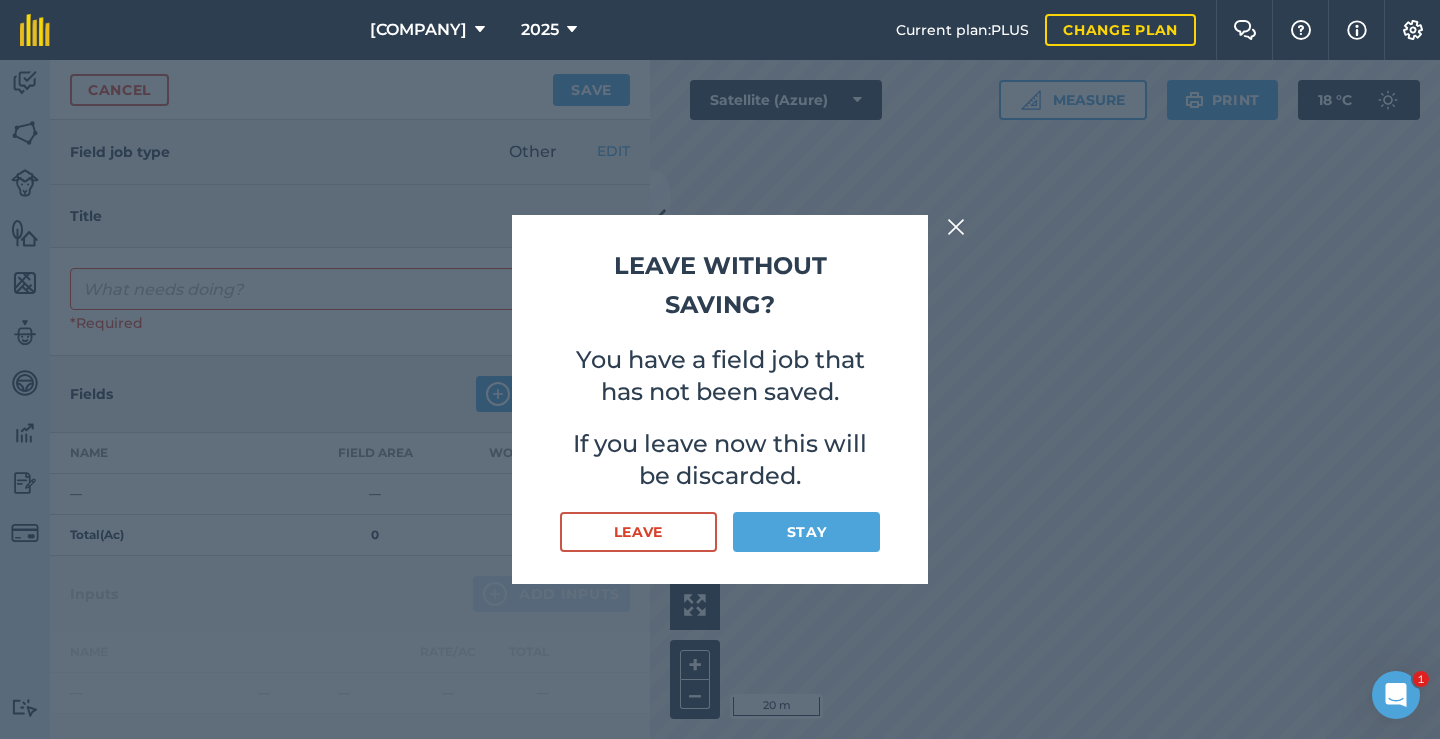 click at bounding box center [956, 227] 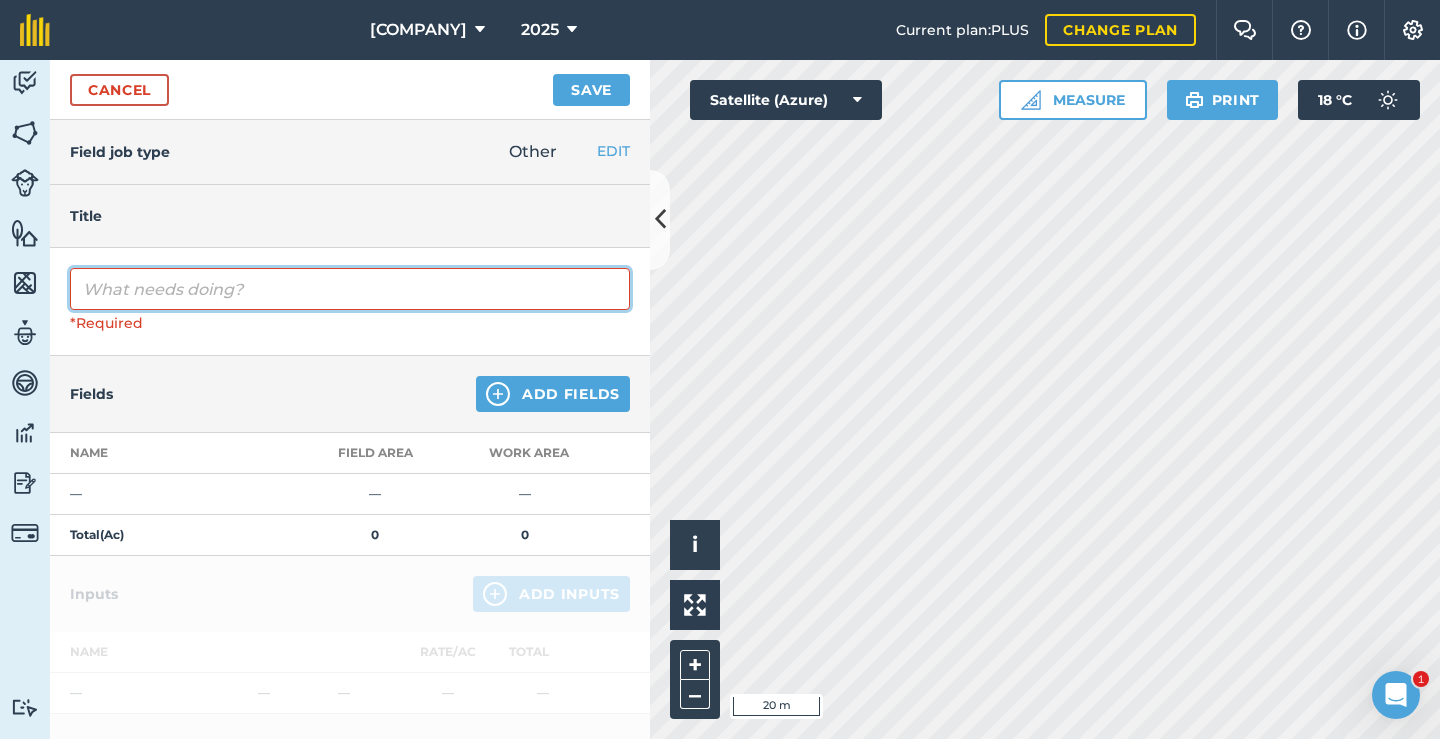 click at bounding box center (350, 289) 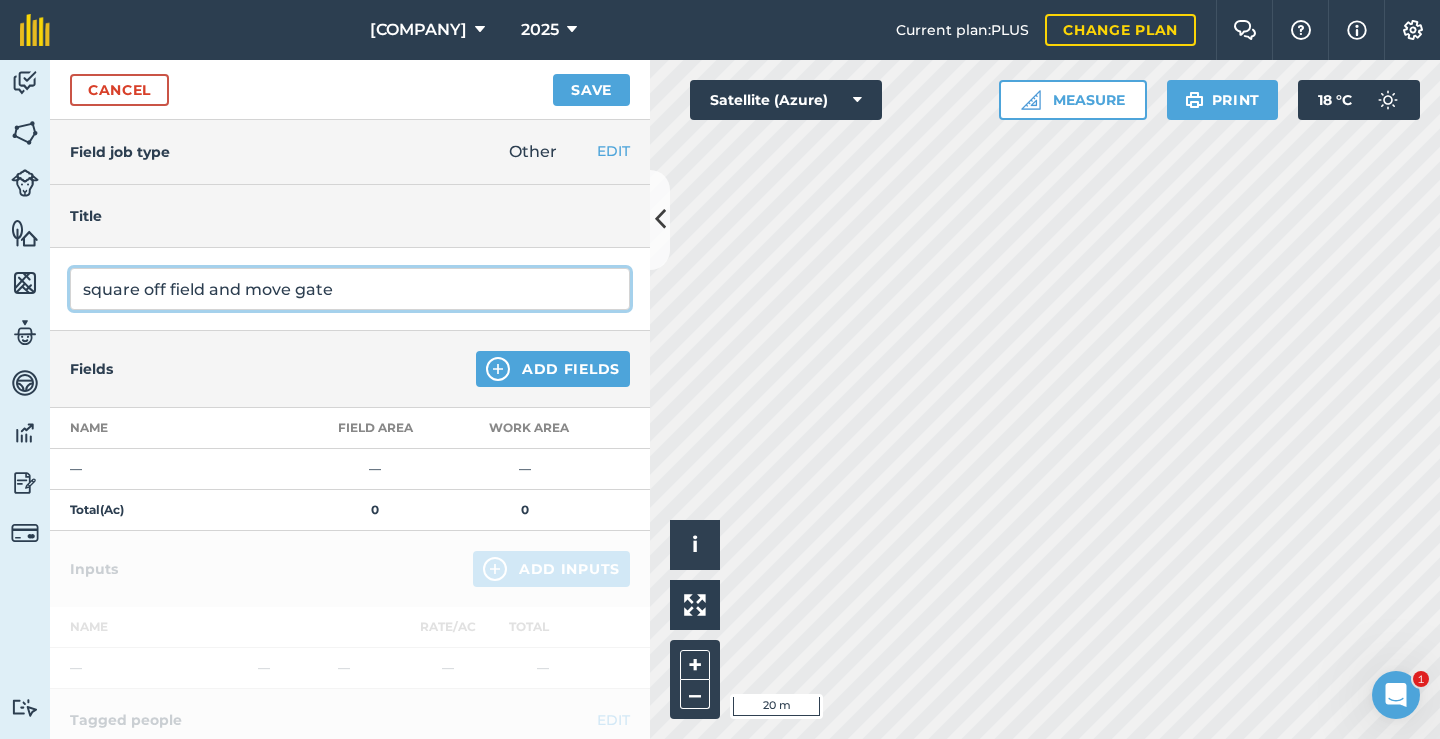 type on "square off field and move gate" 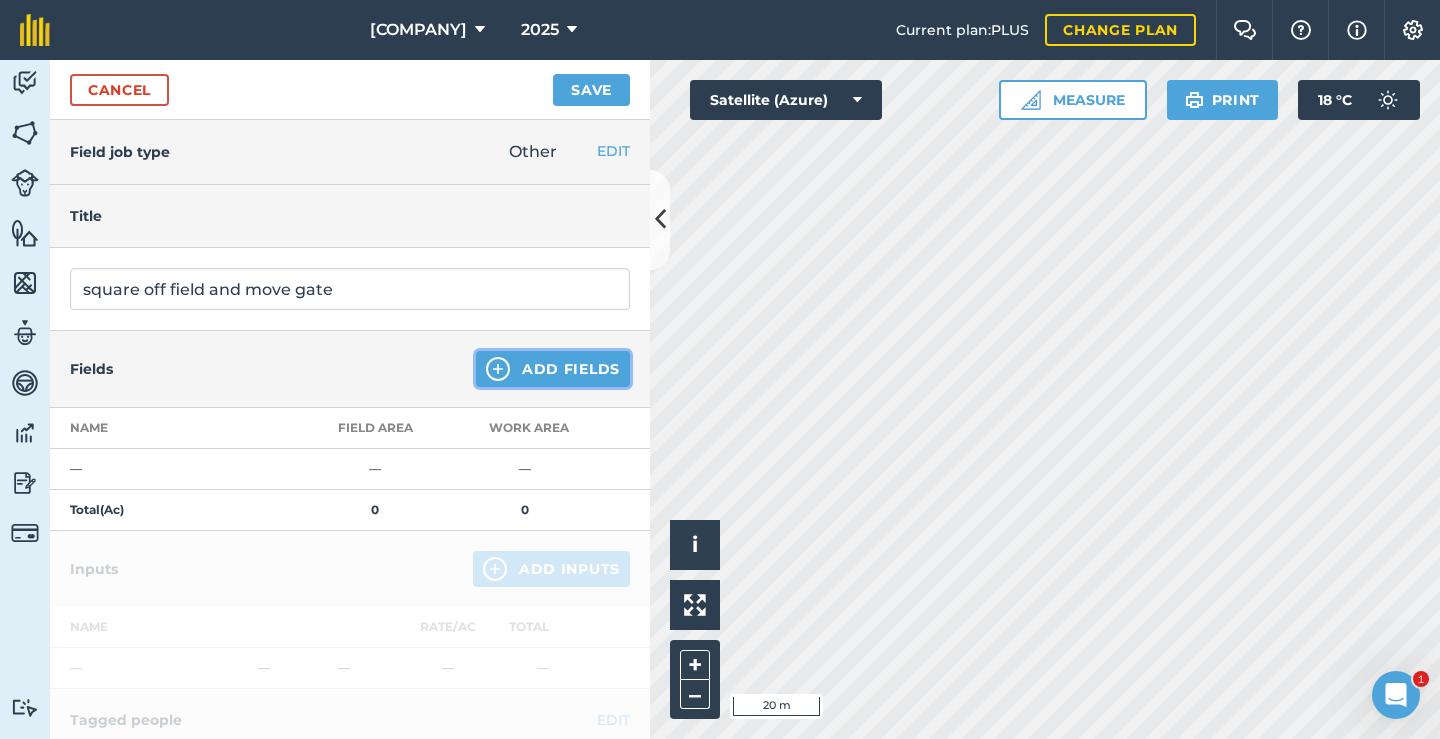 click on "Add Fields" at bounding box center [553, 369] 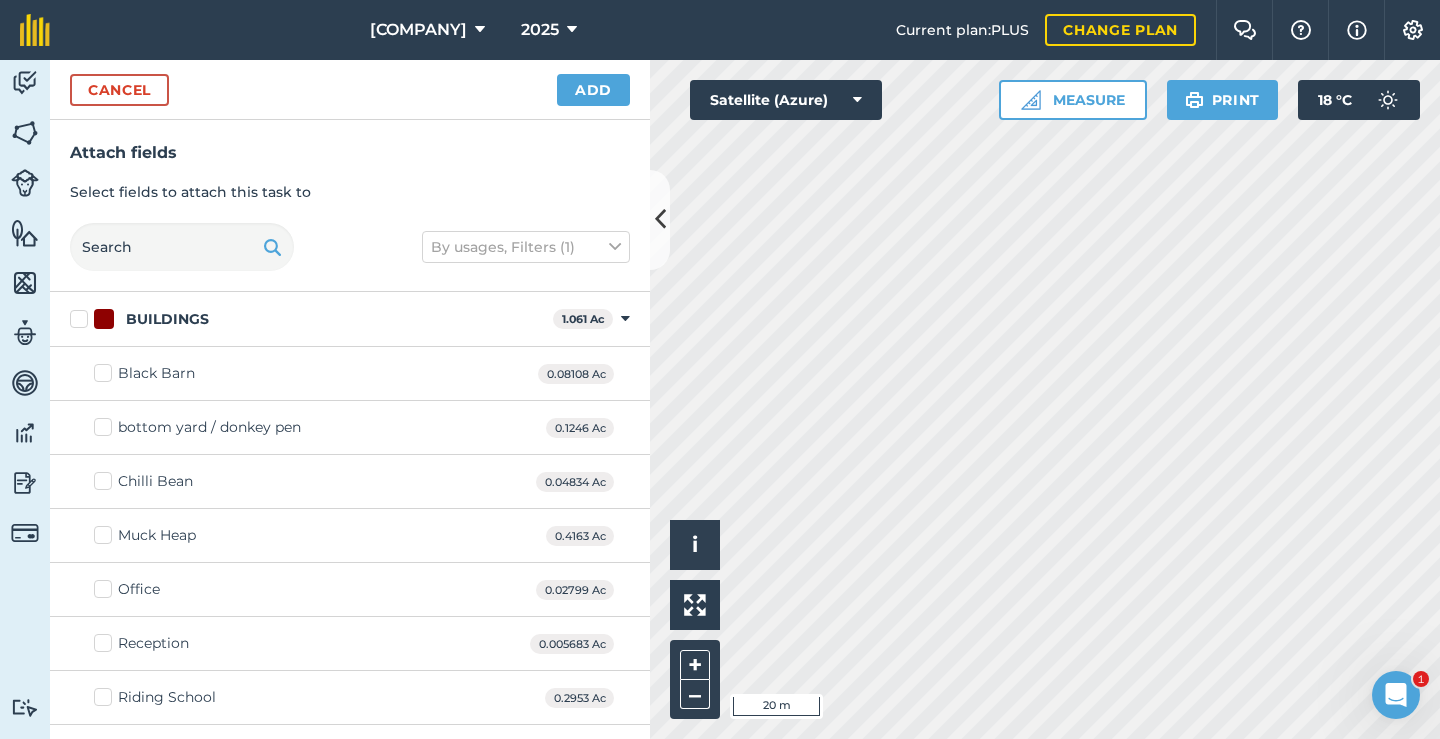 checkbox on "true" 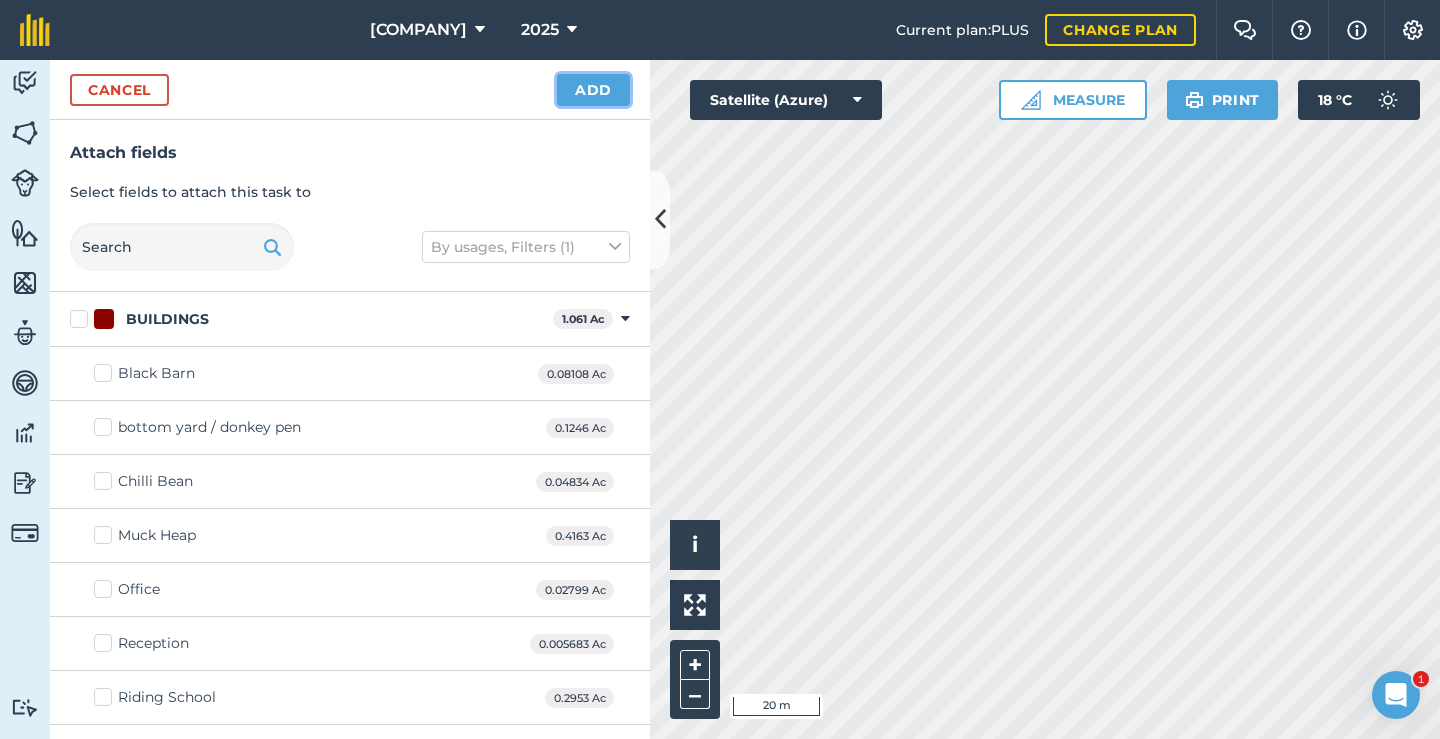 click on "Add" at bounding box center [593, 90] 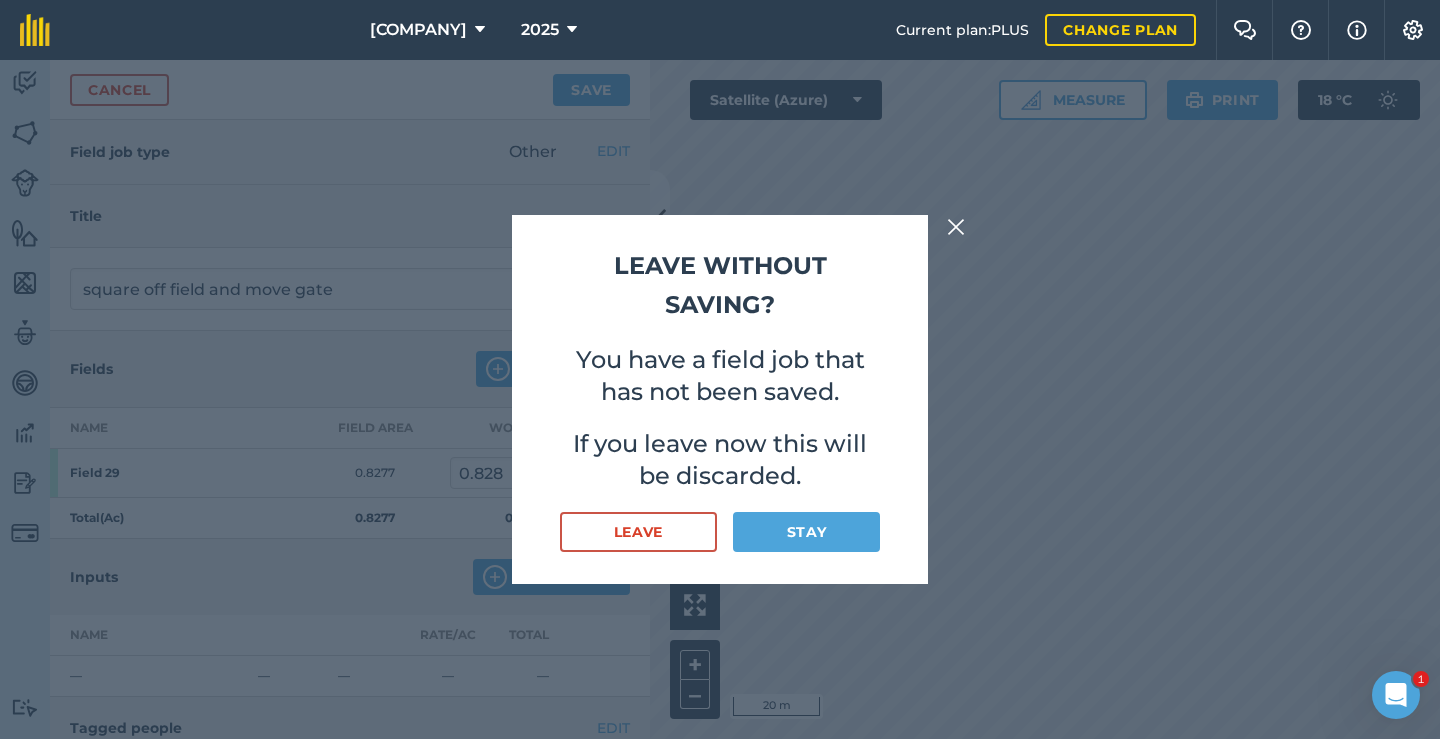 click at bounding box center [956, 227] 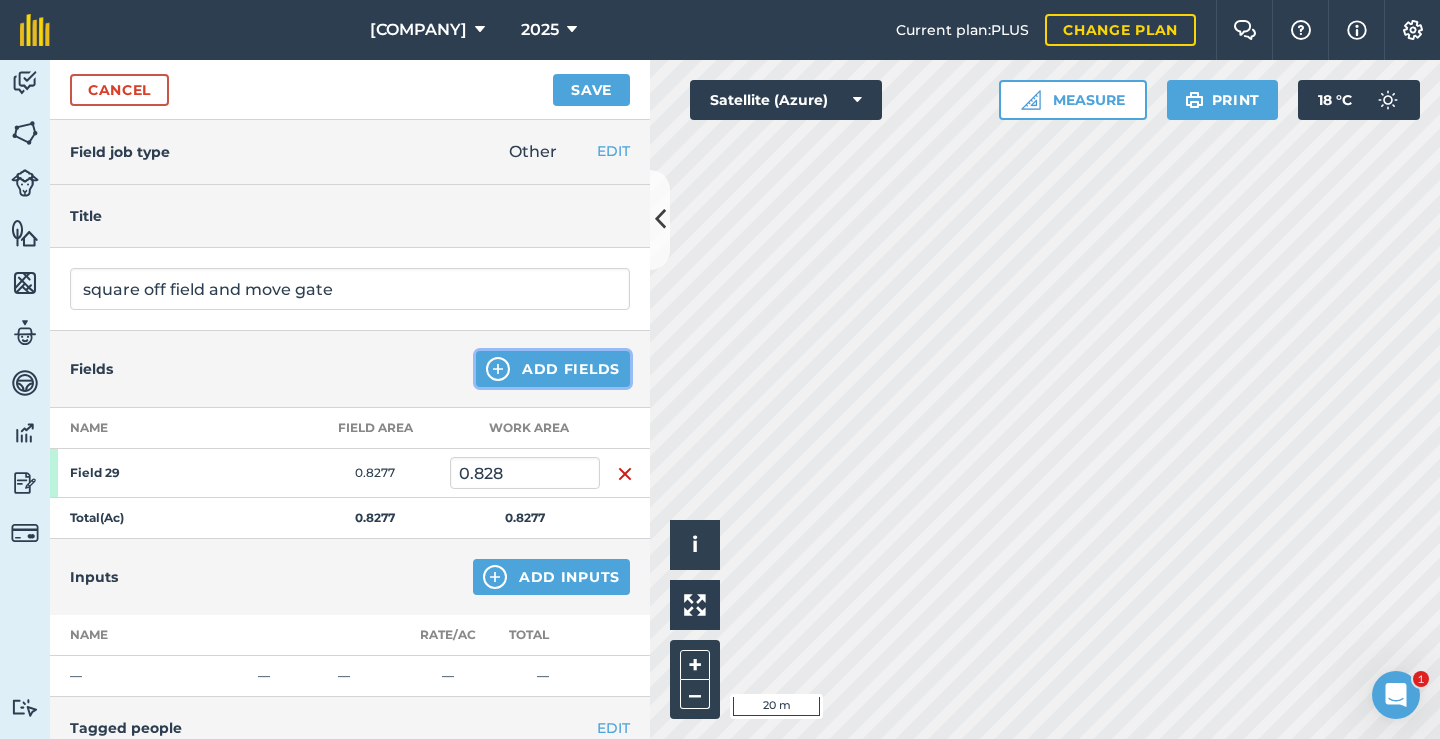 click on "Add Fields" at bounding box center [553, 369] 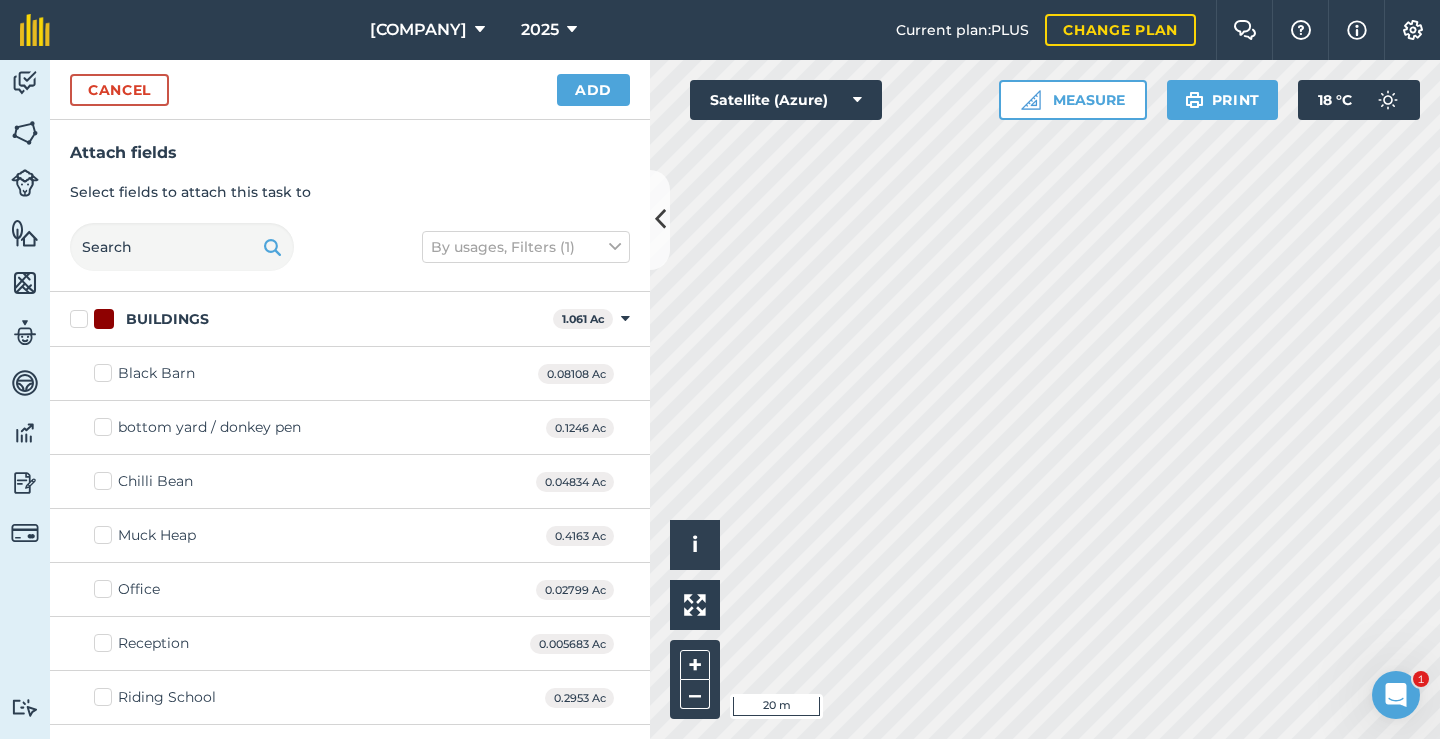 checkbox on "true" 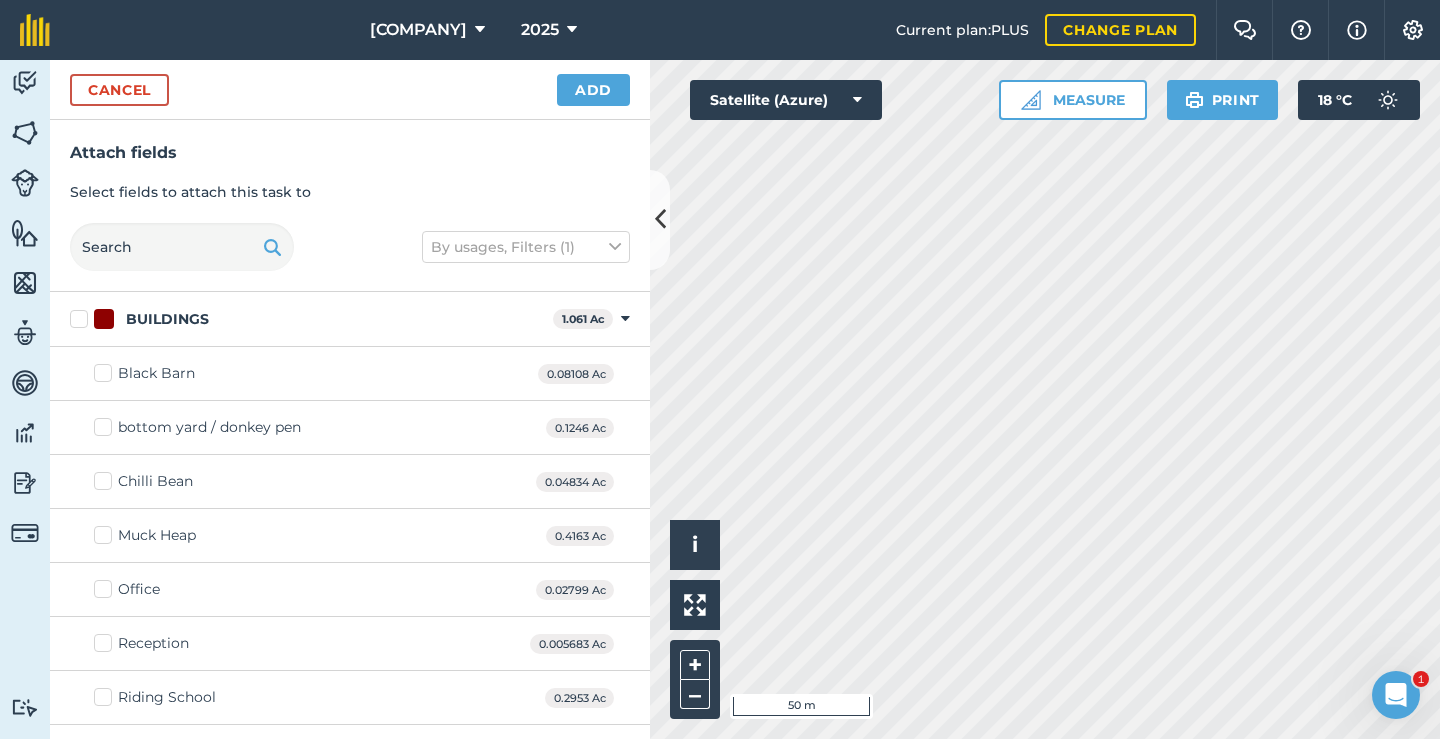 checkbox on "true" 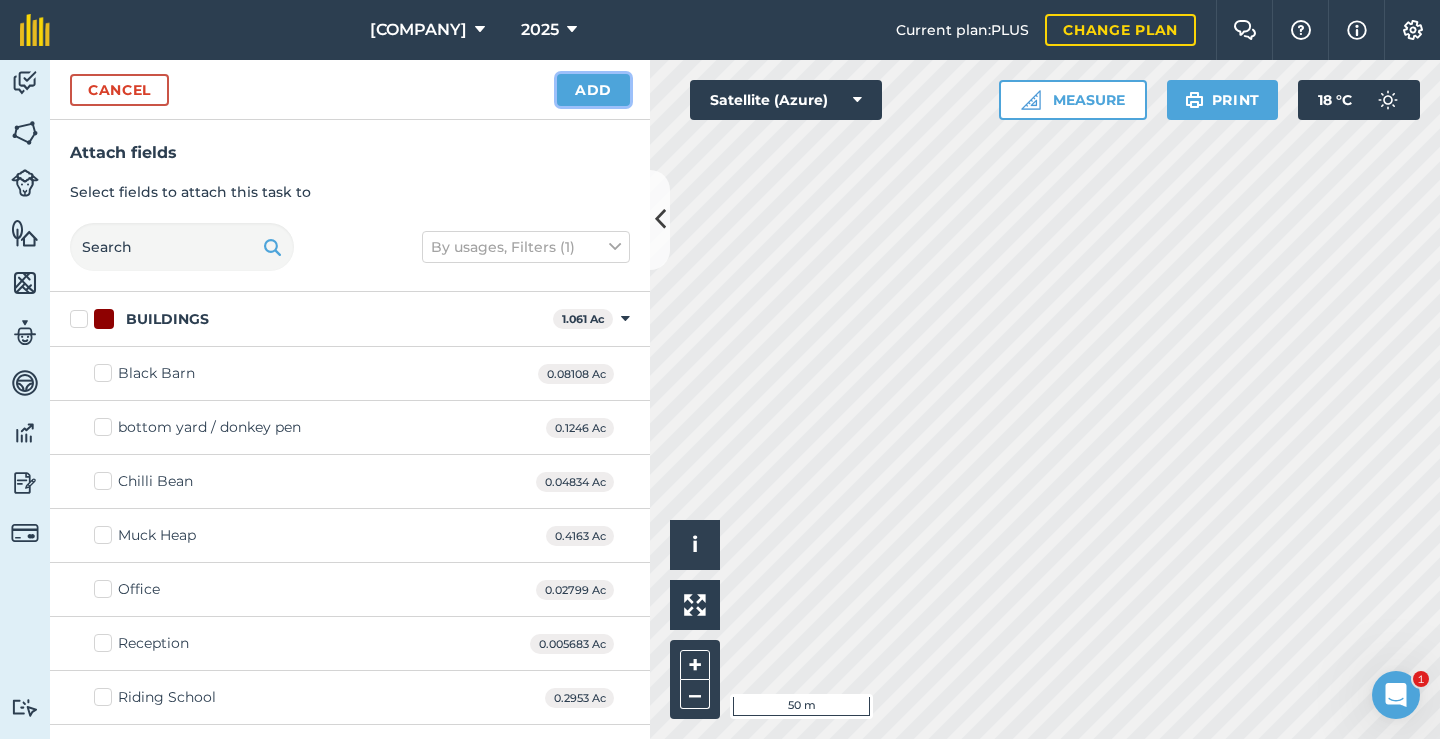 click on "Add" at bounding box center (593, 90) 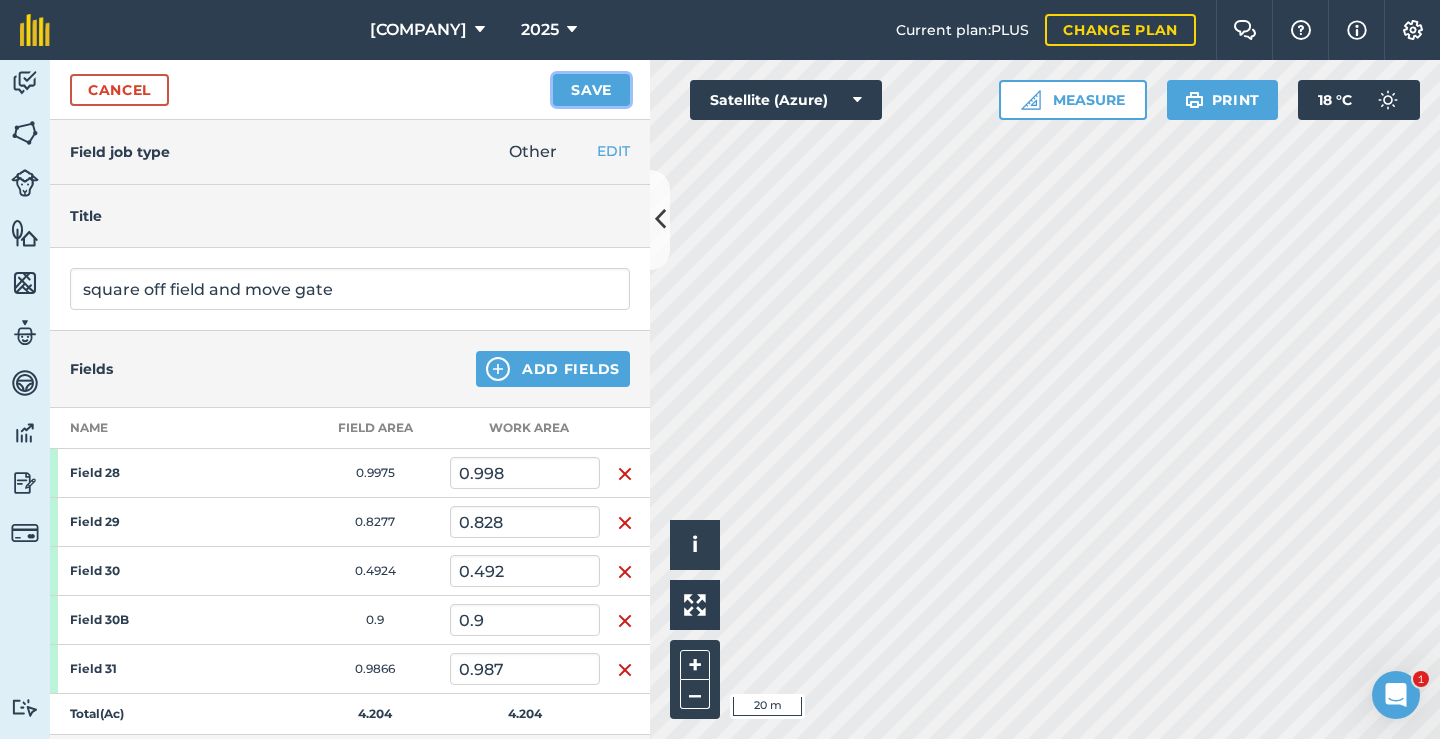 click on "Save" at bounding box center [591, 90] 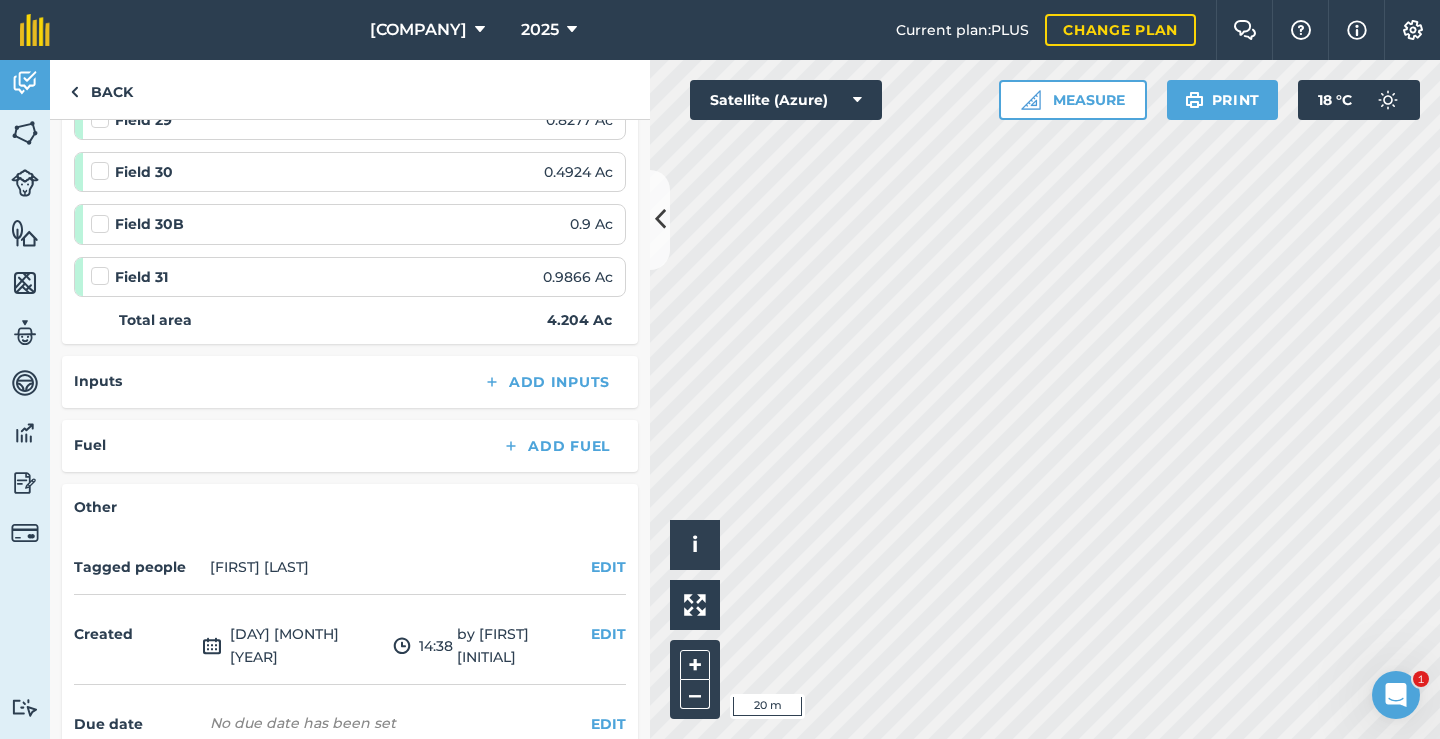 scroll, scrollTop: 400, scrollLeft: 0, axis: vertical 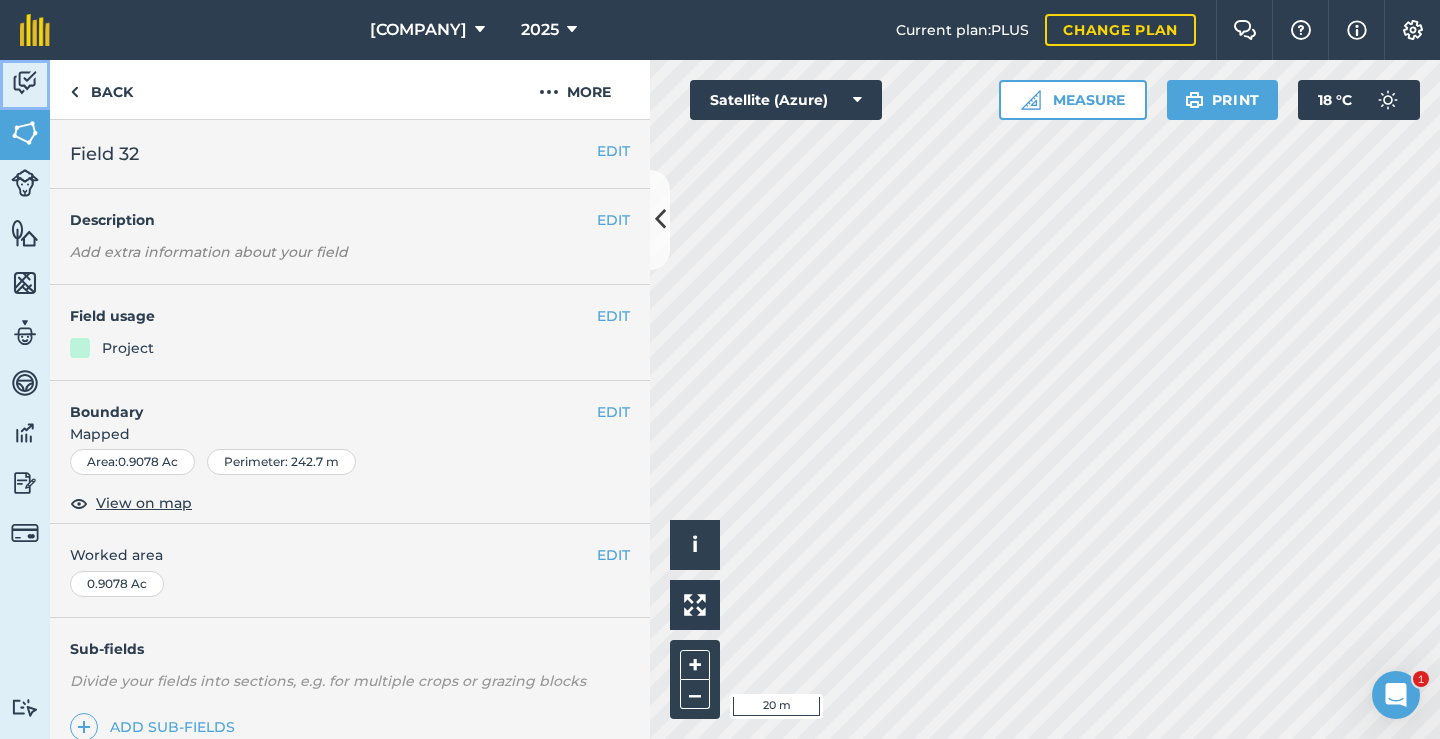 click at bounding box center [25, 83] 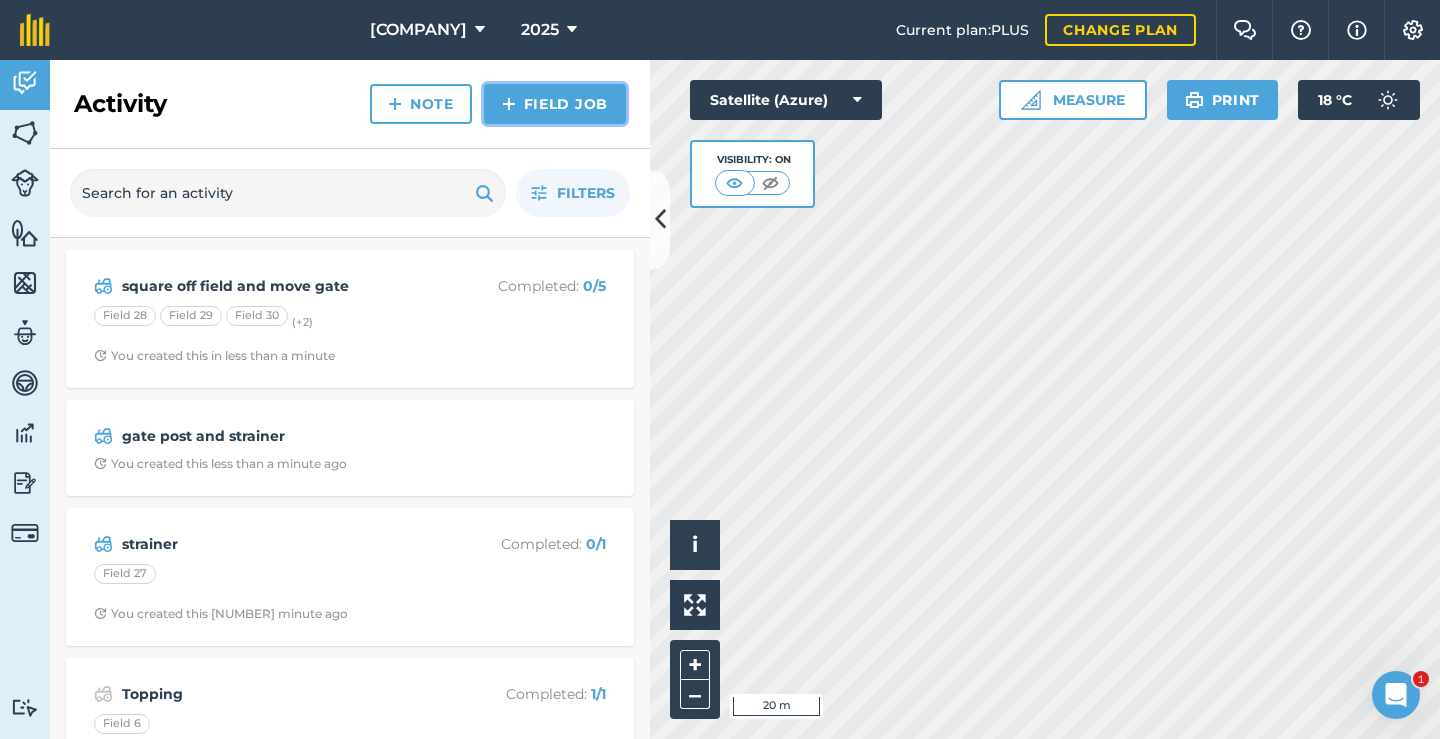 click on "Field Job" at bounding box center (555, 104) 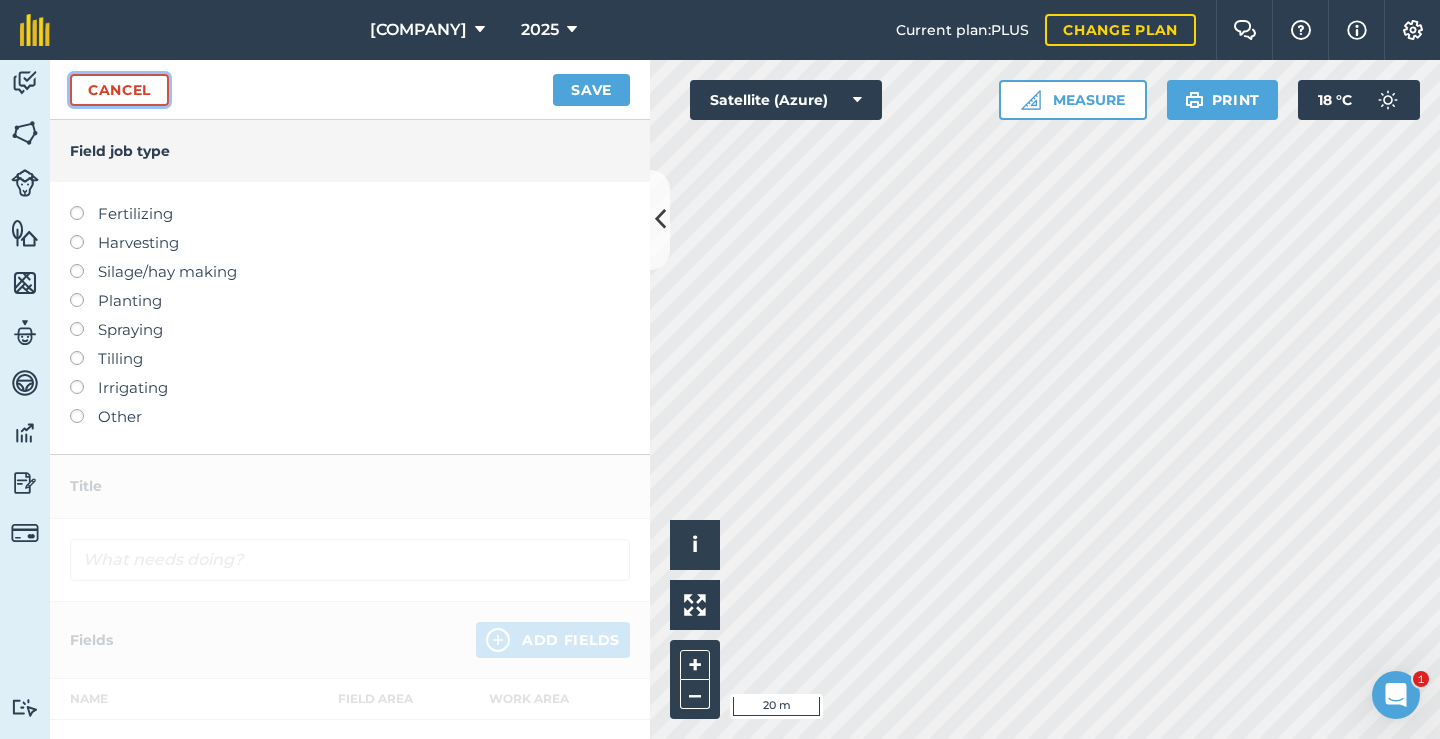 click on "Cancel" at bounding box center [119, 90] 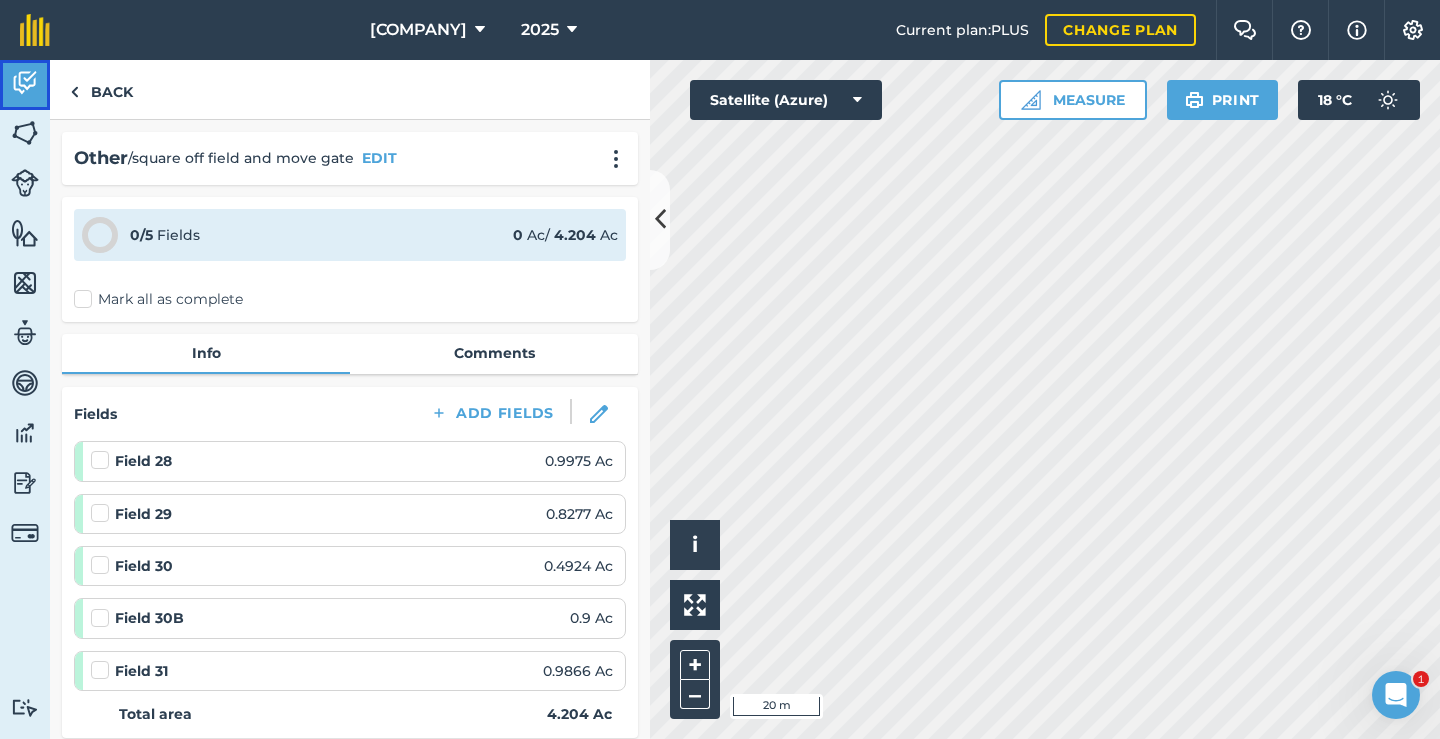 click at bounding box center (25, 83) 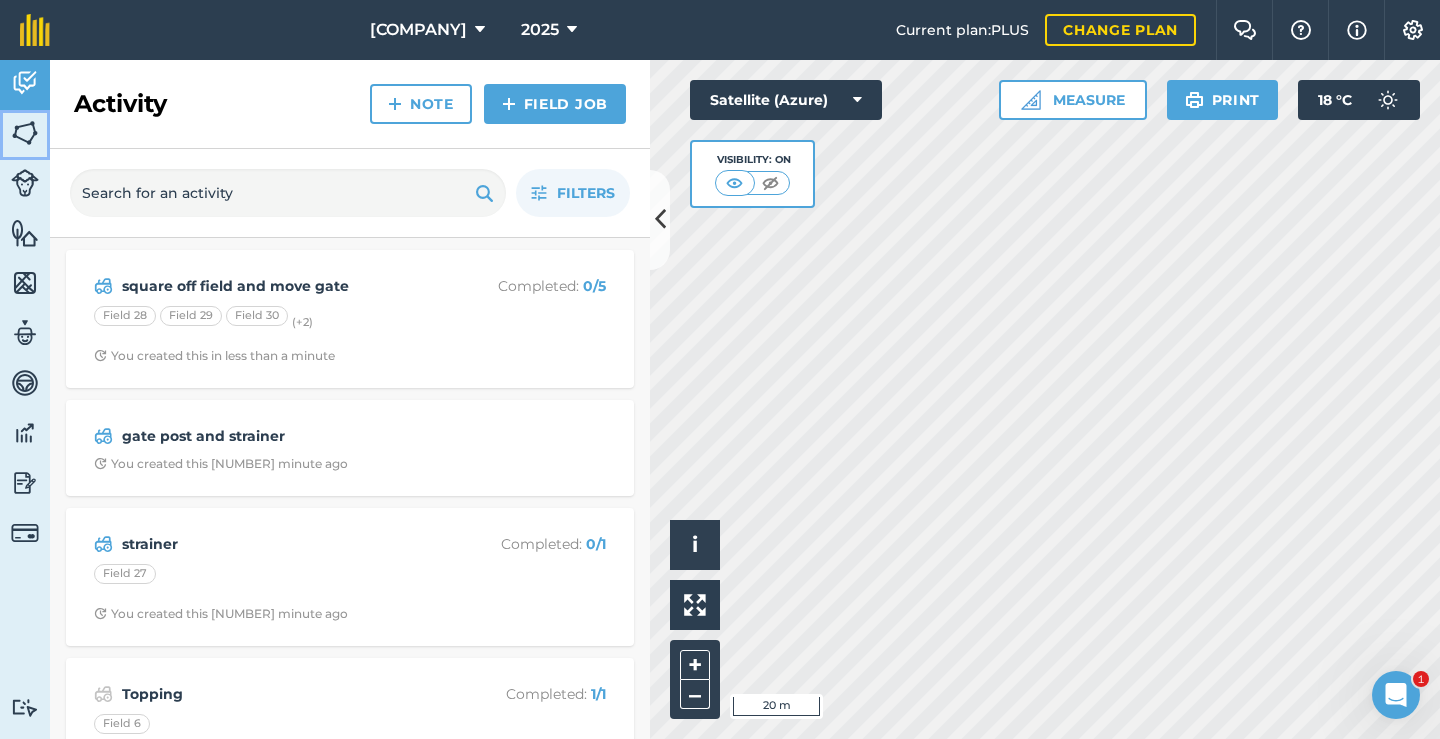 click at bounding box center [25, 133] 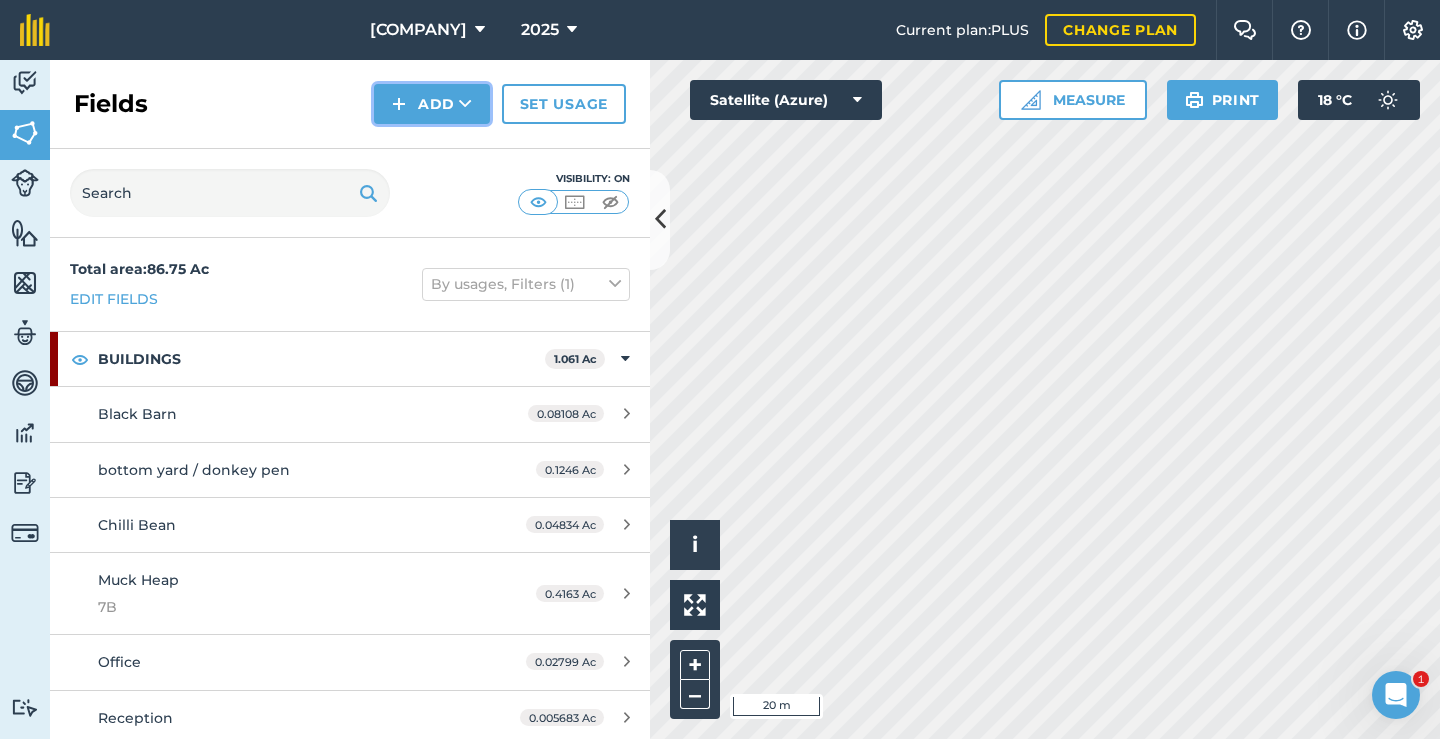 click on "Add" at bounding box center (432, 104) 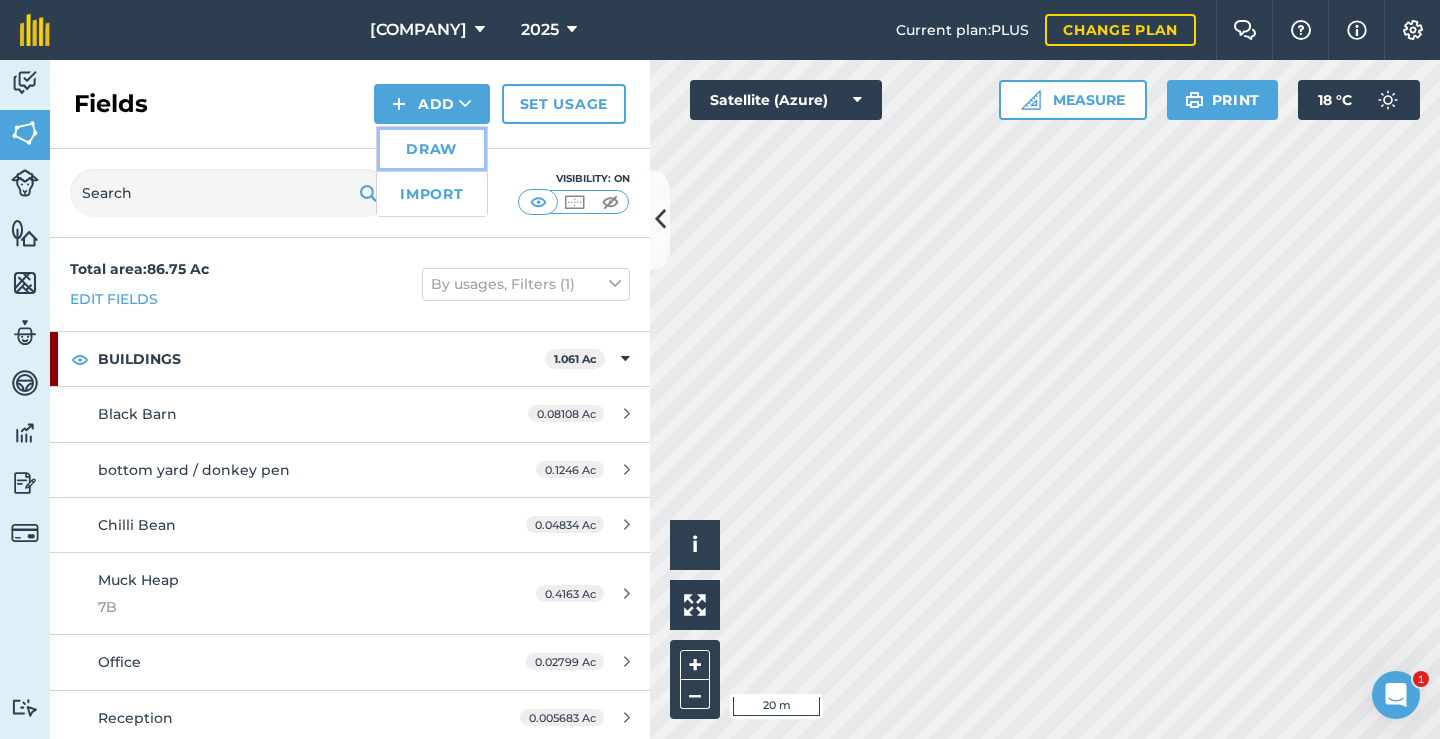 click on "Draw" at bounding box center [432, 149] 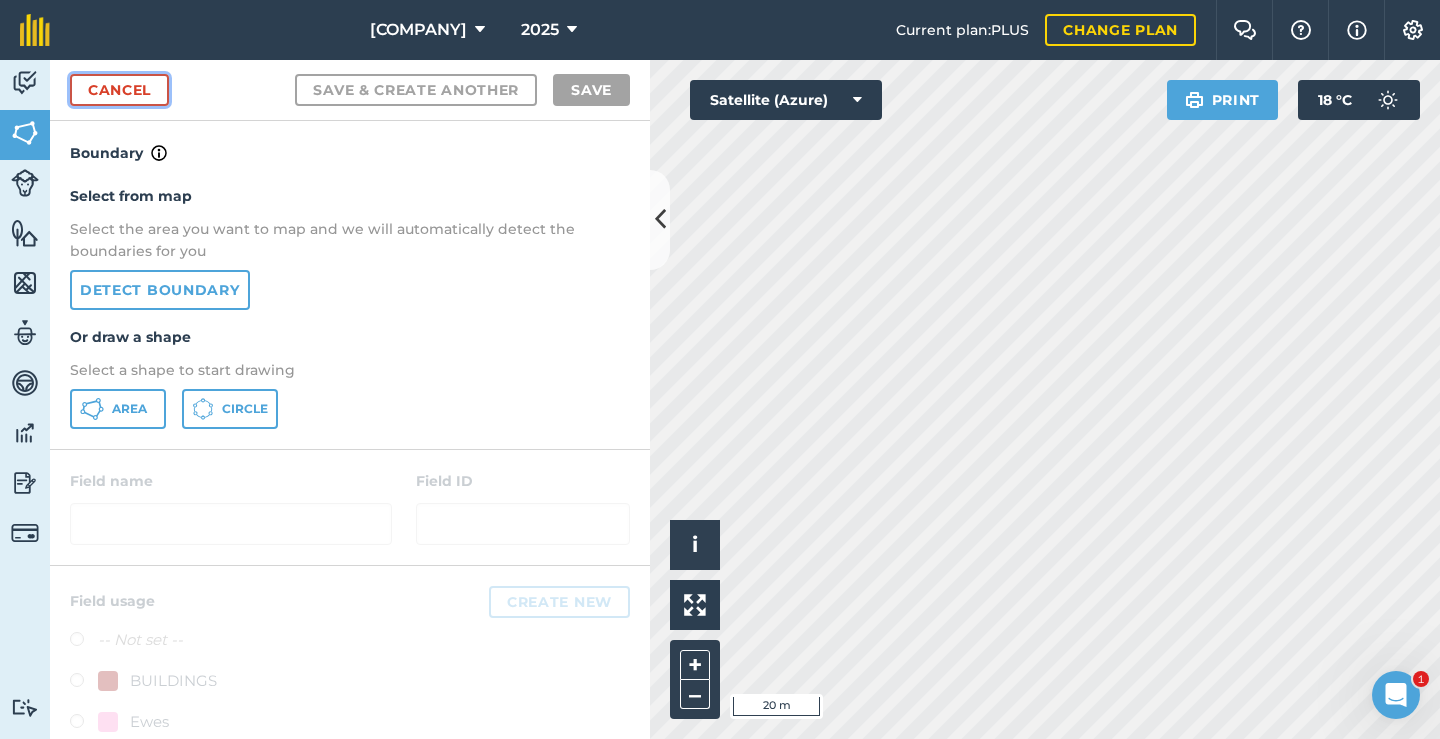 click on "Cancel" at bounding box center [119, 90] 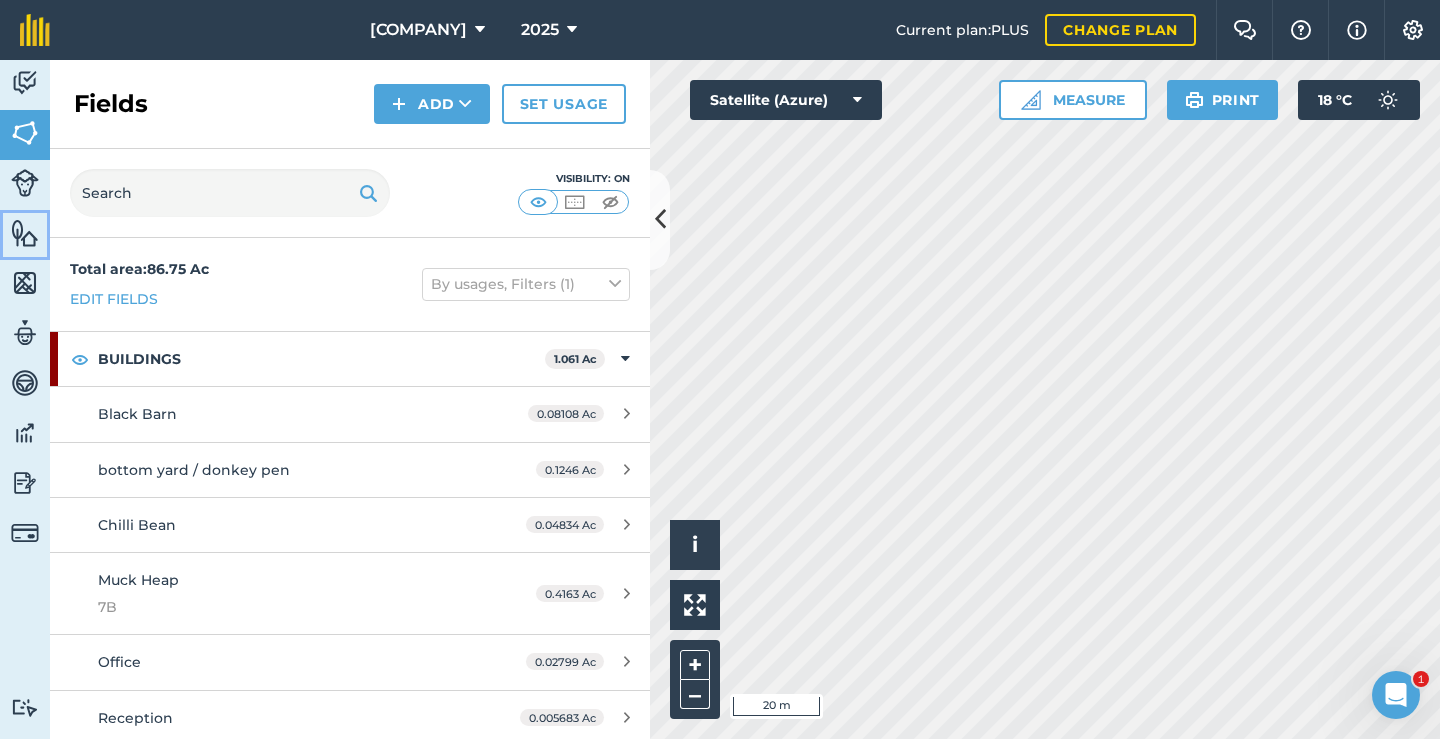 click at bounding box center (25, 233) 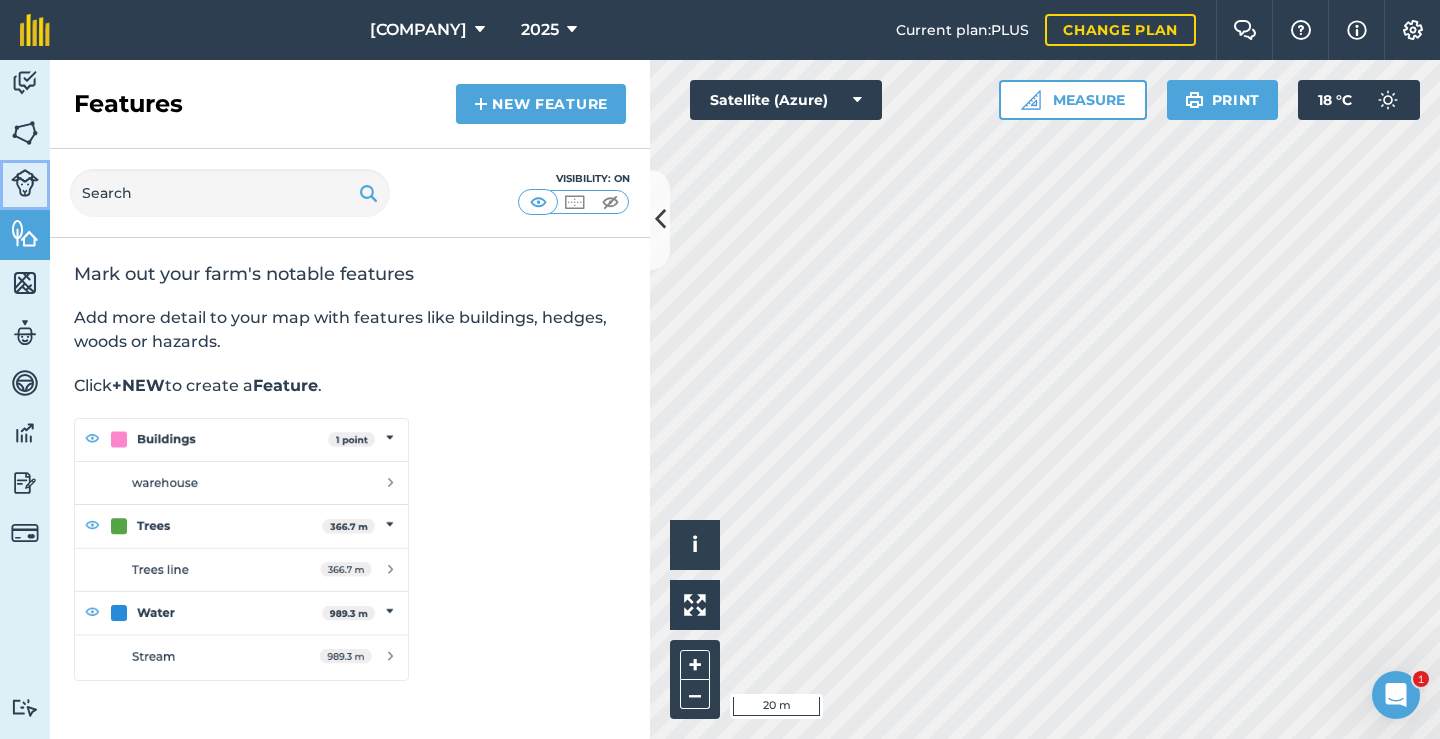 click on "Livestock" at bounding box center (25, 185) 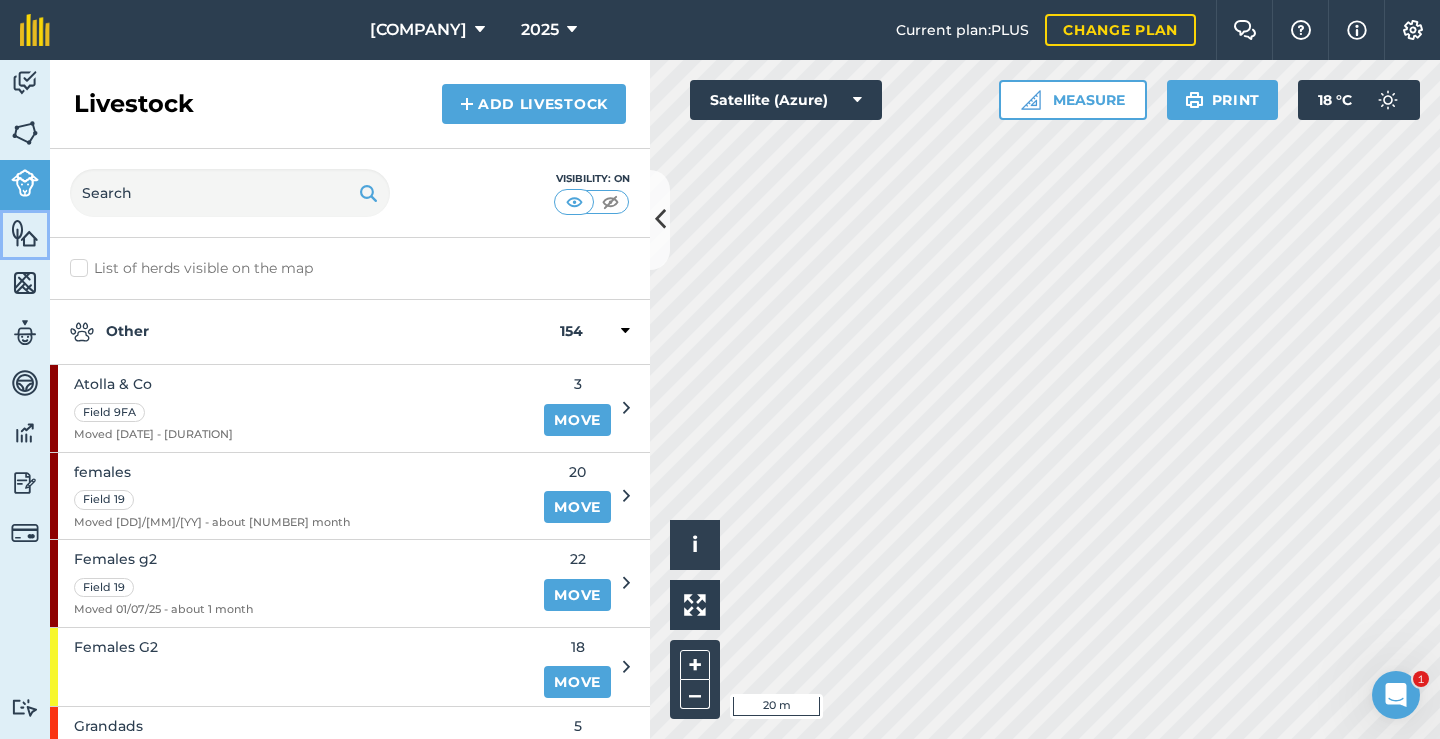 click on "Features" at bounding box center [25, 235] 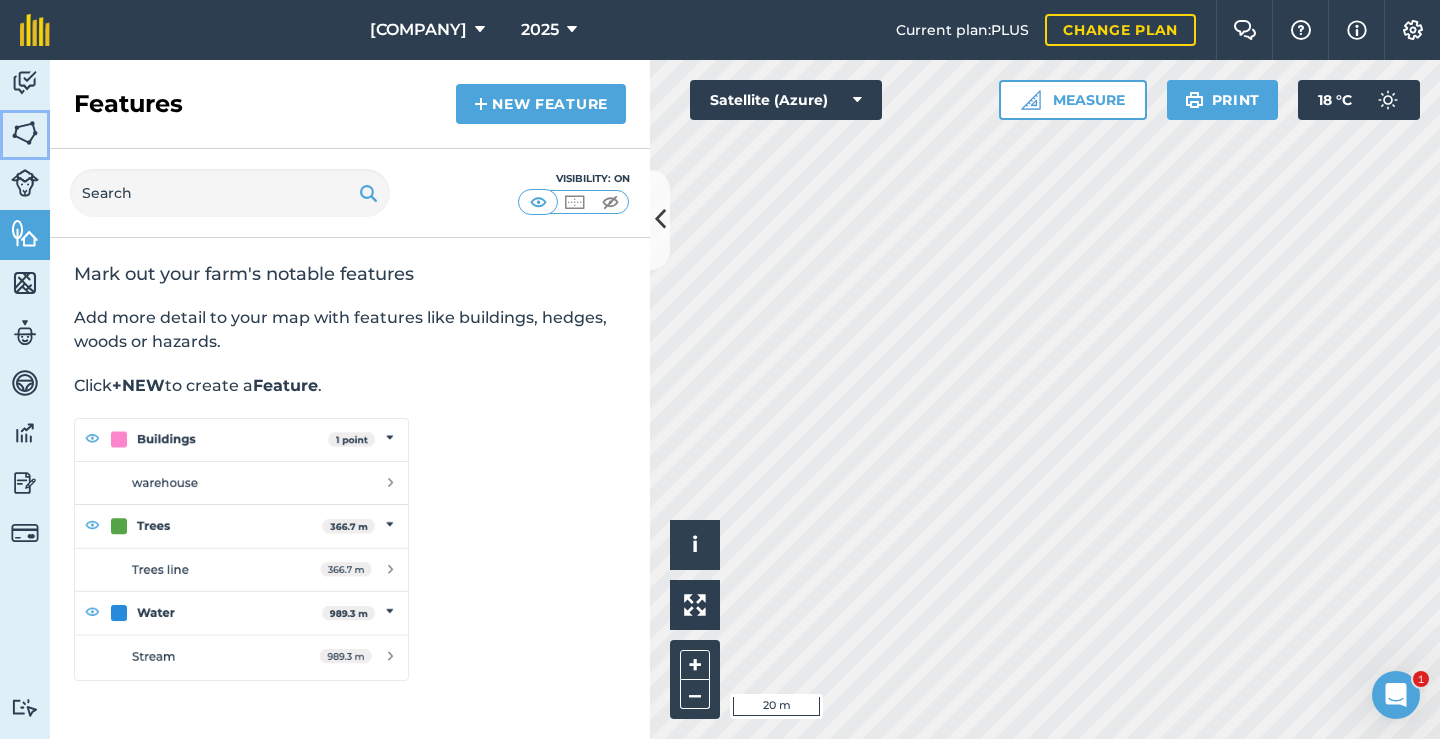 click at bounding box center (25, 133) 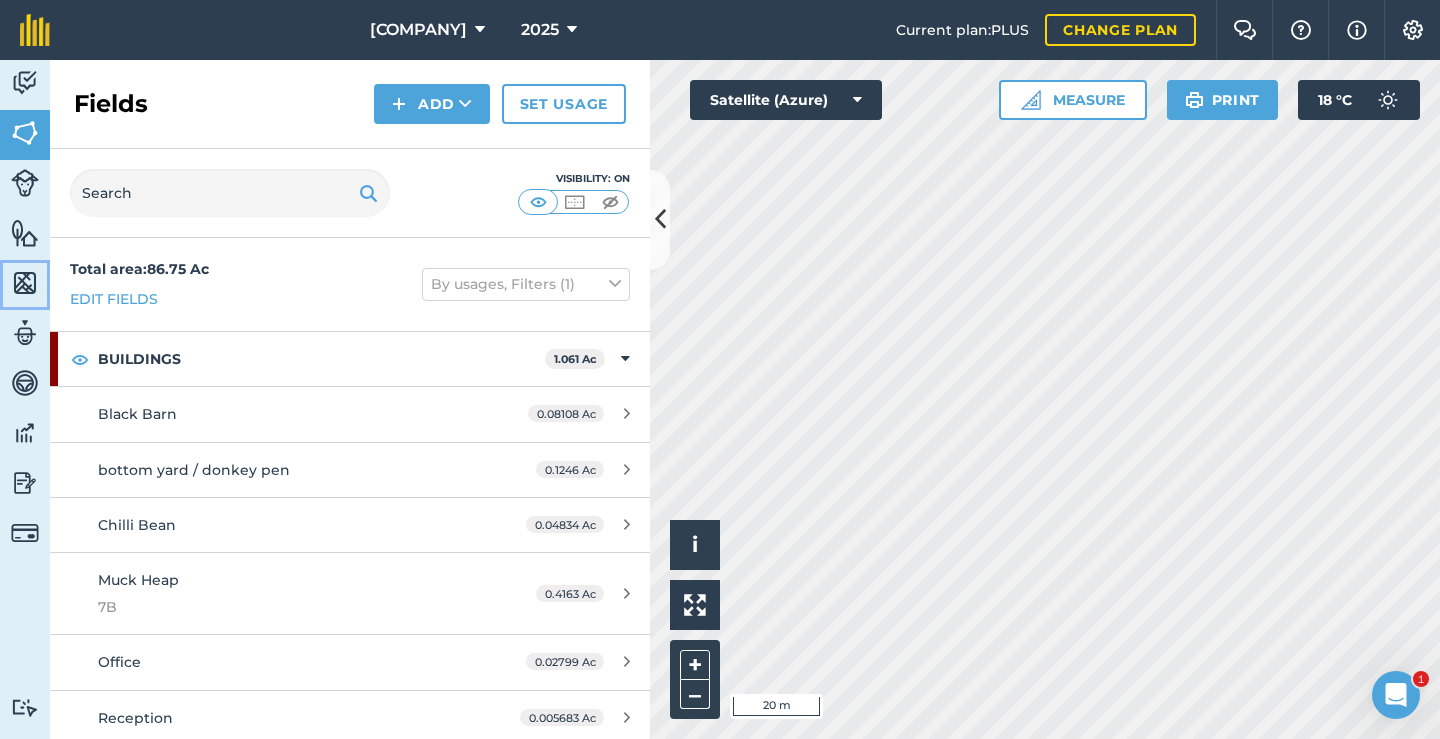 click at bounding box center [25, 283] 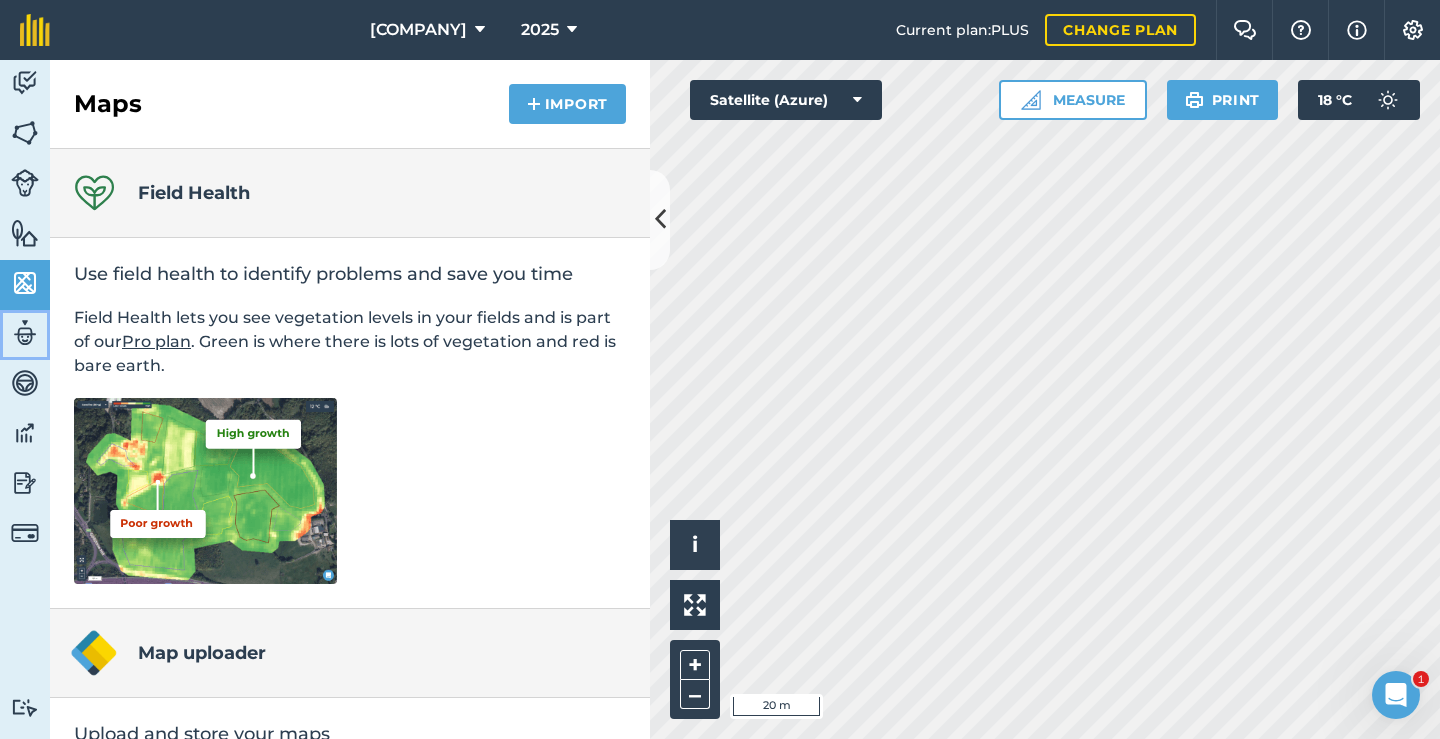 click at bounding box center (25, 333) 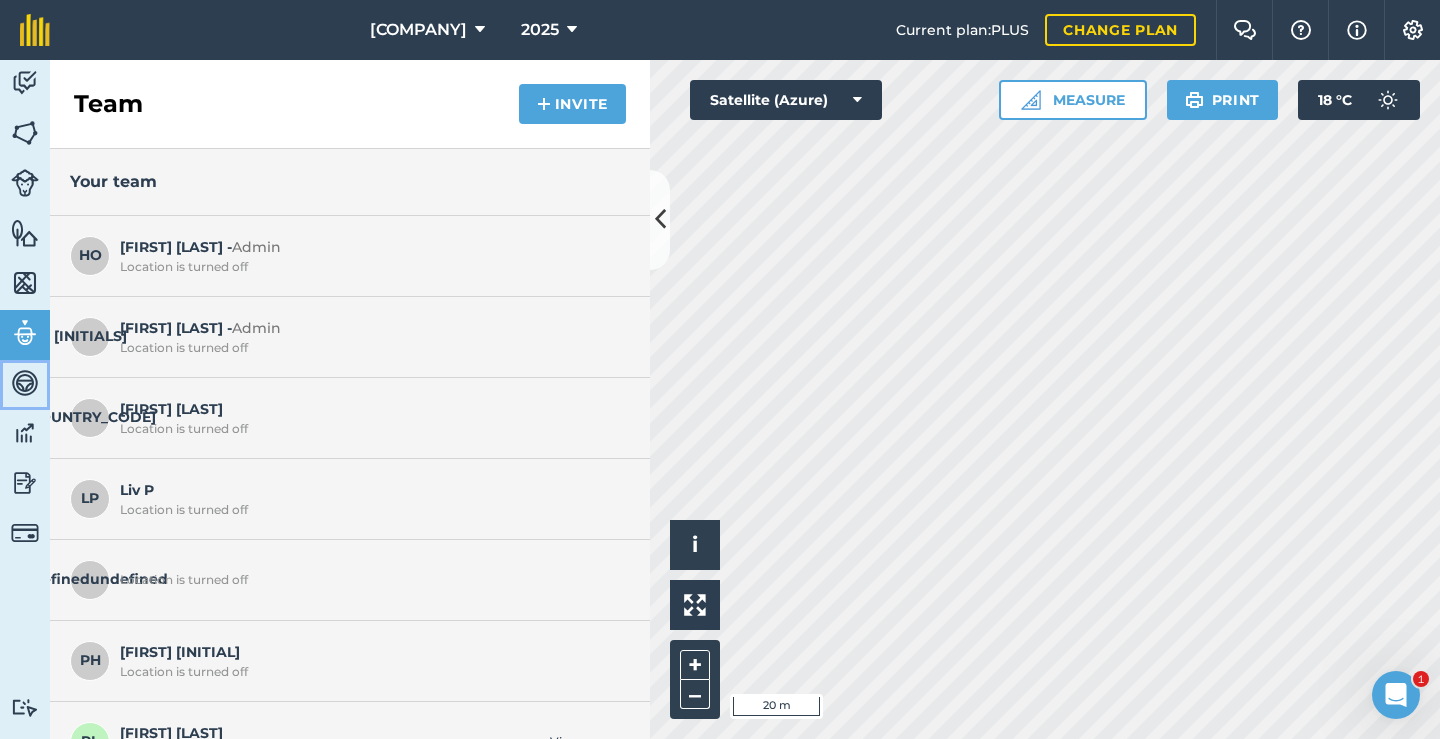 click at bounding box center [25, 383] 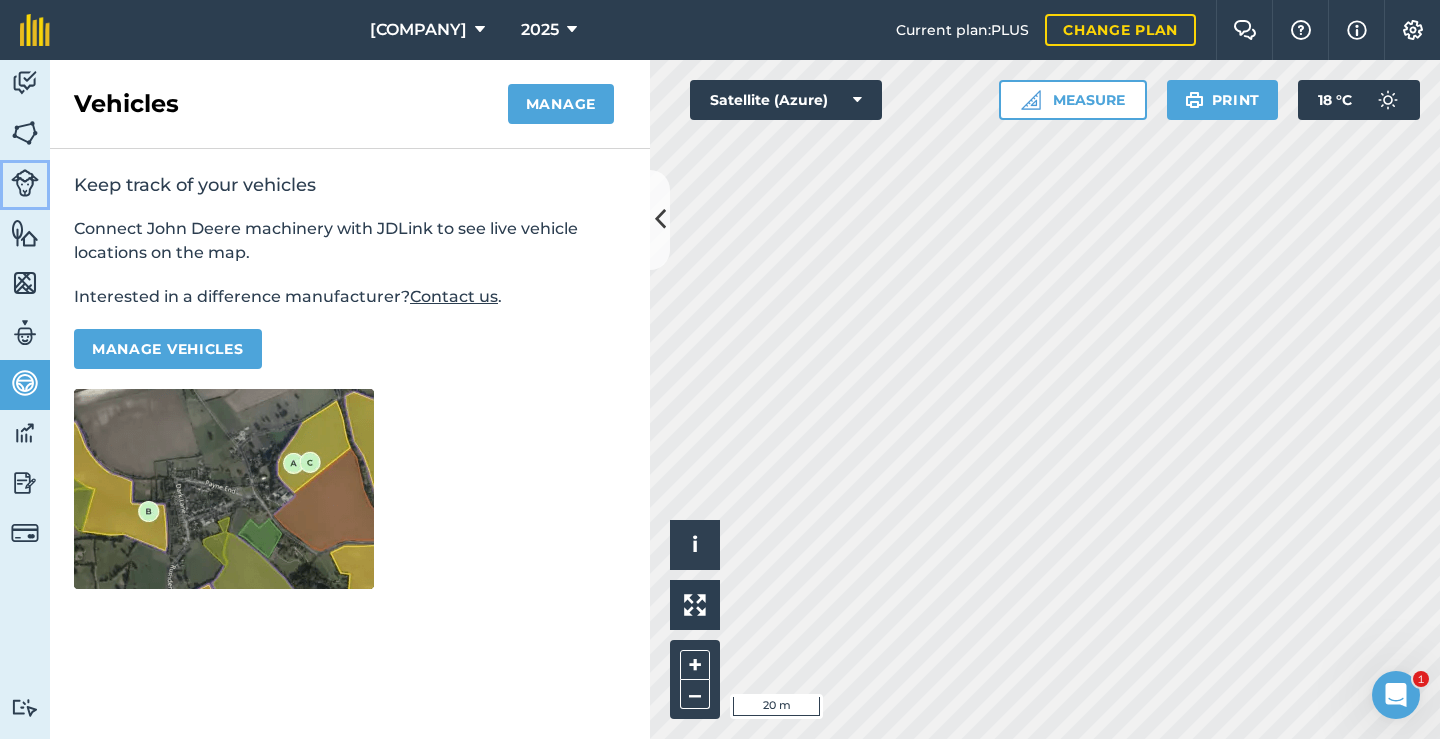 click at bounding box center (25, 183) 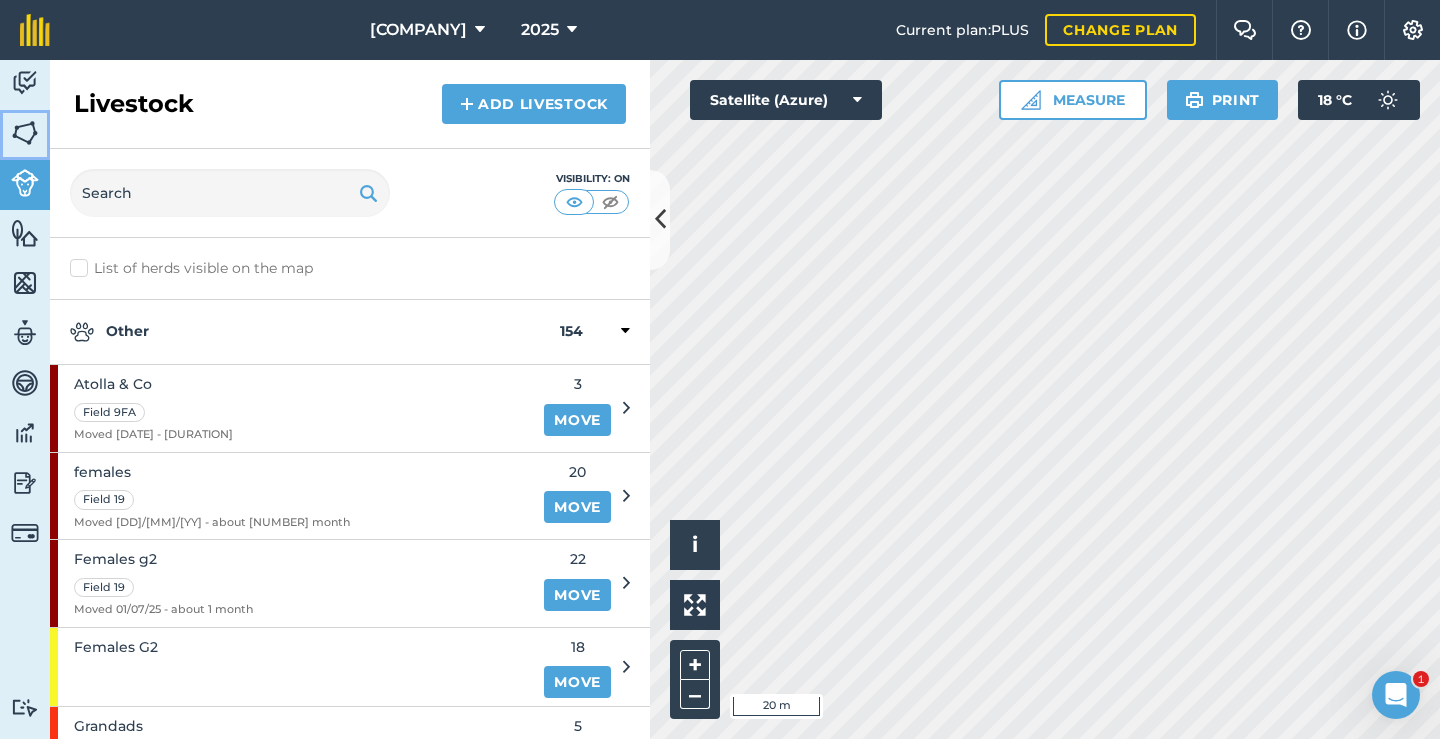 click at bounding box center (25, 133) 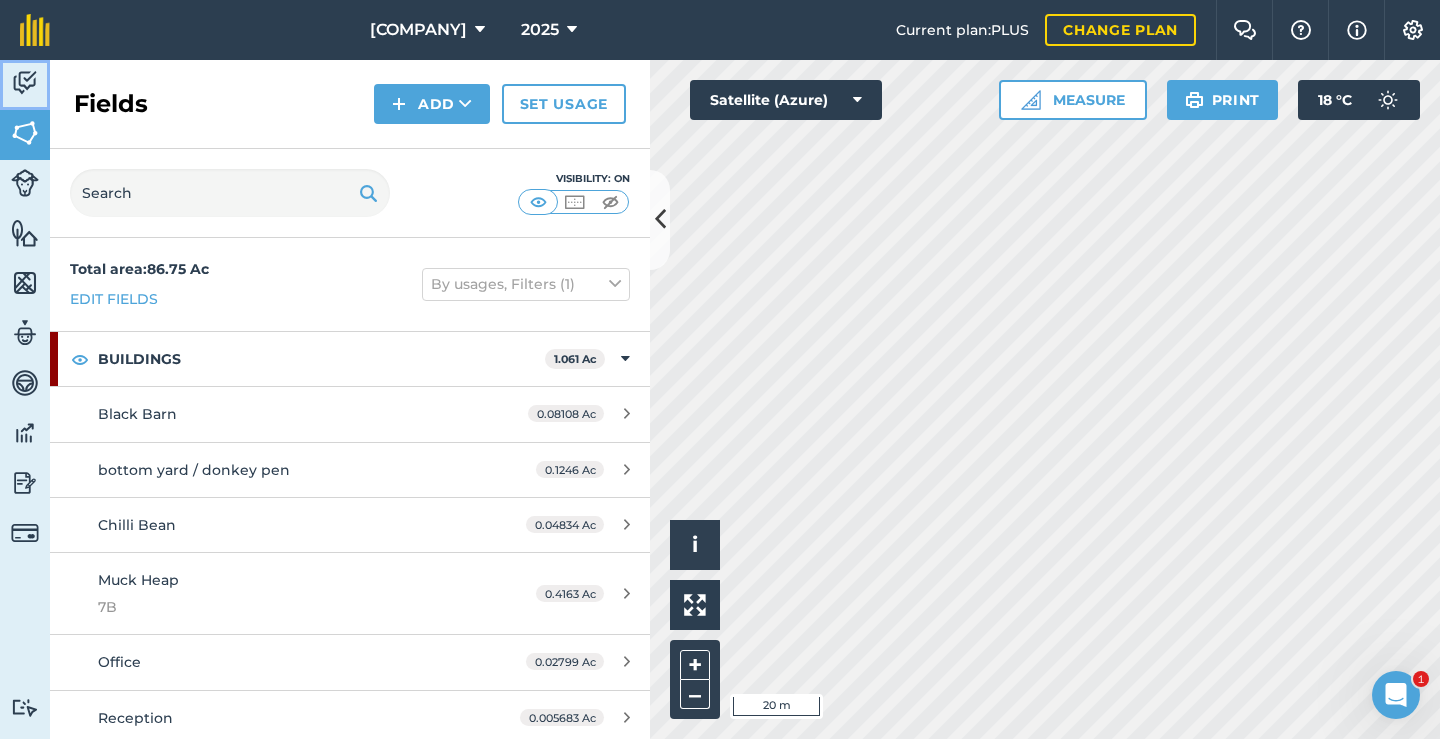 click at bounding box center (25, 83) 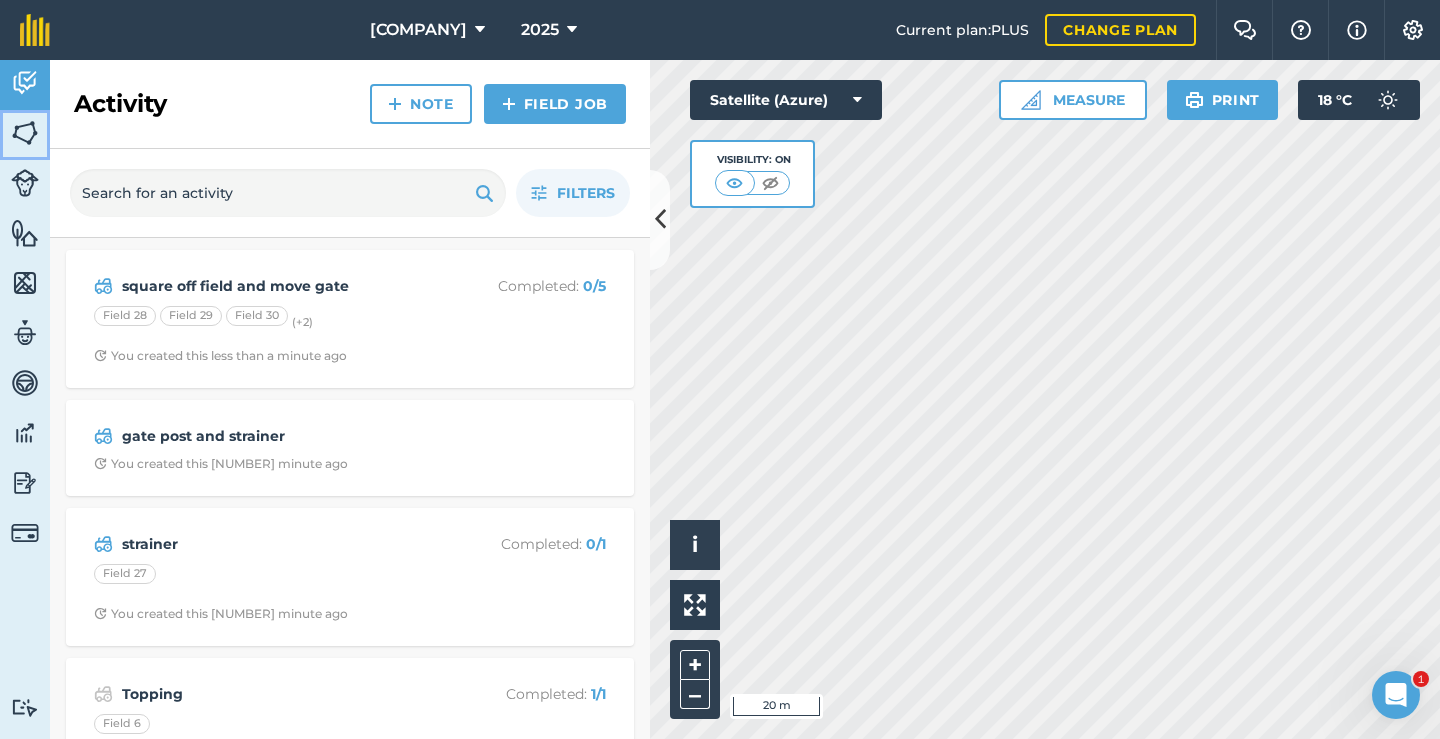 click at bounding box center (25, 133) 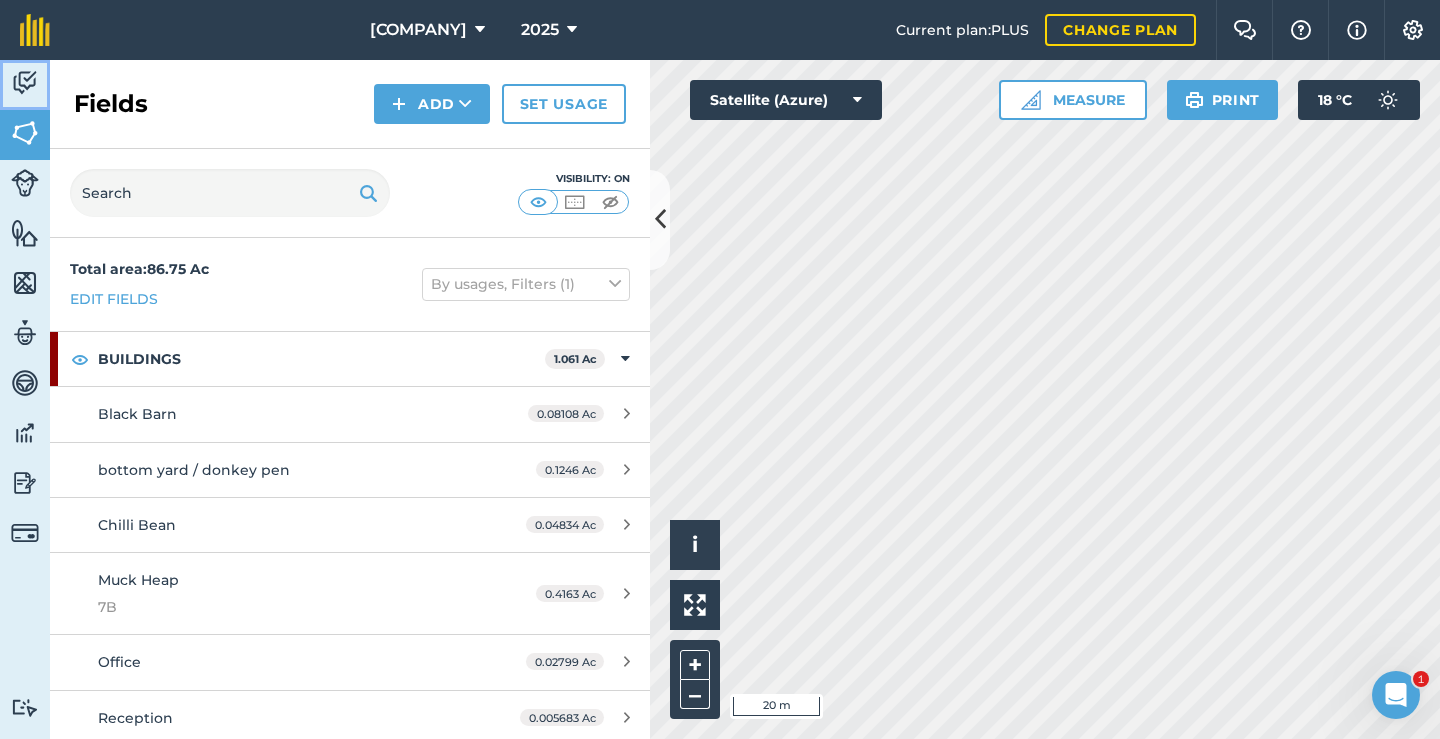click at bounding box center (25, 83) 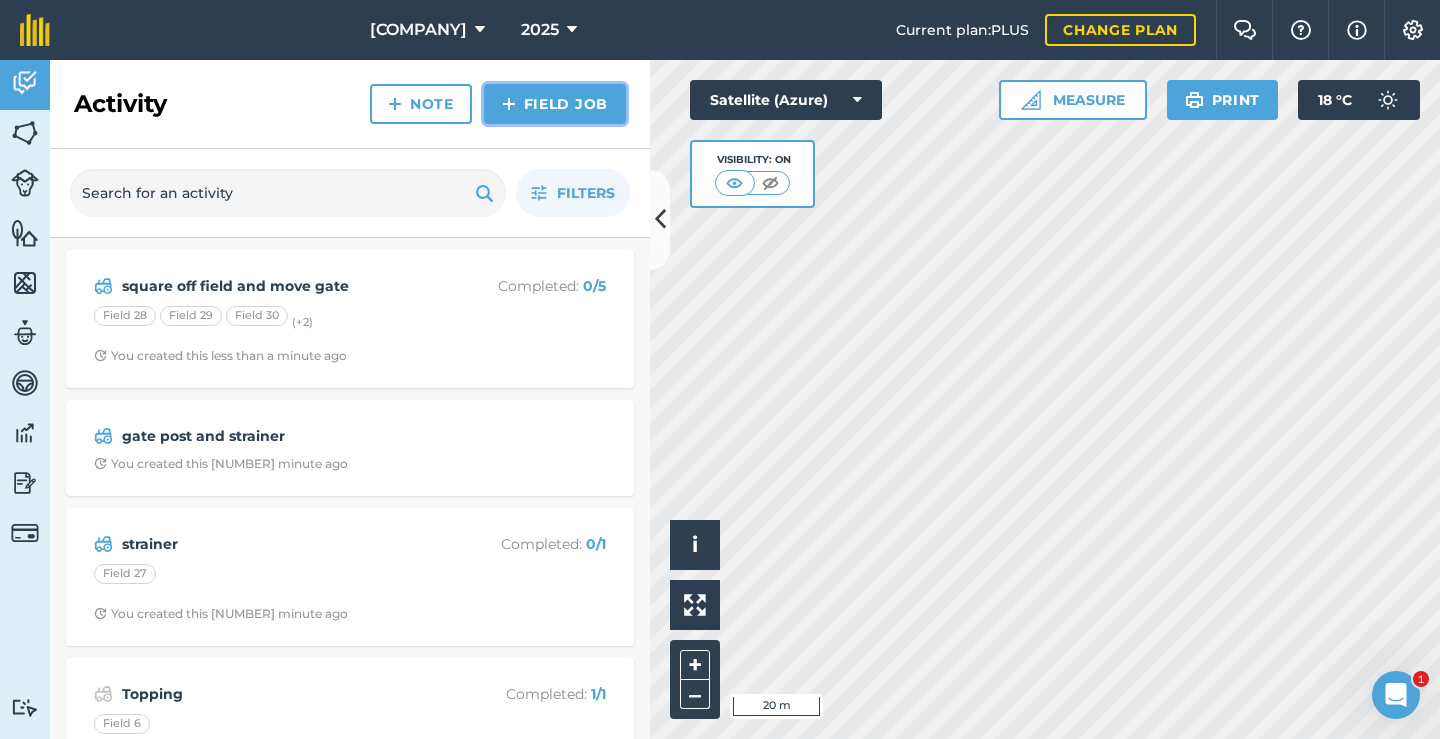 click on "Field Job" at bounding box center [555, 104] 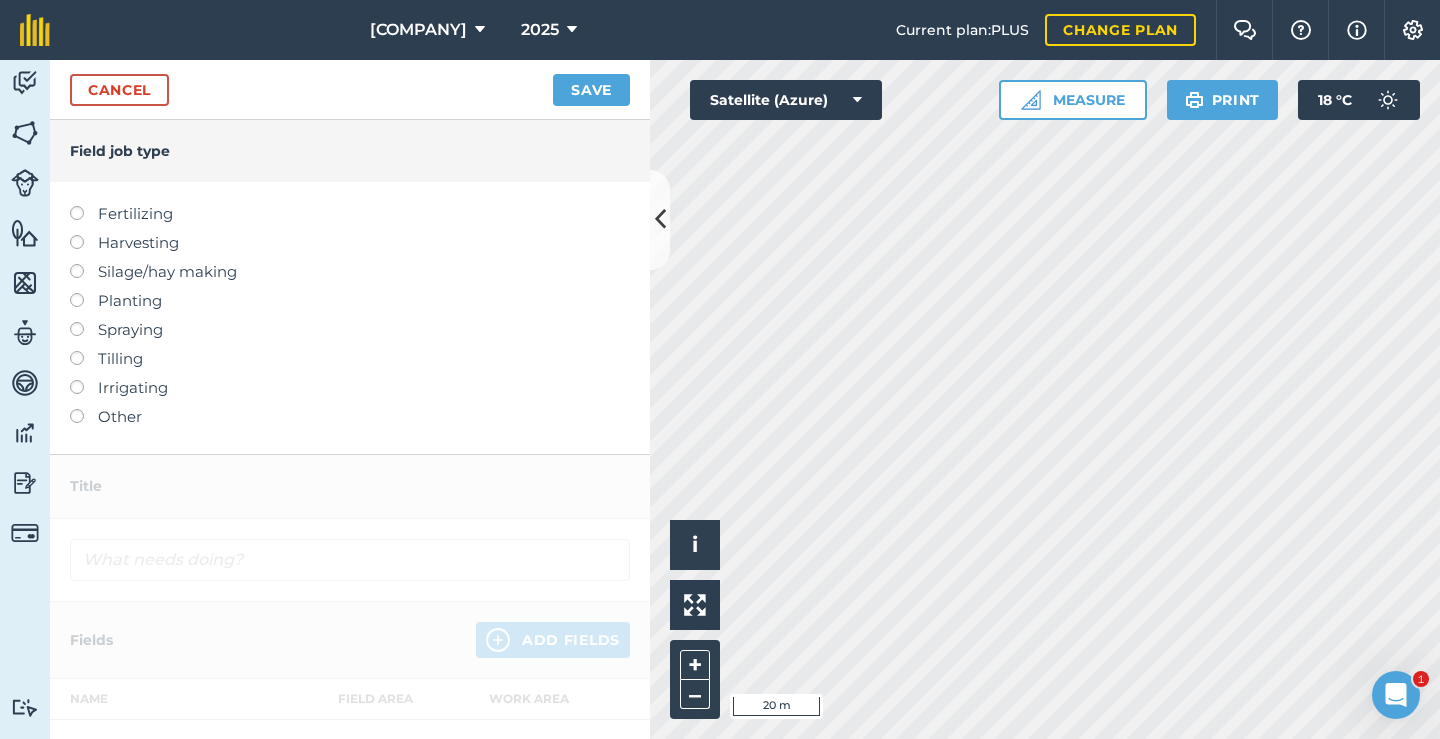click at bounding box center [84, 409] 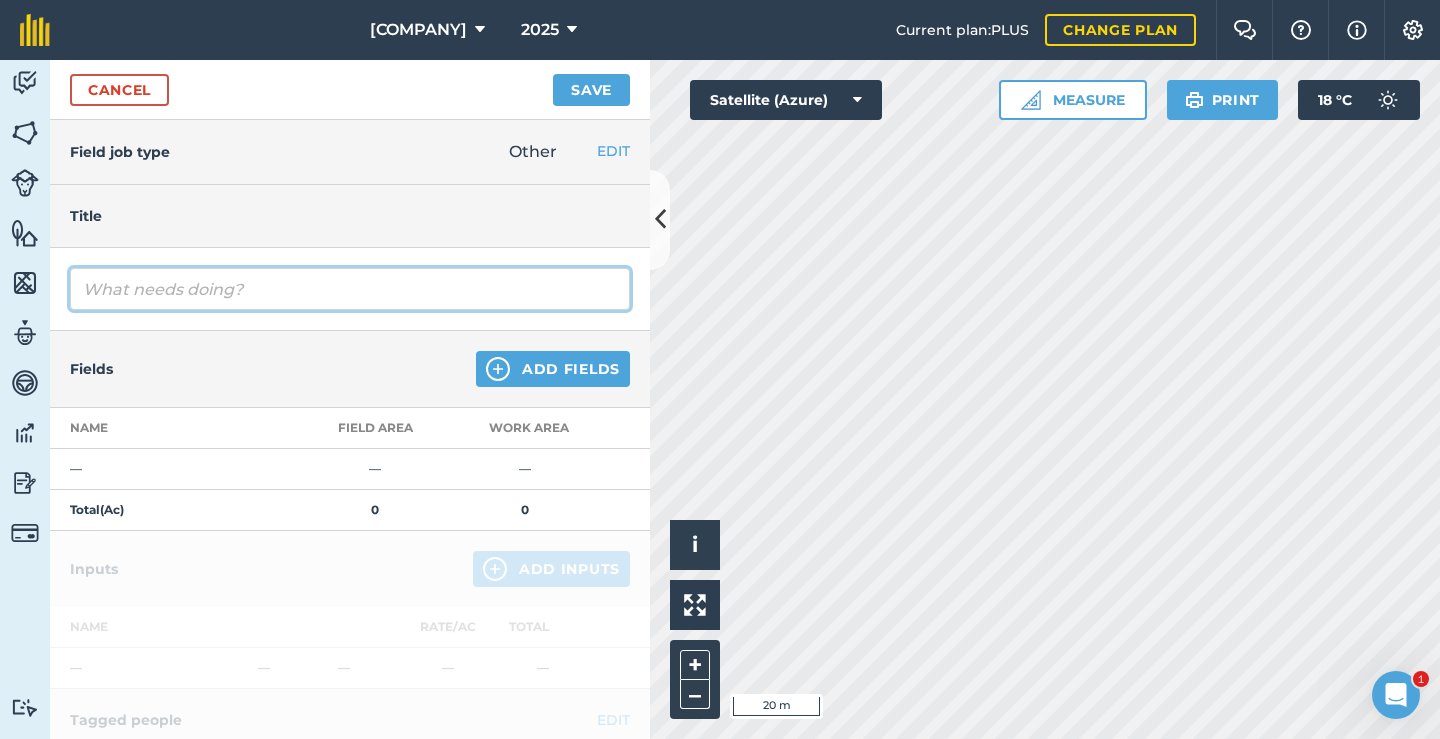 click at bounding box center [350, 289] 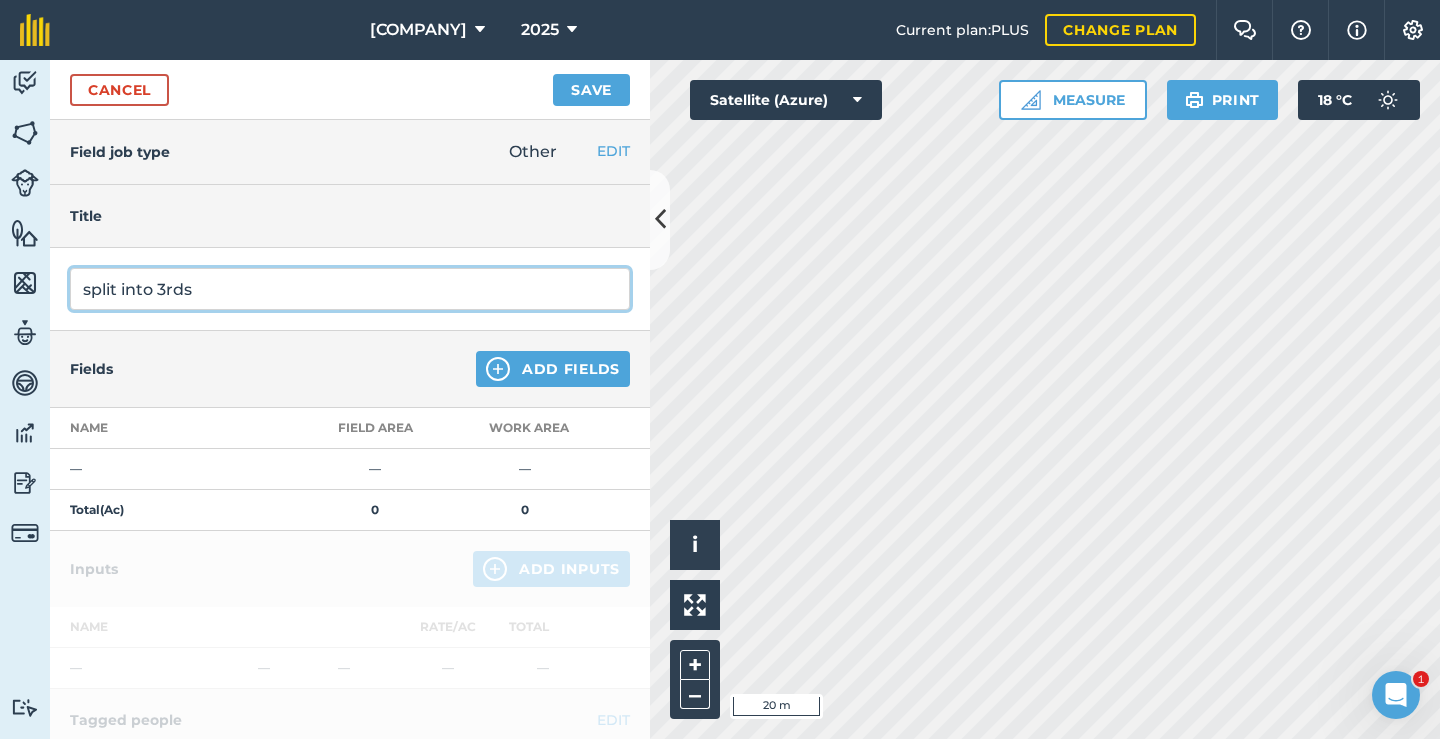 type on "split into 3rds" 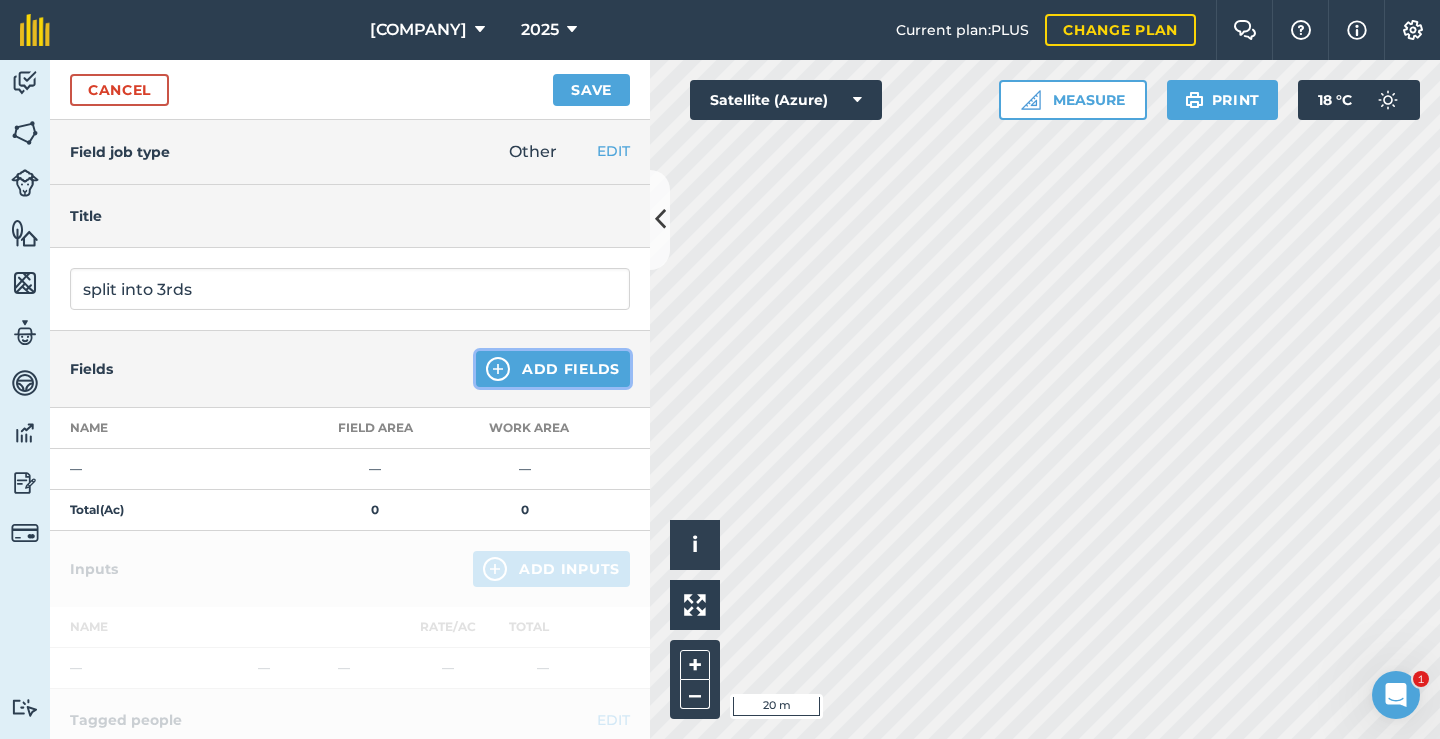 click on "Add Fields" at bounding box center (553, 369) 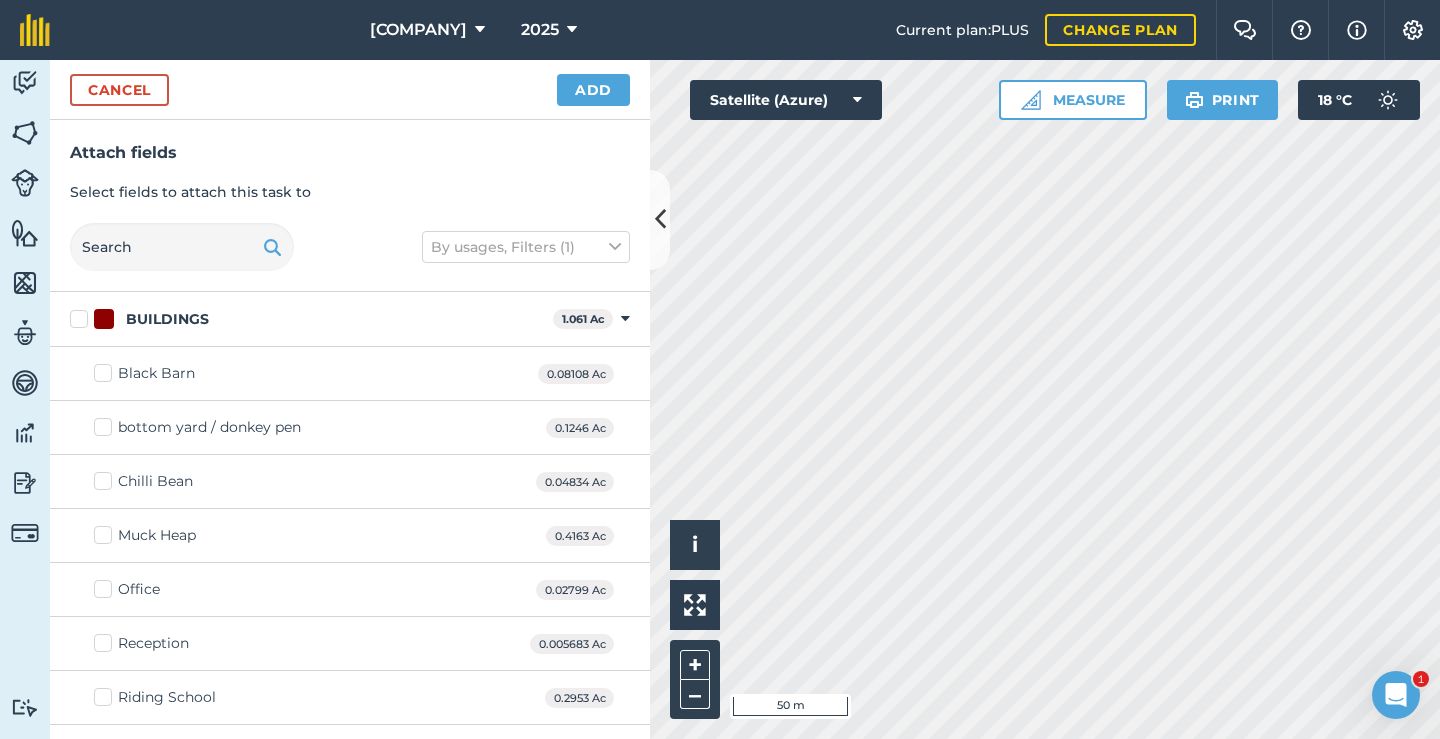 checkbox on "true" 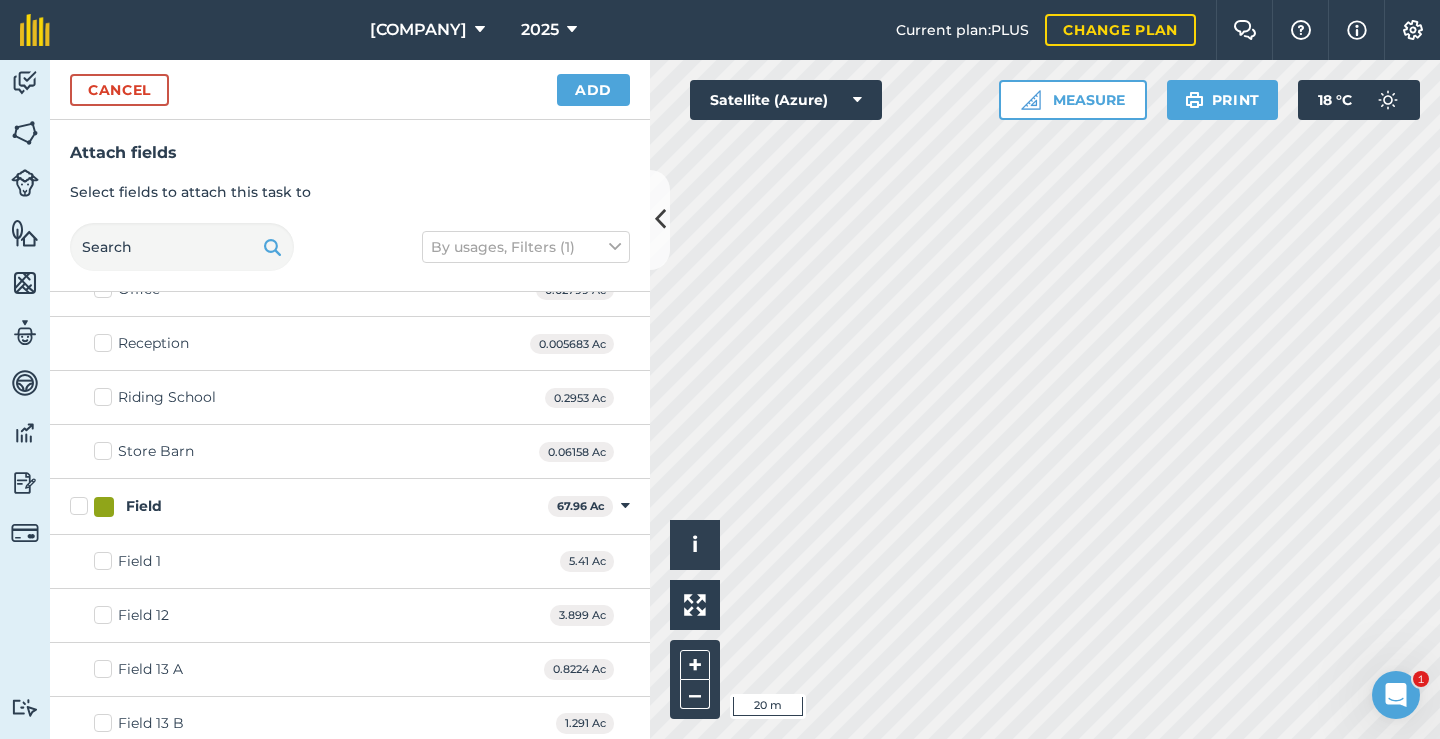 scroll, scrollTop: 0, scrollLeft: 0, axis: both 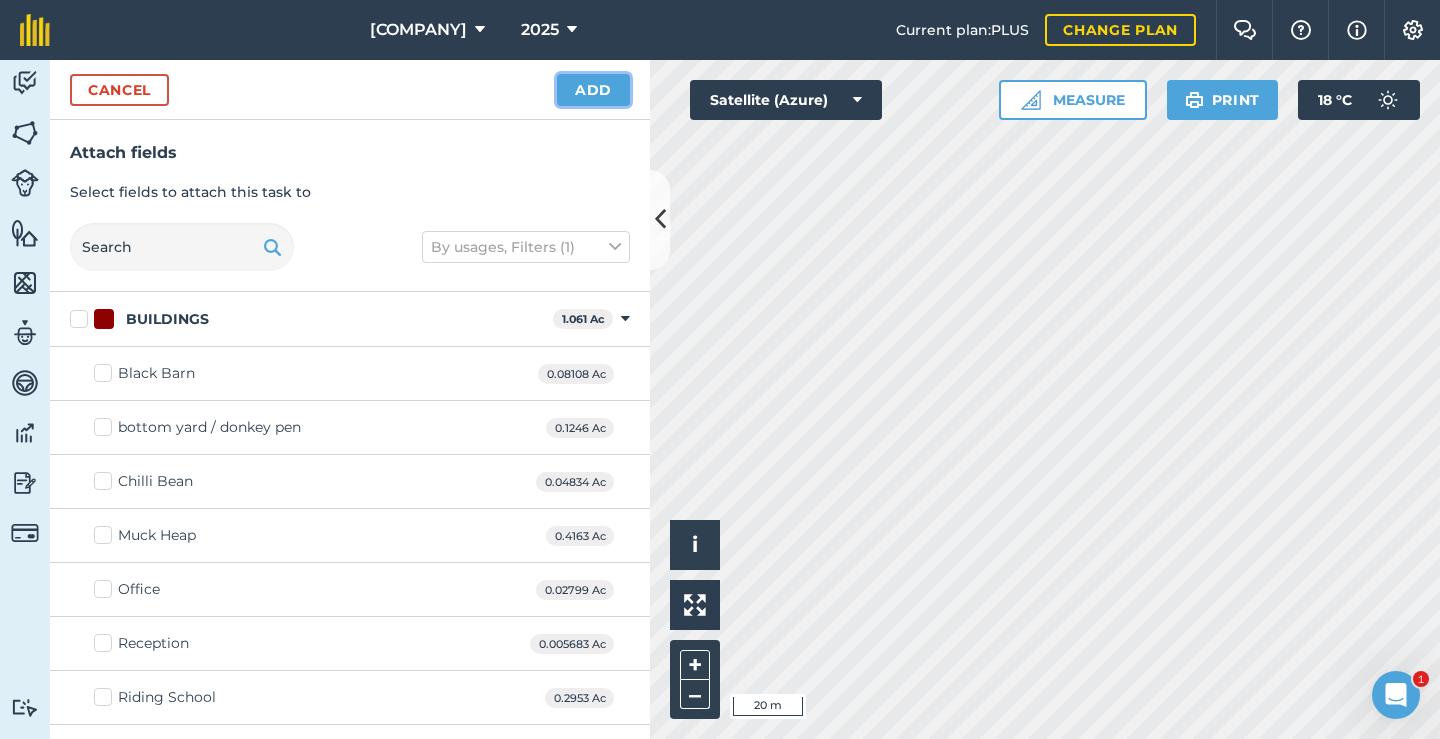 click on "Add" at bounding box center (593, 90) 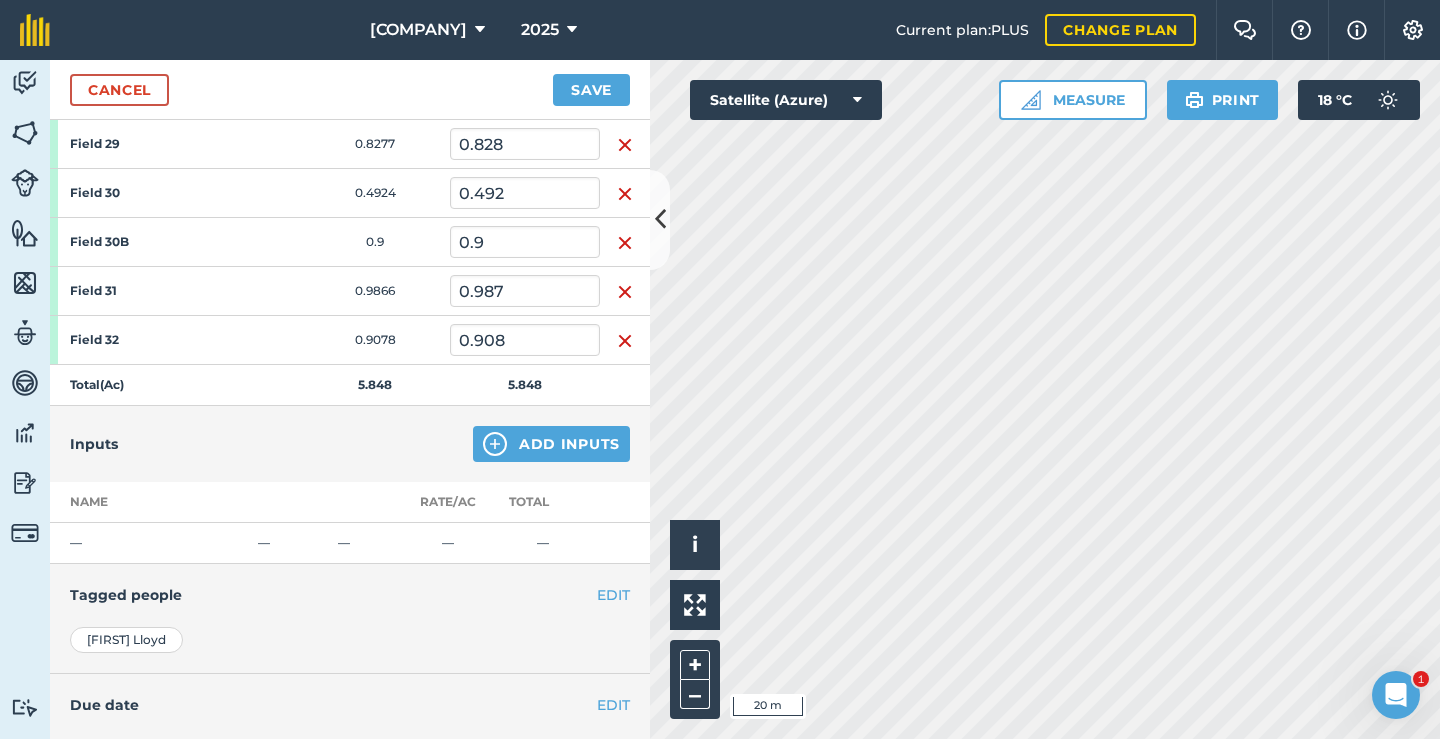 scroll, scrollTop: 571, scrollLeft: 0, axis: vertical 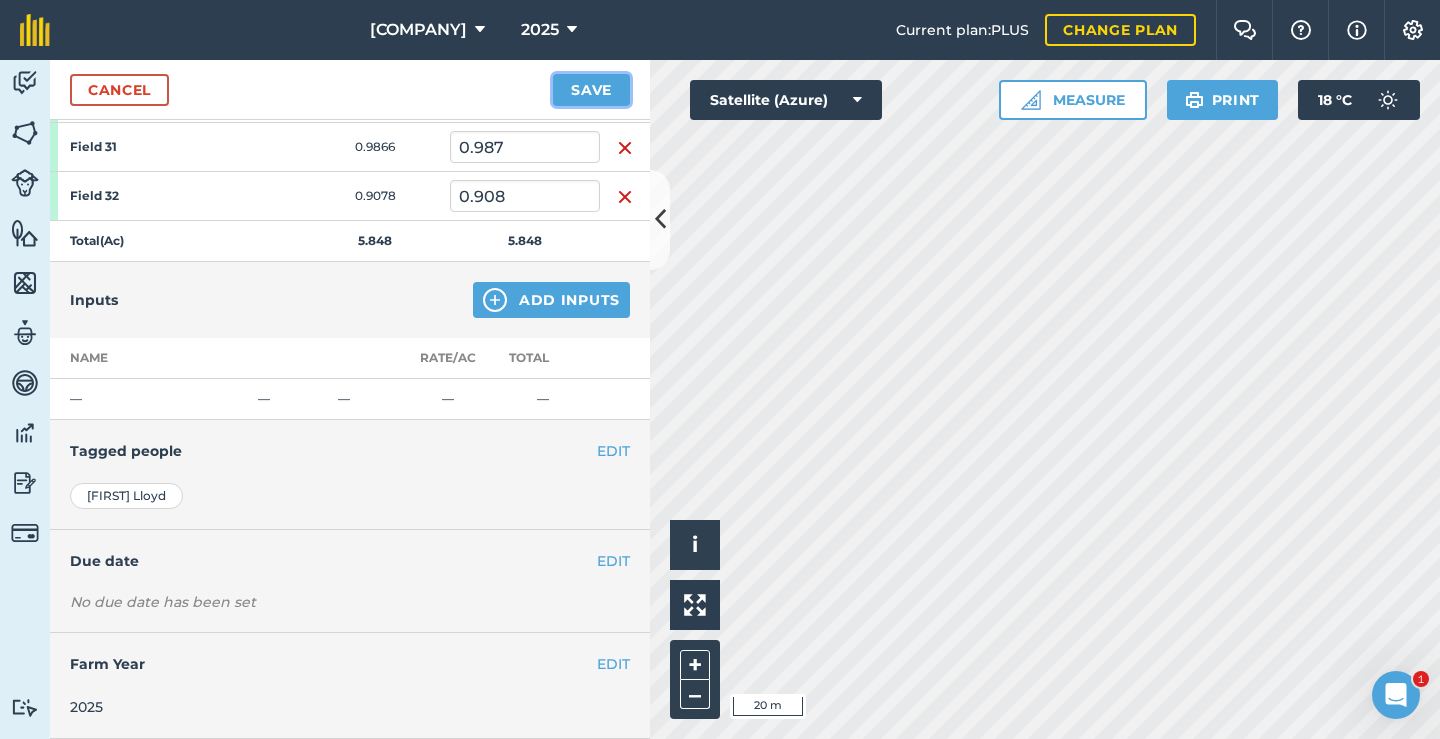 click on "Save" at bounding box center (591, 90) 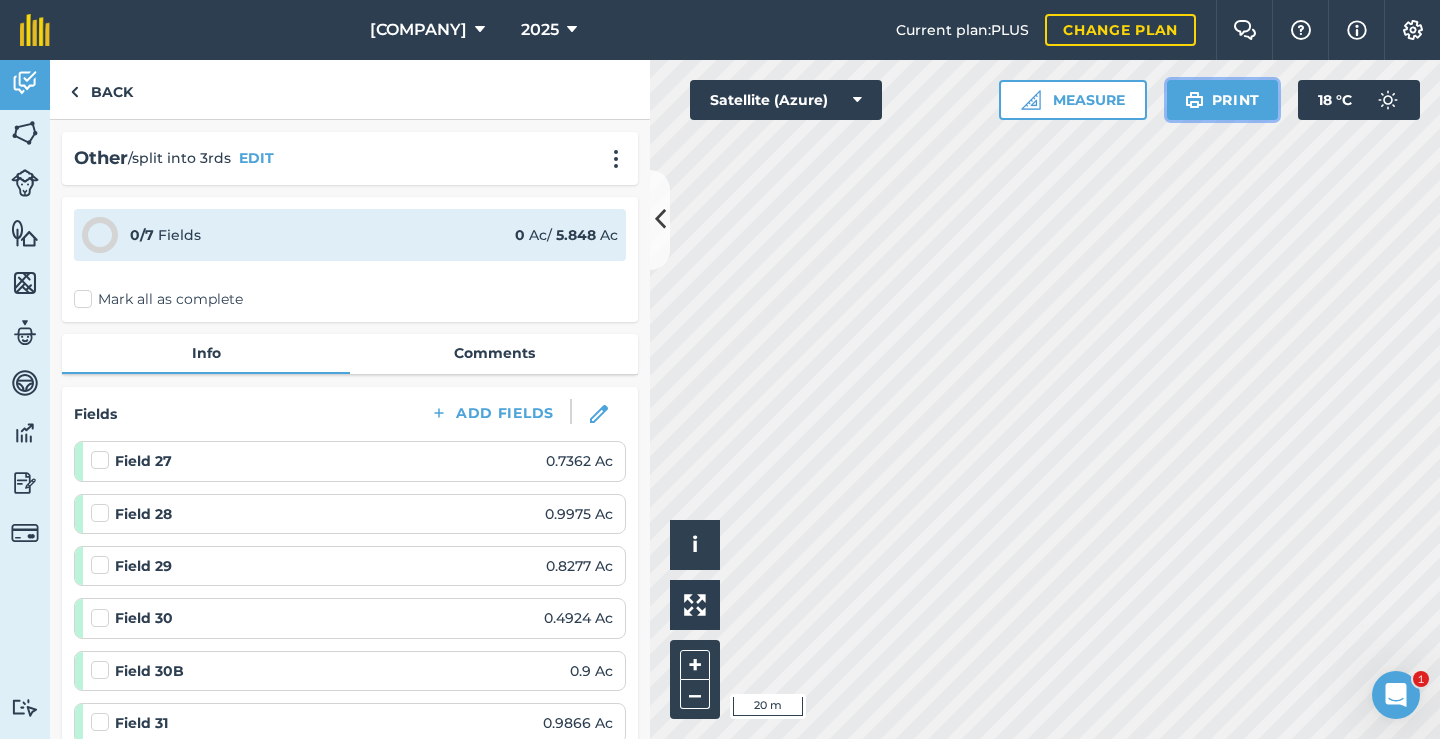 click on "Print" at bounding box center [1223, 100] 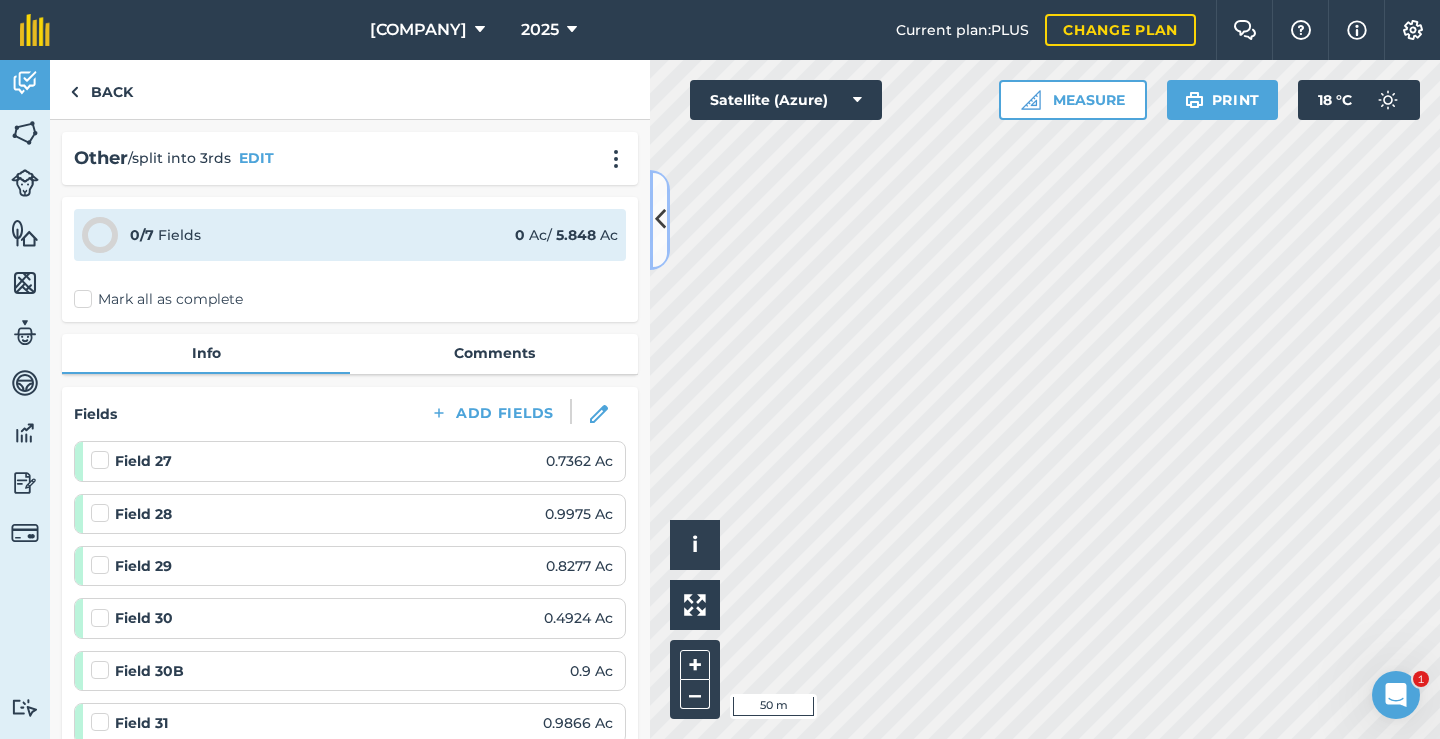 click at bounding box center (660, 220) 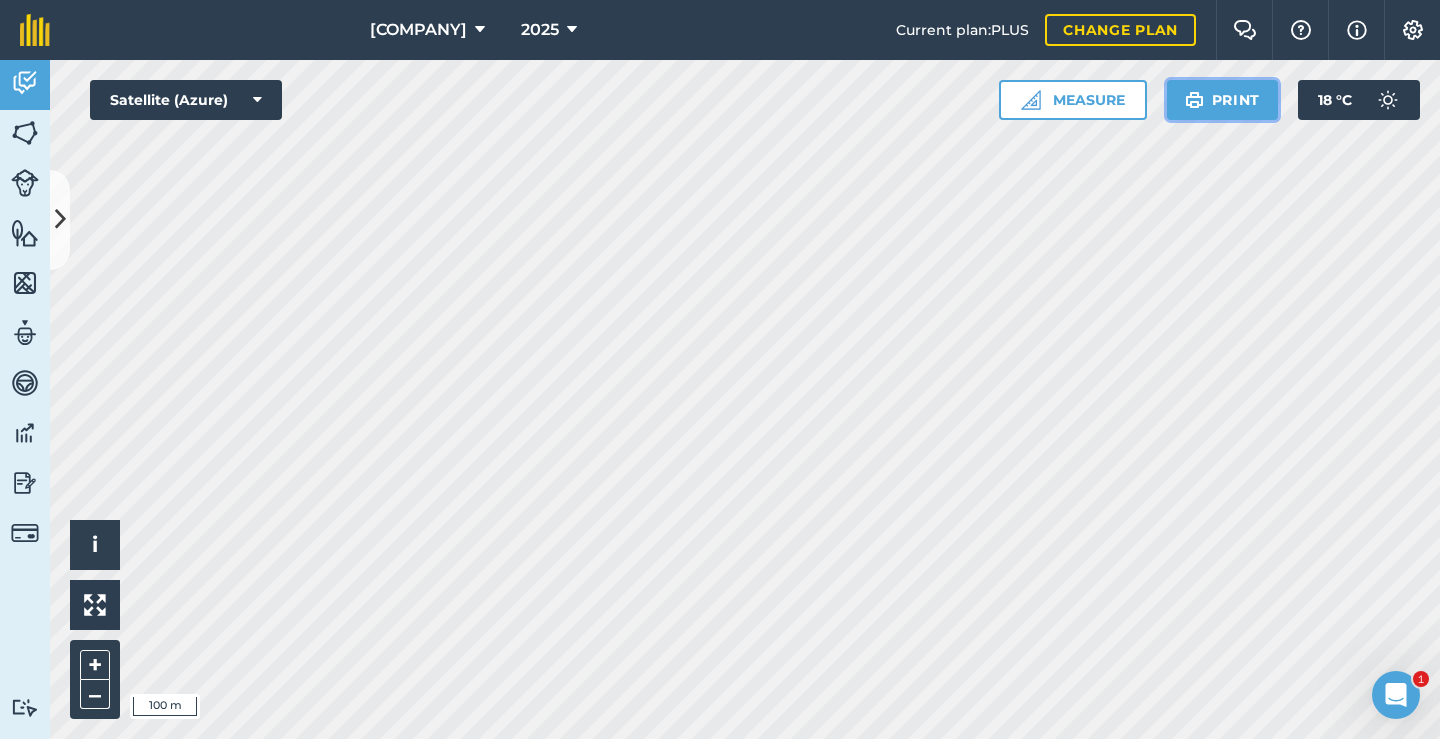 click on "Print" at bounding box center [1223, 100] 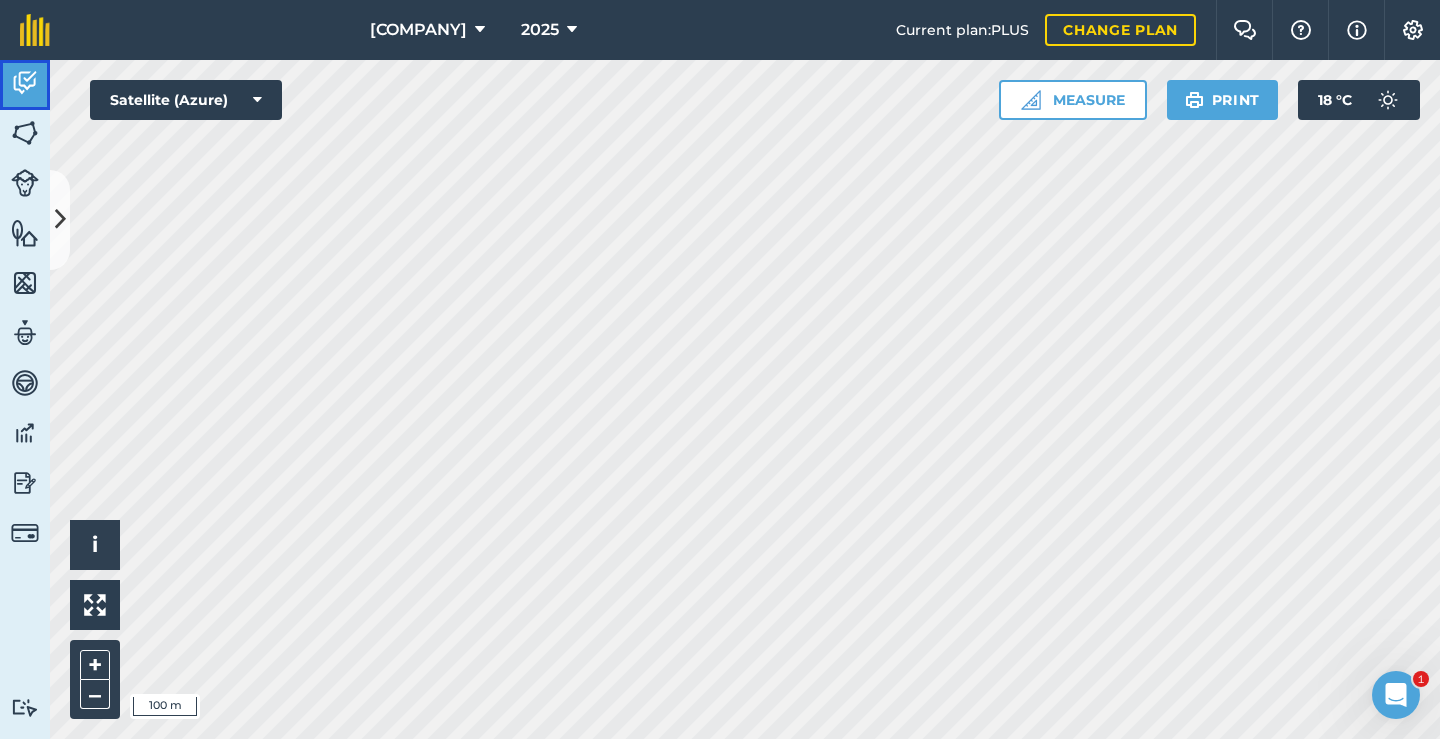 click at bounding box center [25, 83] 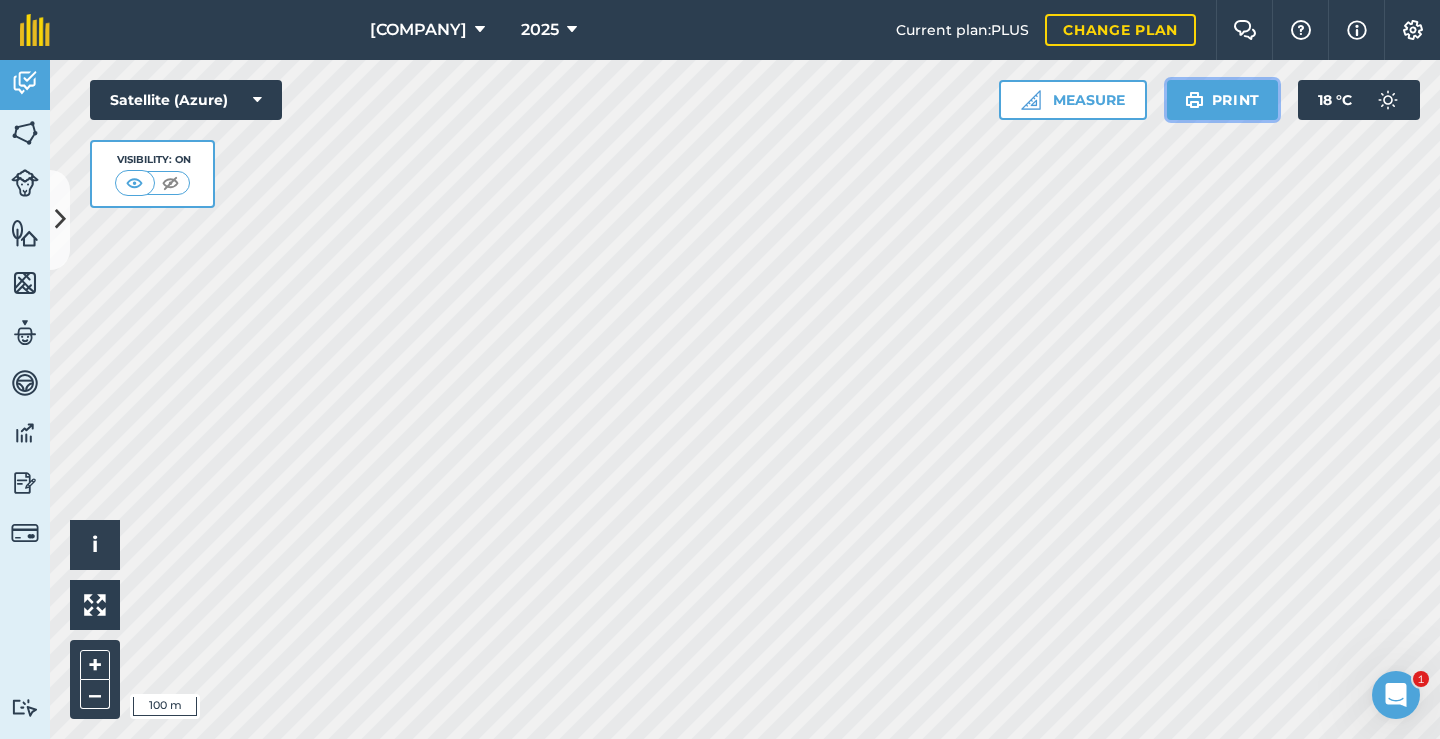 click on "Print" at bounding box center (1223, 100) 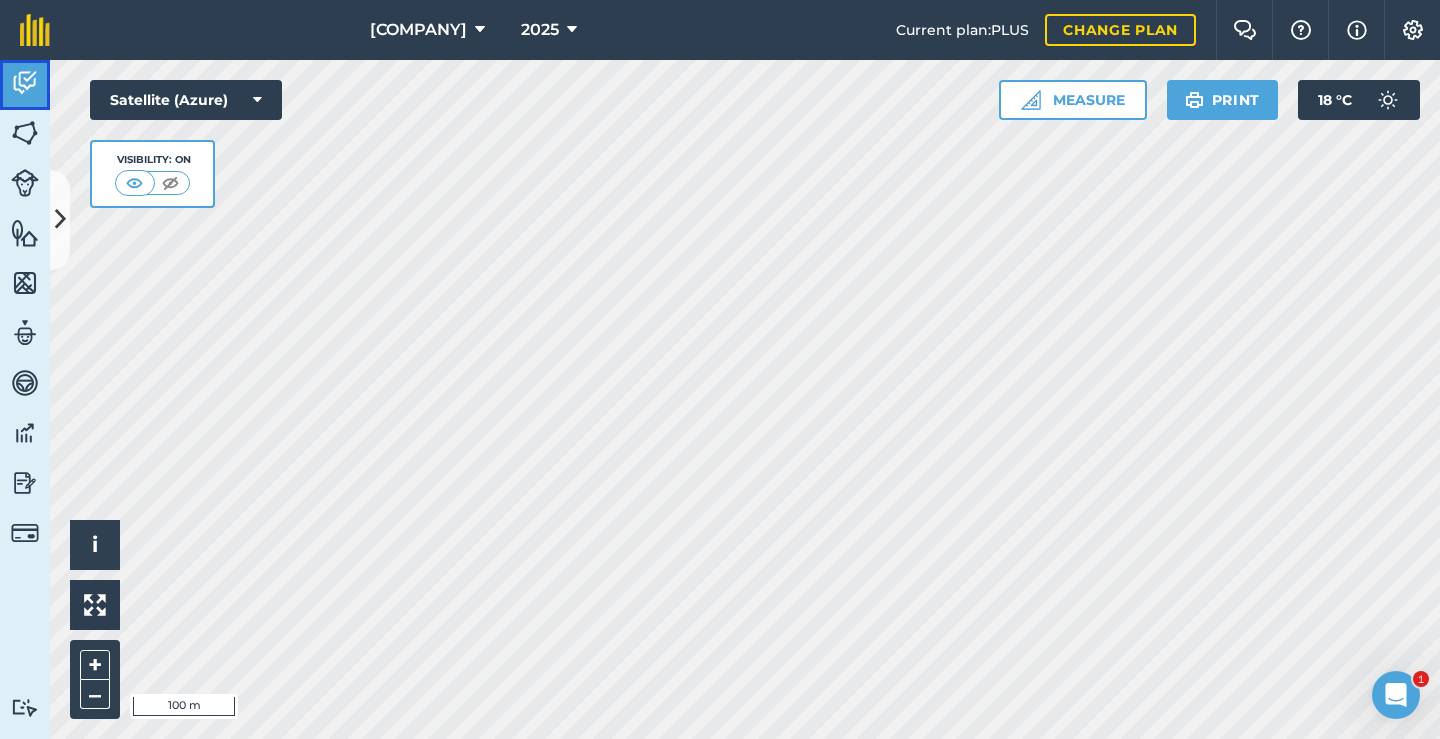 click at bounding box center (25, 83) 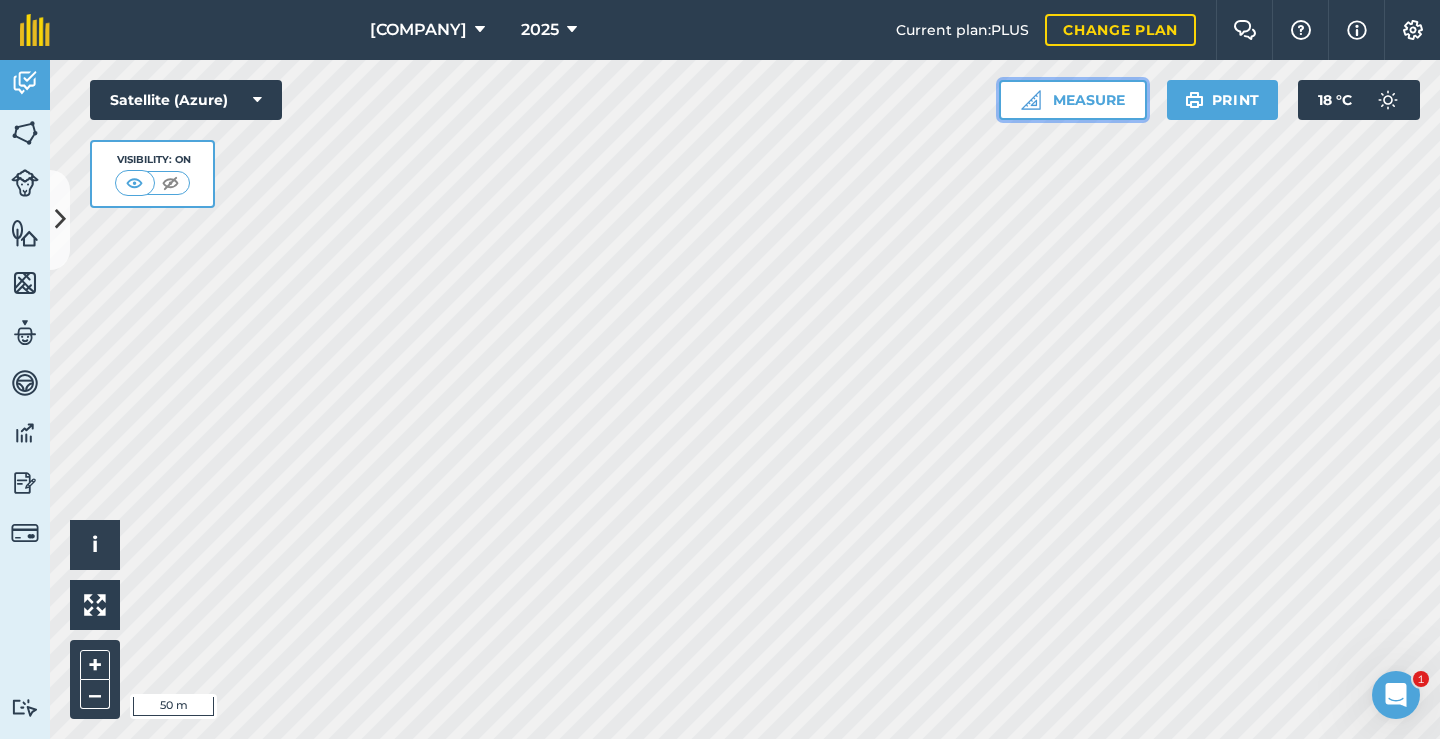 click on "Measure" at bounding box center [1073, 100] 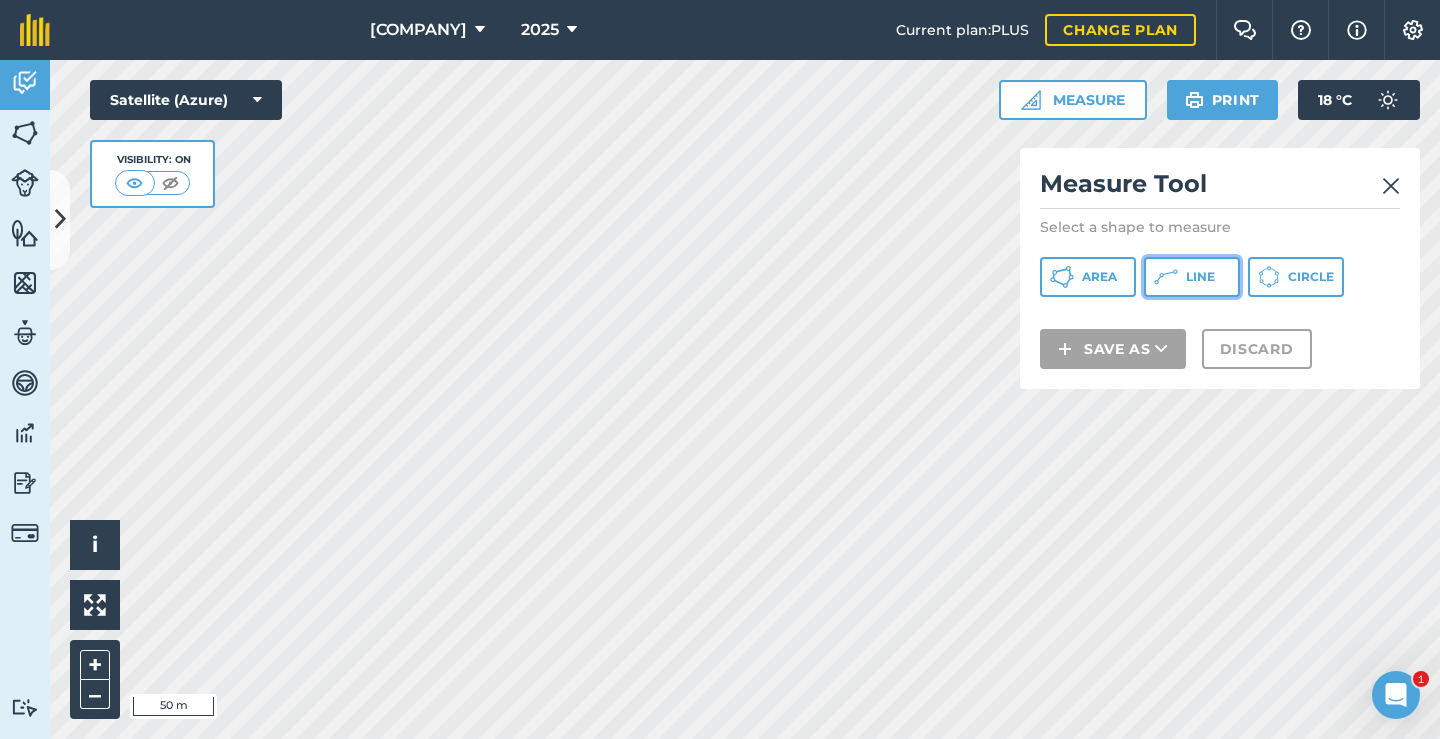drag, startPoint x: 1181, startPoint y: 276, endPoint x: 1065, endPoint y: 313, distance: 121.75796 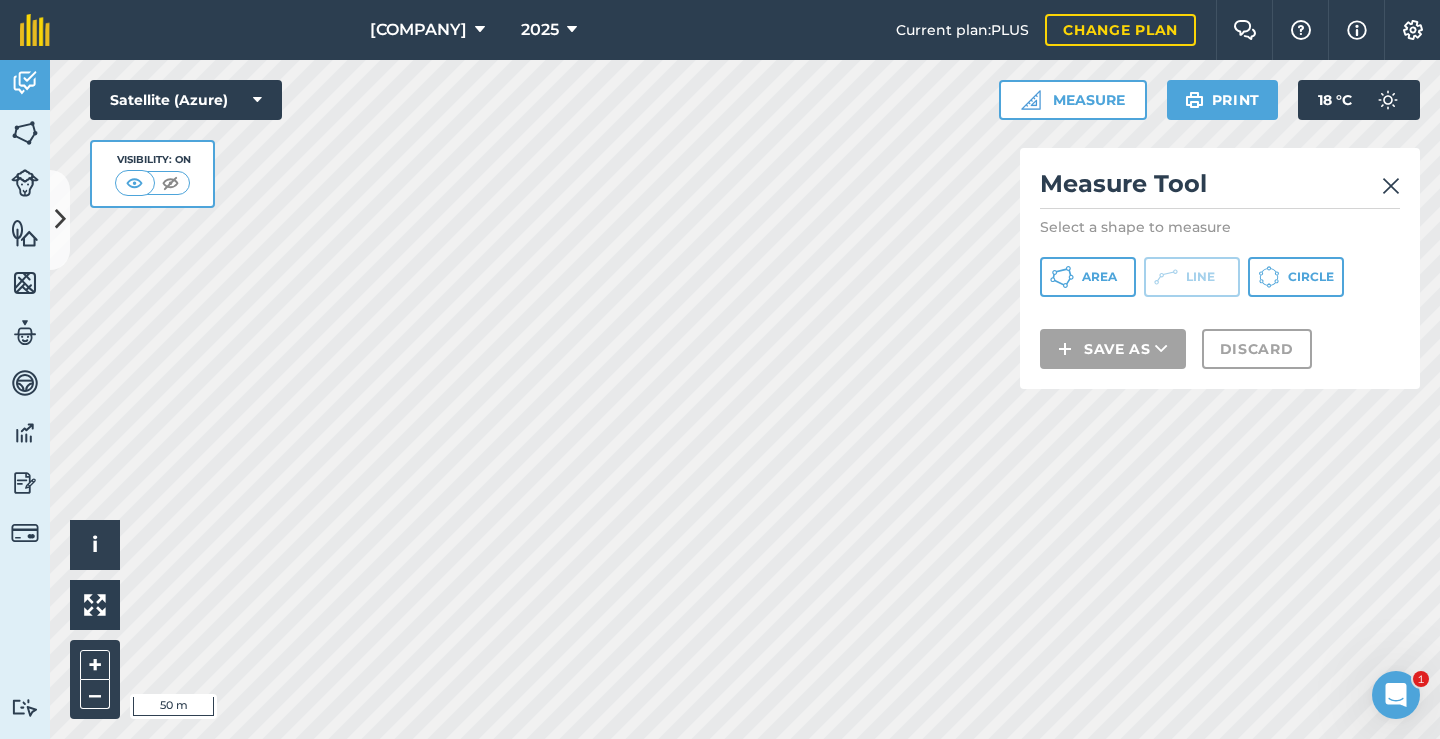 click at bounding box center [1391, 186] 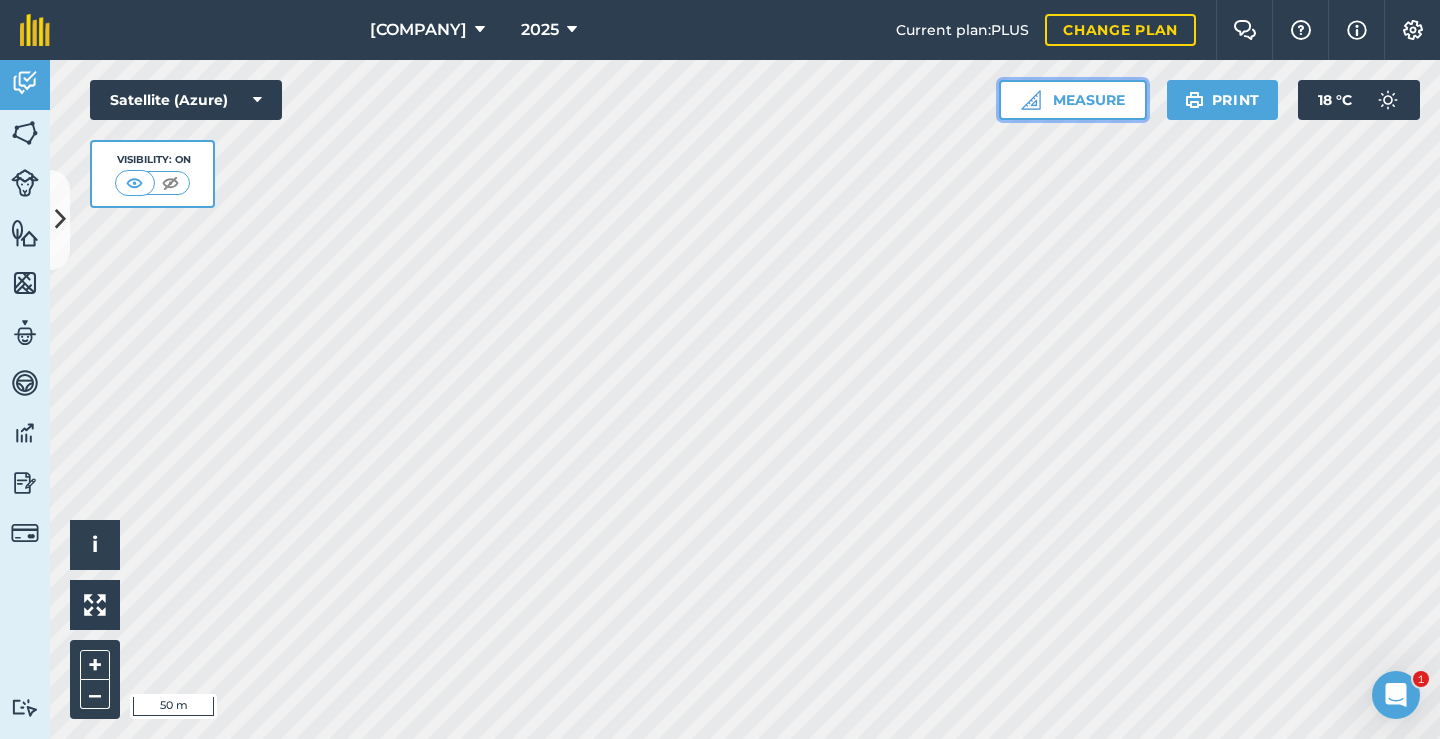 click on "Measure" at bounding box center (1073, 100) 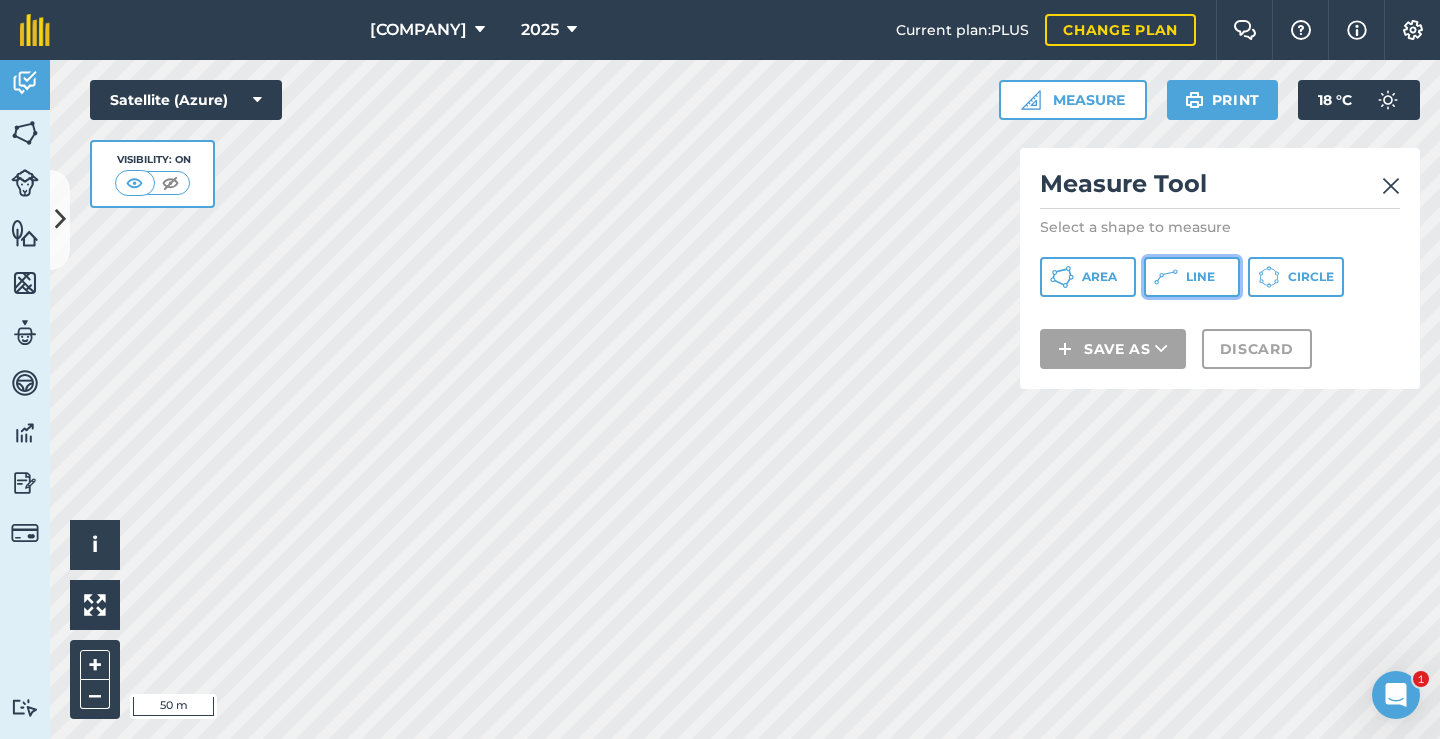 drag, startPoint x: 1185, startPoint y: 279, endPoint x: 1043, endPoint y: 377, distance: 172.53406 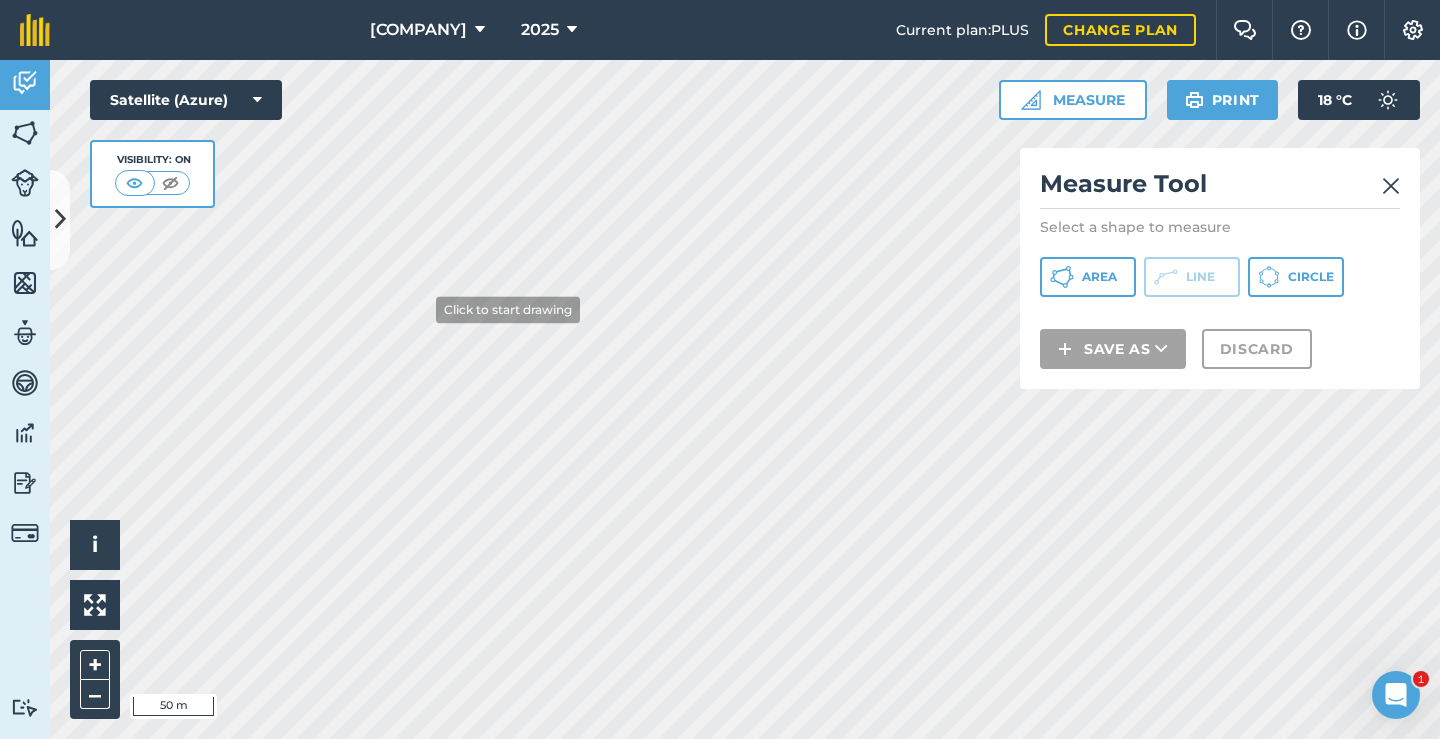 click on "Click to start drawing i © [YEAR] TomTom, Microsoft 50 m + –" at bounding box center [745, 399] 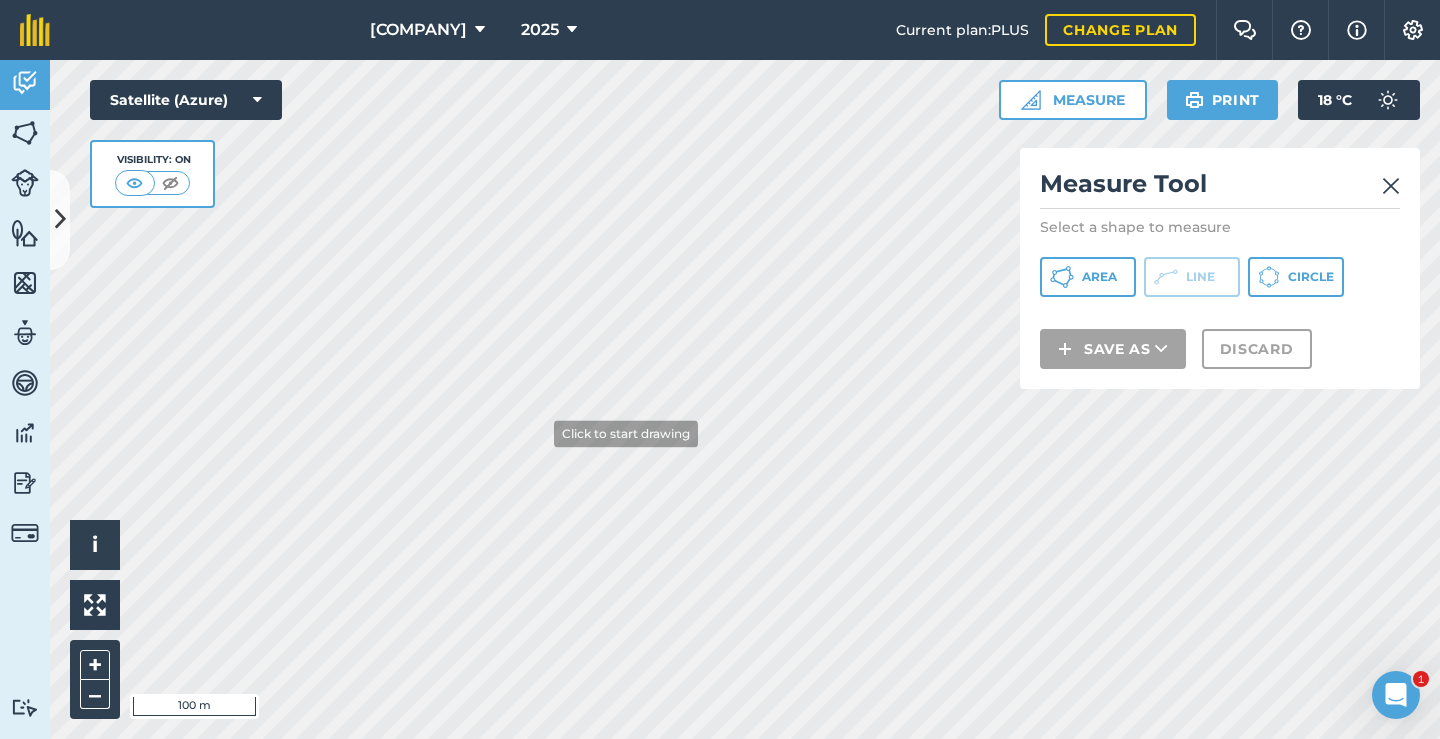 drag, startPoint x: 490, startPoint y: 421, endPoint x: 776, endPoint y: 762, distance: 445.0584 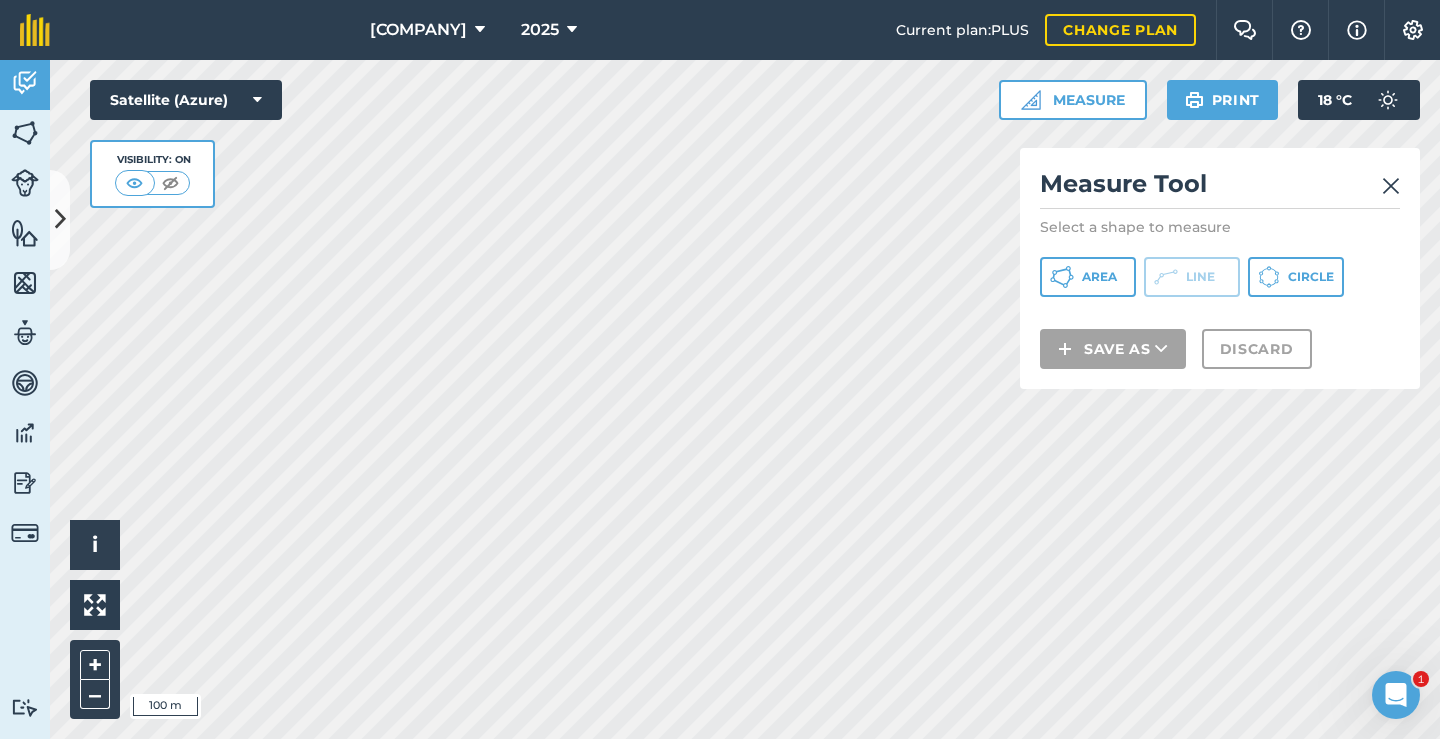 click at bounding box center (1391, 186) 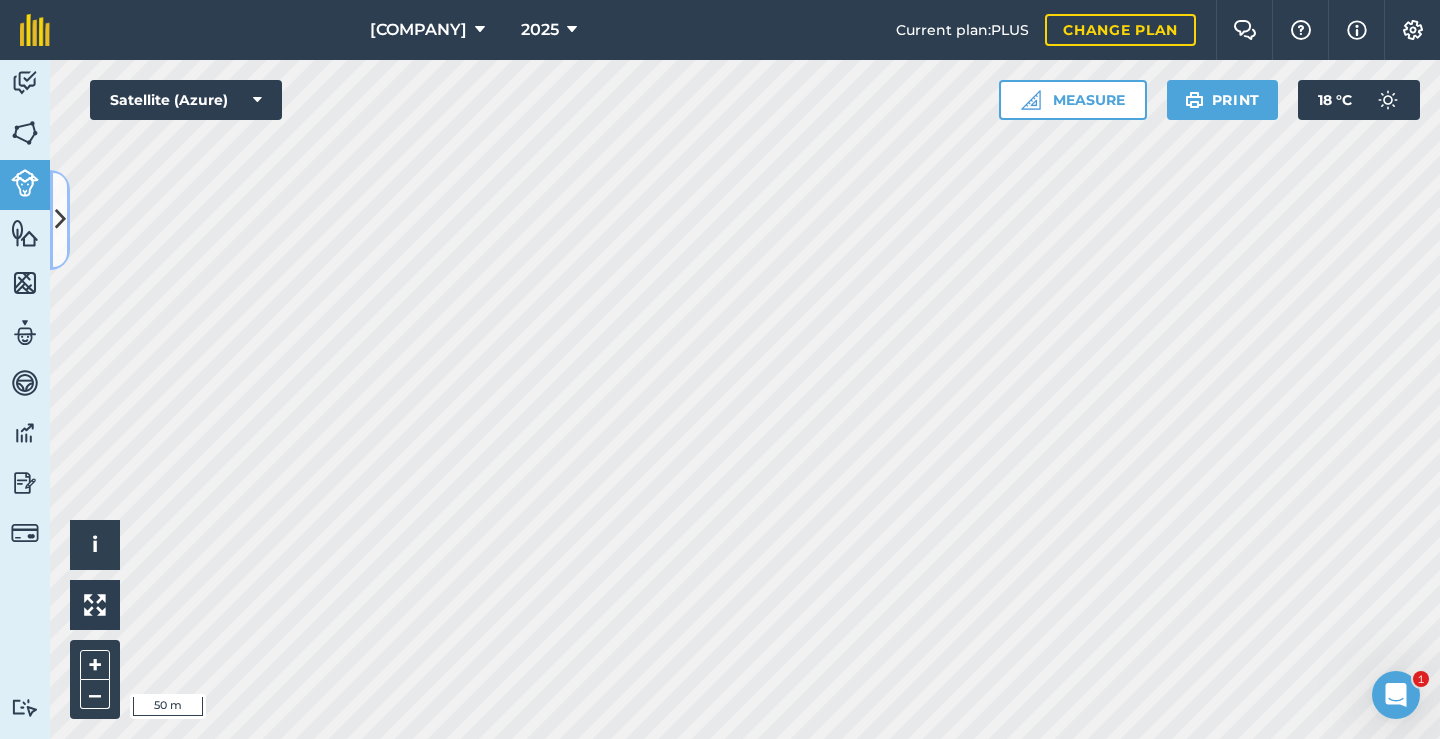 click at bounding box center [60, 219] 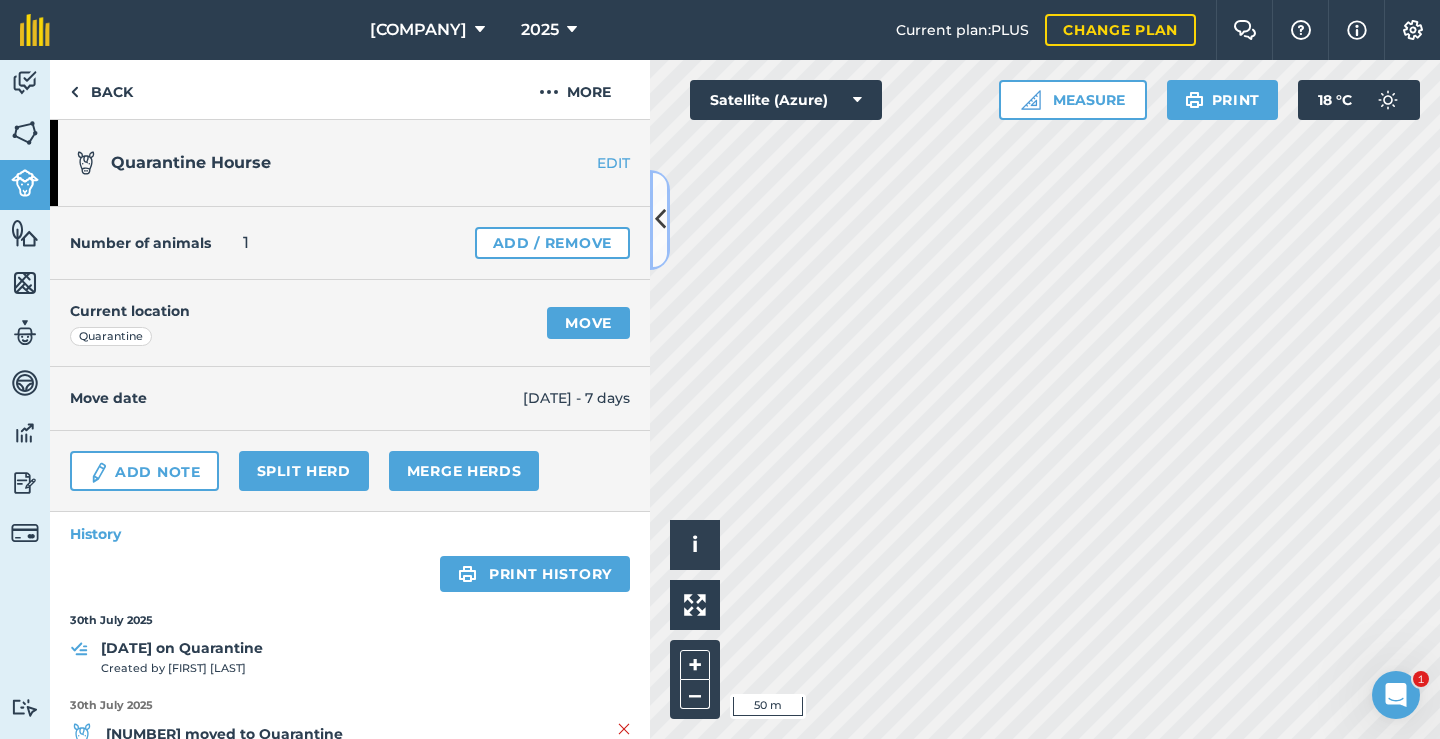 scroll, scrollTop: 64, scrollLeft: 0, axis: vertical 